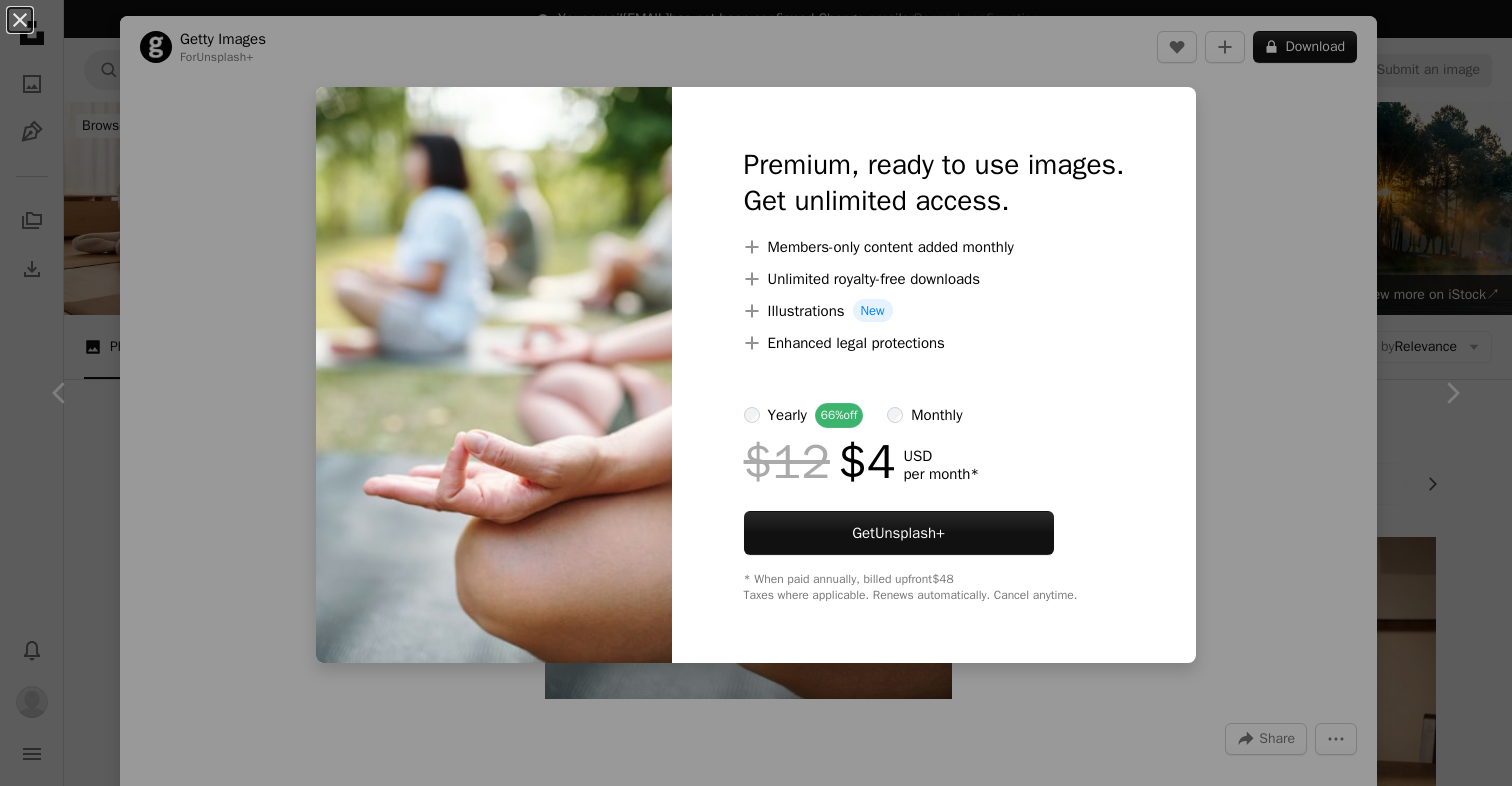 scroll, scrollTop: 6137, scrollLeft: 0, axis: vertical 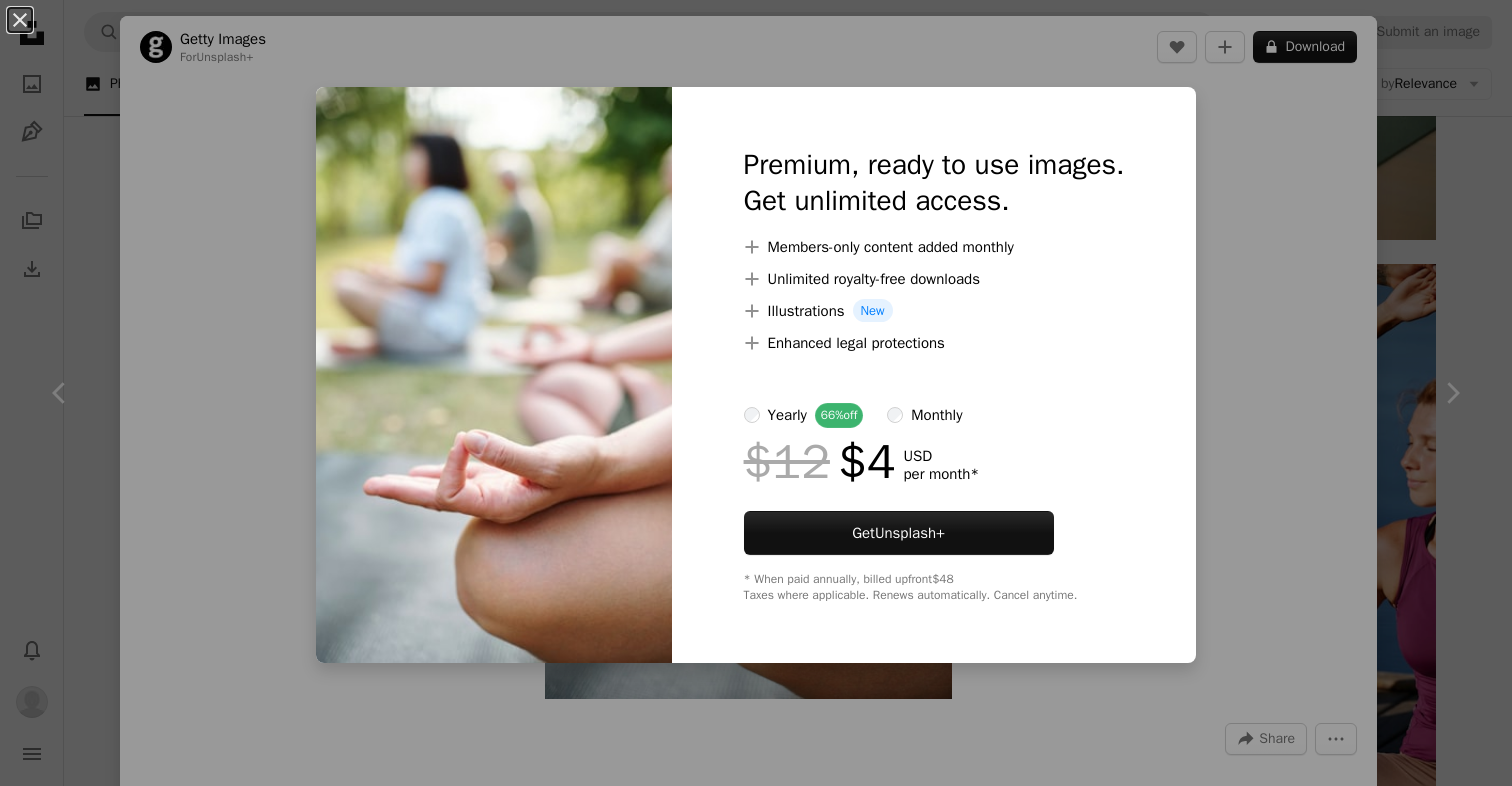 click on "An X shape Premium, ready to use images. Get unlimited access. A plus sign Members-only content added monthly A plus sign Unlimited royalty-free downloads A plus sign Illustrations  New A plus sign Enhanced legal protections yearly 66%  off monthly $12   $4 USD per month * Get  Unsplash+ * When paid annually, billed upfront  $48 Taxes where applicable. Renews automatically. Cancel anytime." at bounding box center (756, 393) 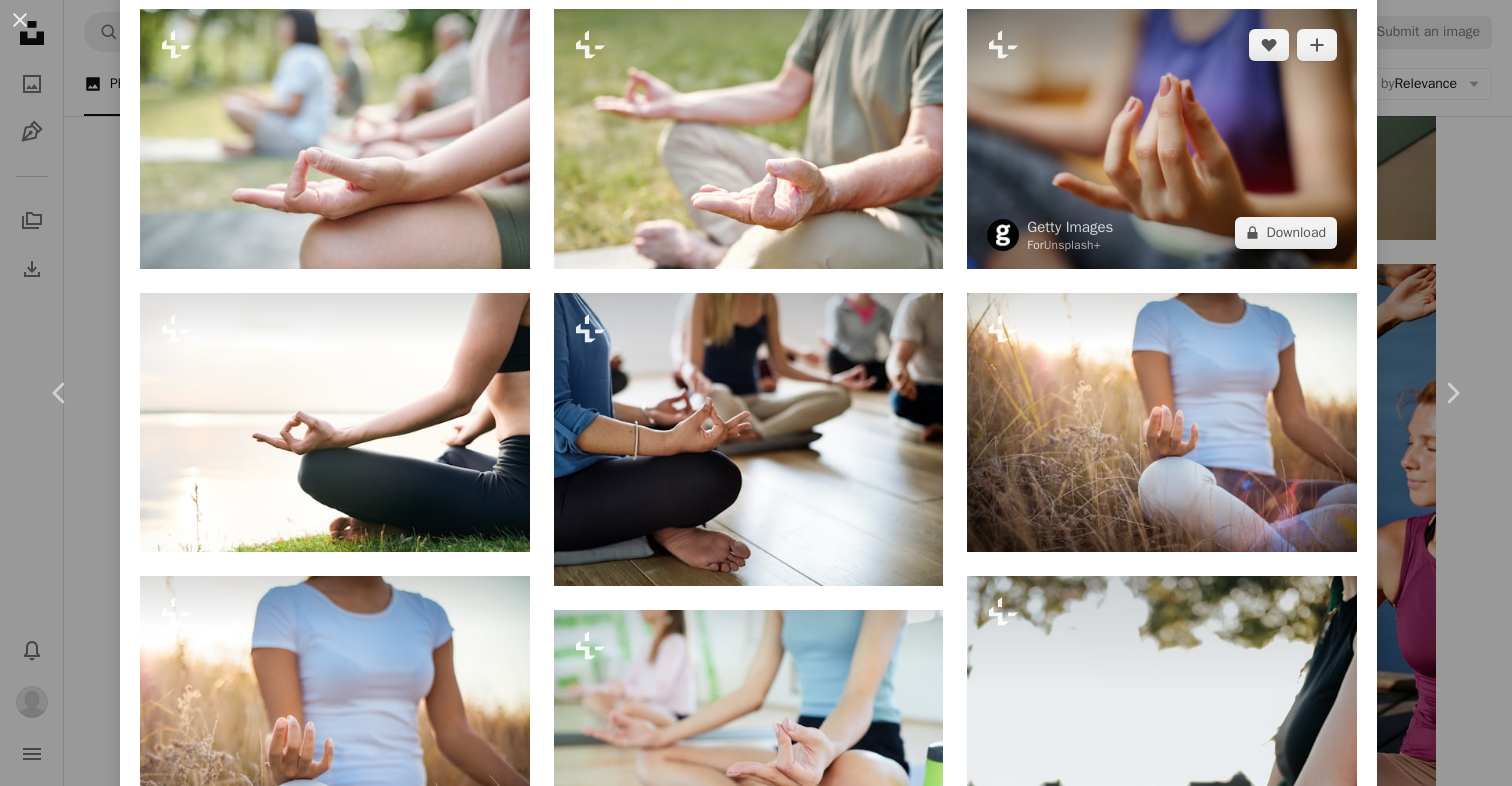 scroll, scrollTop: 1103, scrollLeft: 0, axis: vertical 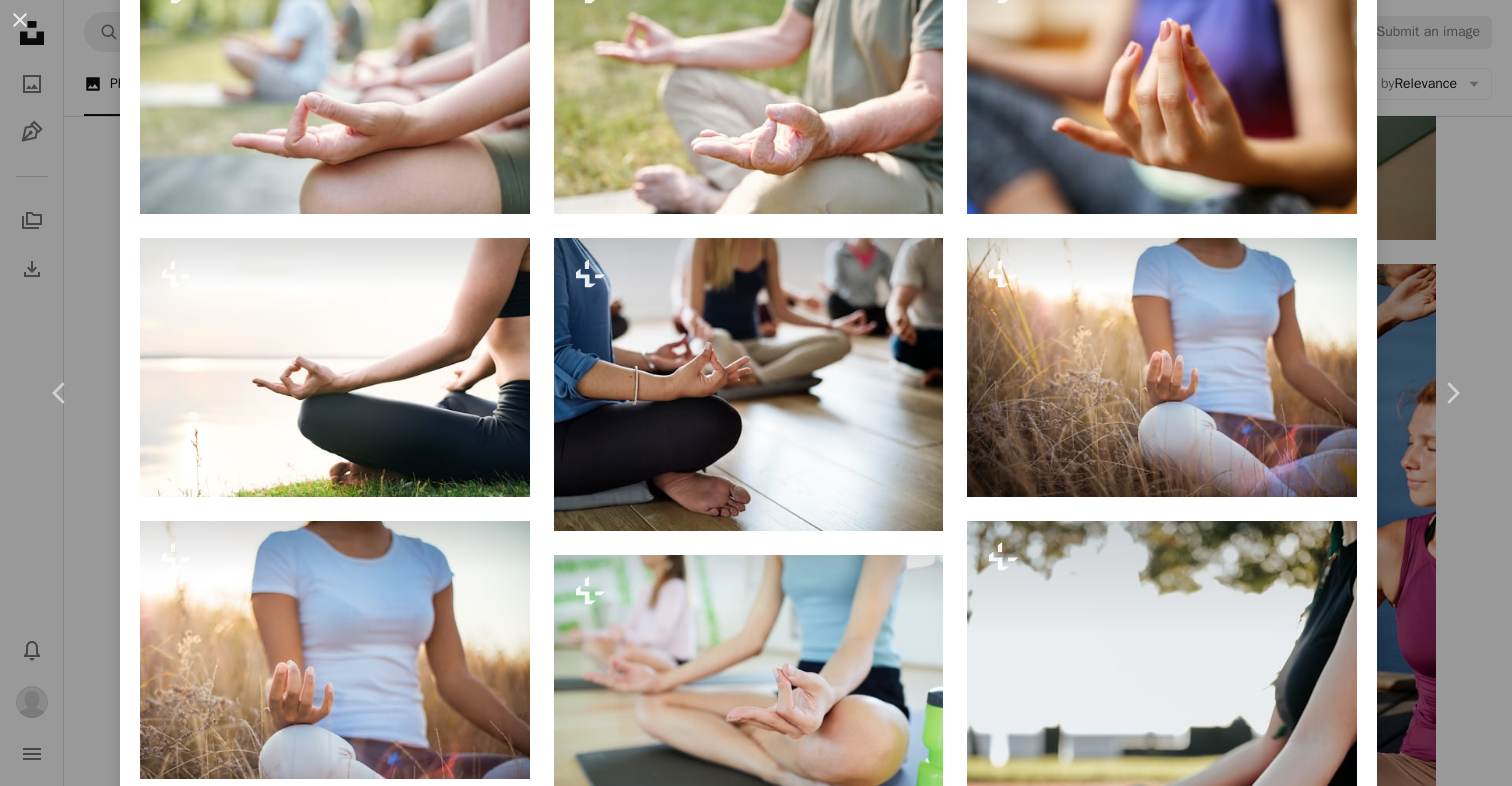 click on "An X shape Chevron left Chevron right Getty Images For Unsplash+ A heart A plus sign A lock Download Zoom in A forward-right arrow Share More Actions Calendar outlined Published on [MONTH] [DAY], [YEAR] Safety Licensed under the Unsplash+ License beauty friendship outdoors healthy lifestyle relaxation harmony young women togetherness day white people exercising meditating freshness relaxation exercise lotus position Related images Plus sign for Unsplash+ A heart A plus sign Getty Images For Unsplash+ A lock Download Plus sign for Unsplash+ A heart A plus sign Getty Images For Unsplash+ A lock Download Plus sign for Unsplash+ A heart A plus sign Getty Images For Unsplash+ A lock Download Plus sign for Unsplash+ A heart A plus sign Getty Images For Unsplash+ A lock Download Plus sign for Unsplash+ A heart A plus sign Getty Images For Unsplash+ A lock Download Plus sign for Unsplash+ A heart A plus sign Getty Images For Unsplash+ A lock Download Plus sign for Unsplash+ A heart A plus sign [FIRST] [LAST]" at bounding box center [756, 393] 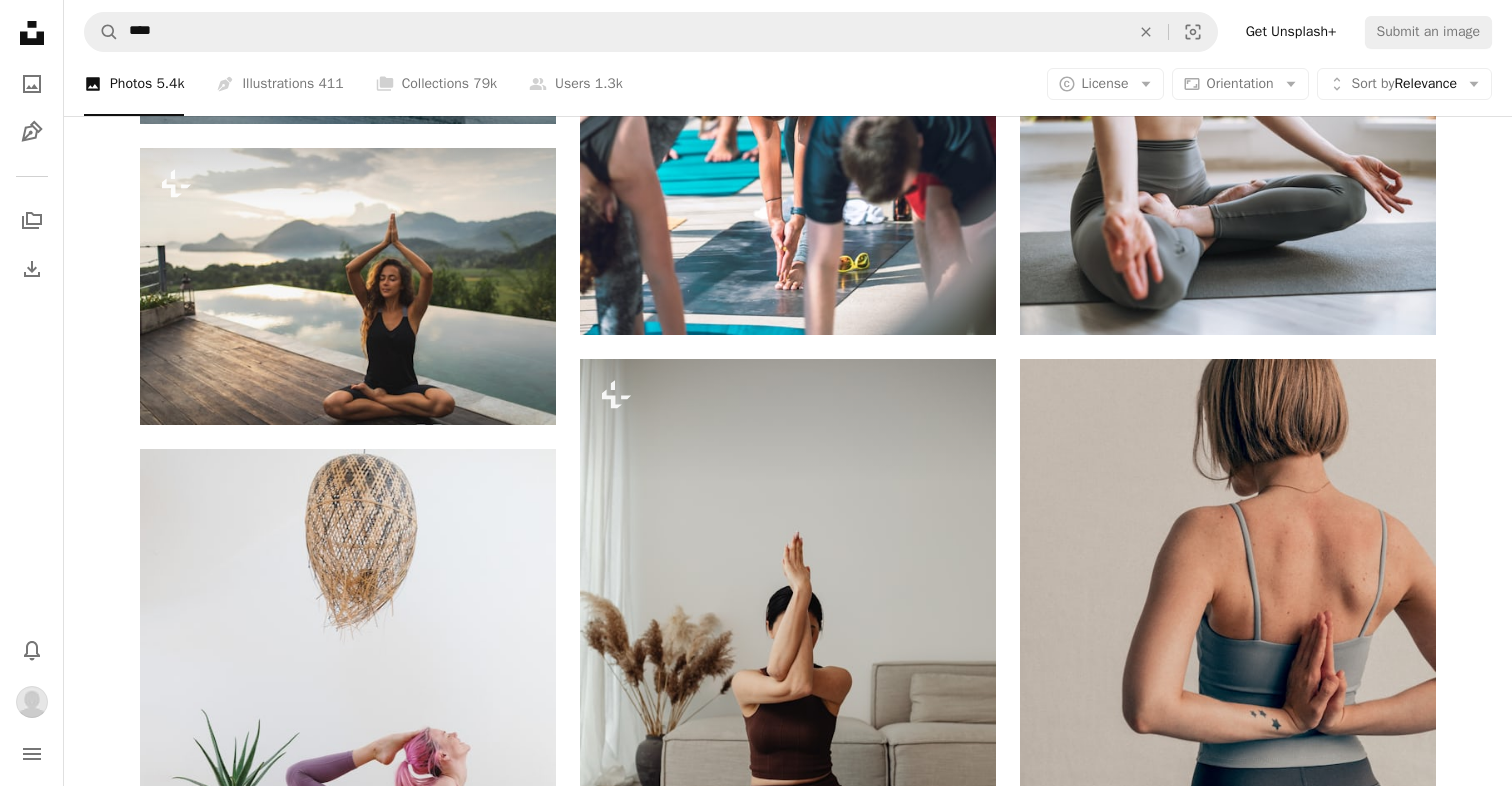 scroll, scrollTop: 10537, scrollLeft: 0, axis: vertical 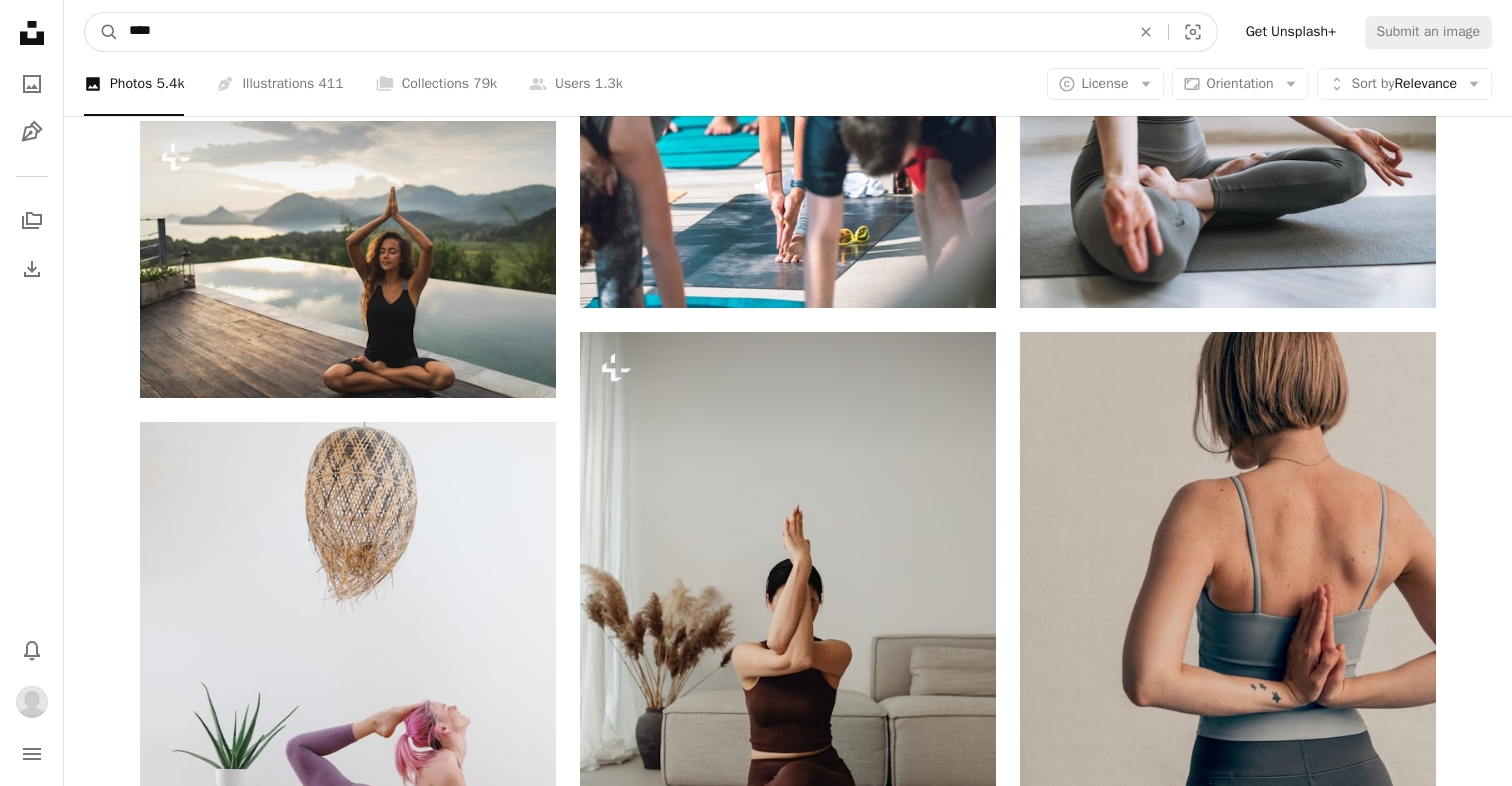click on "****" at bounding box center (621, 32) 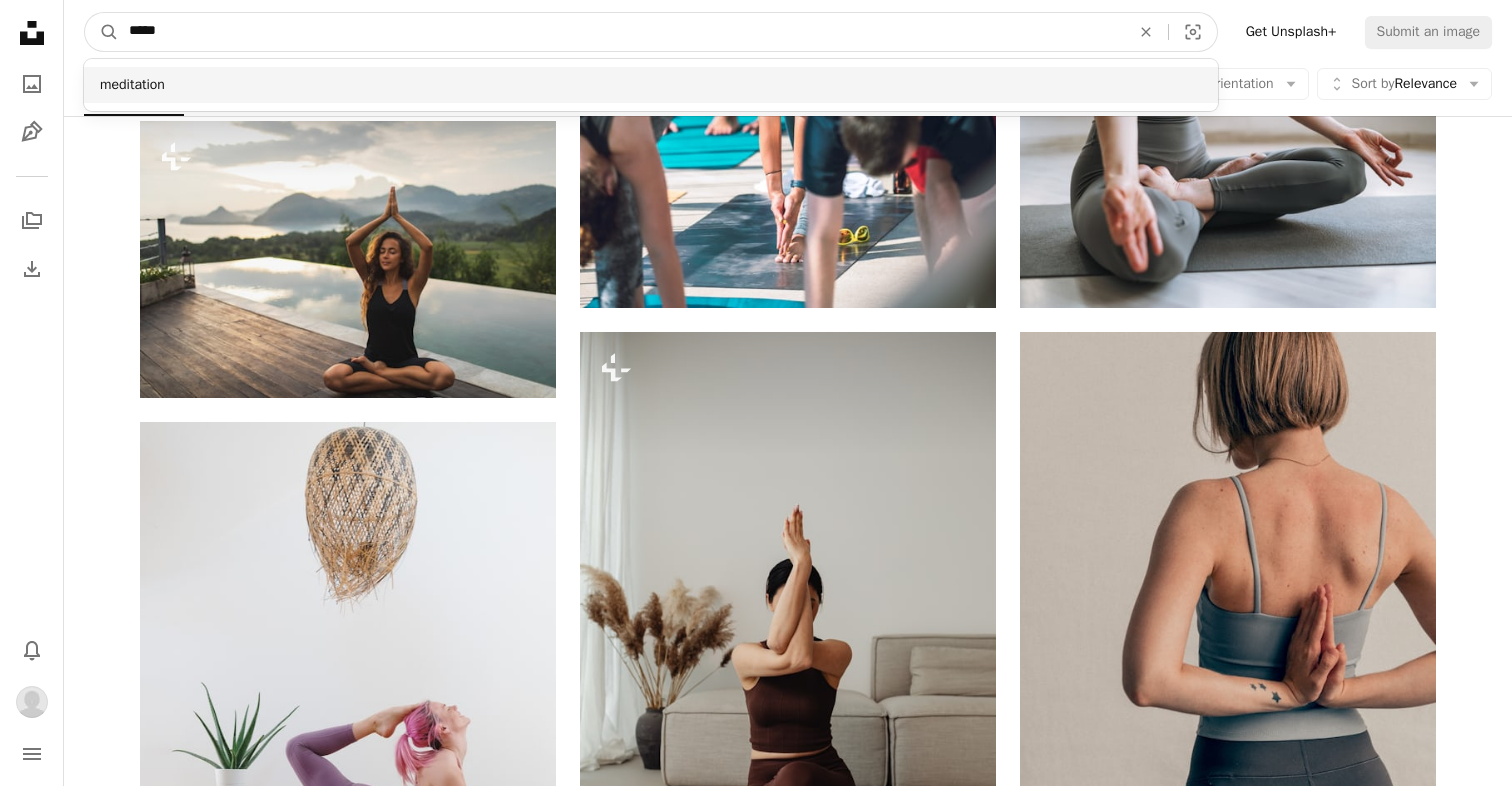 type on "*****" 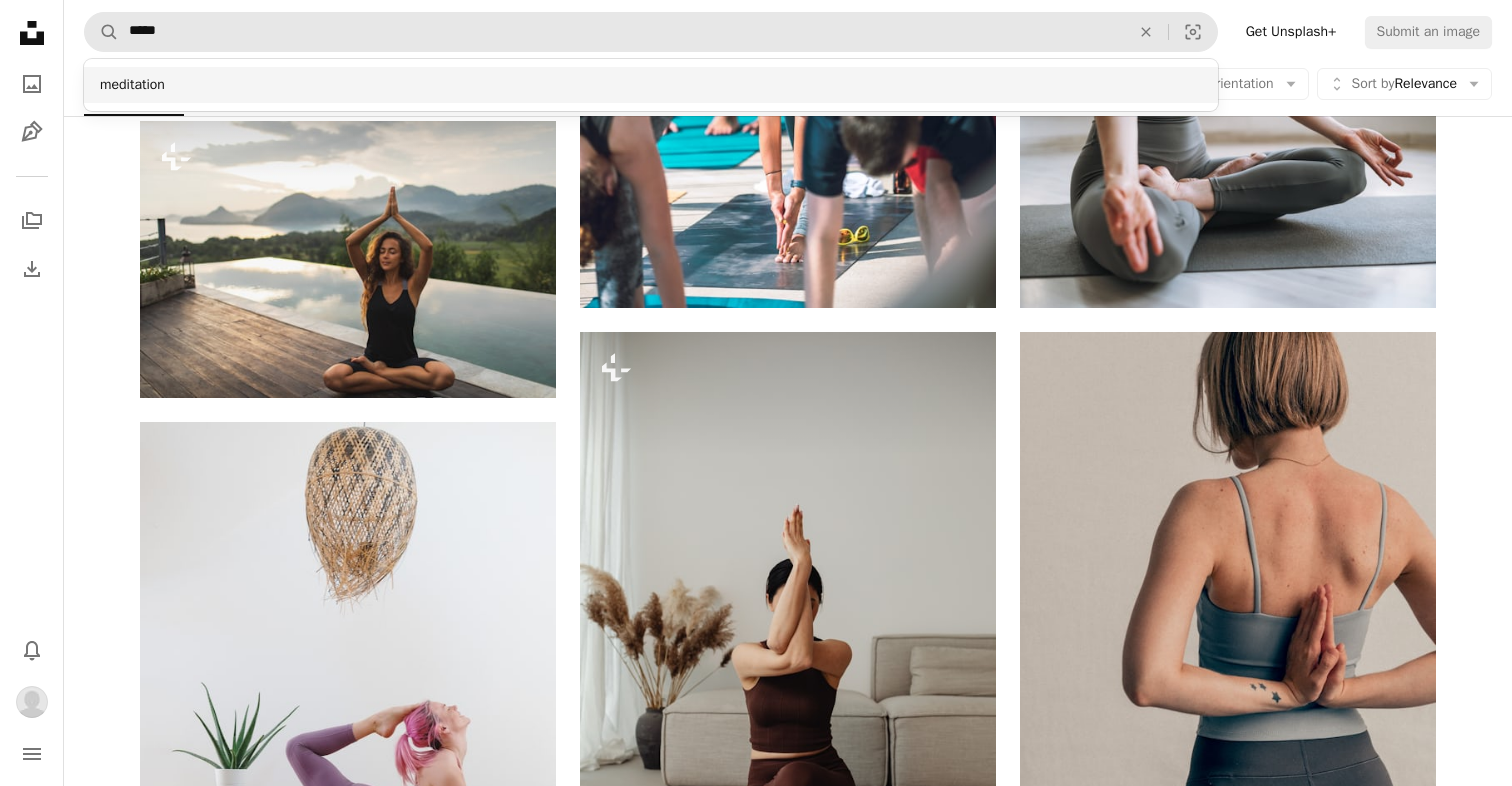 click on "meditation" at bounding box center (651, 85) 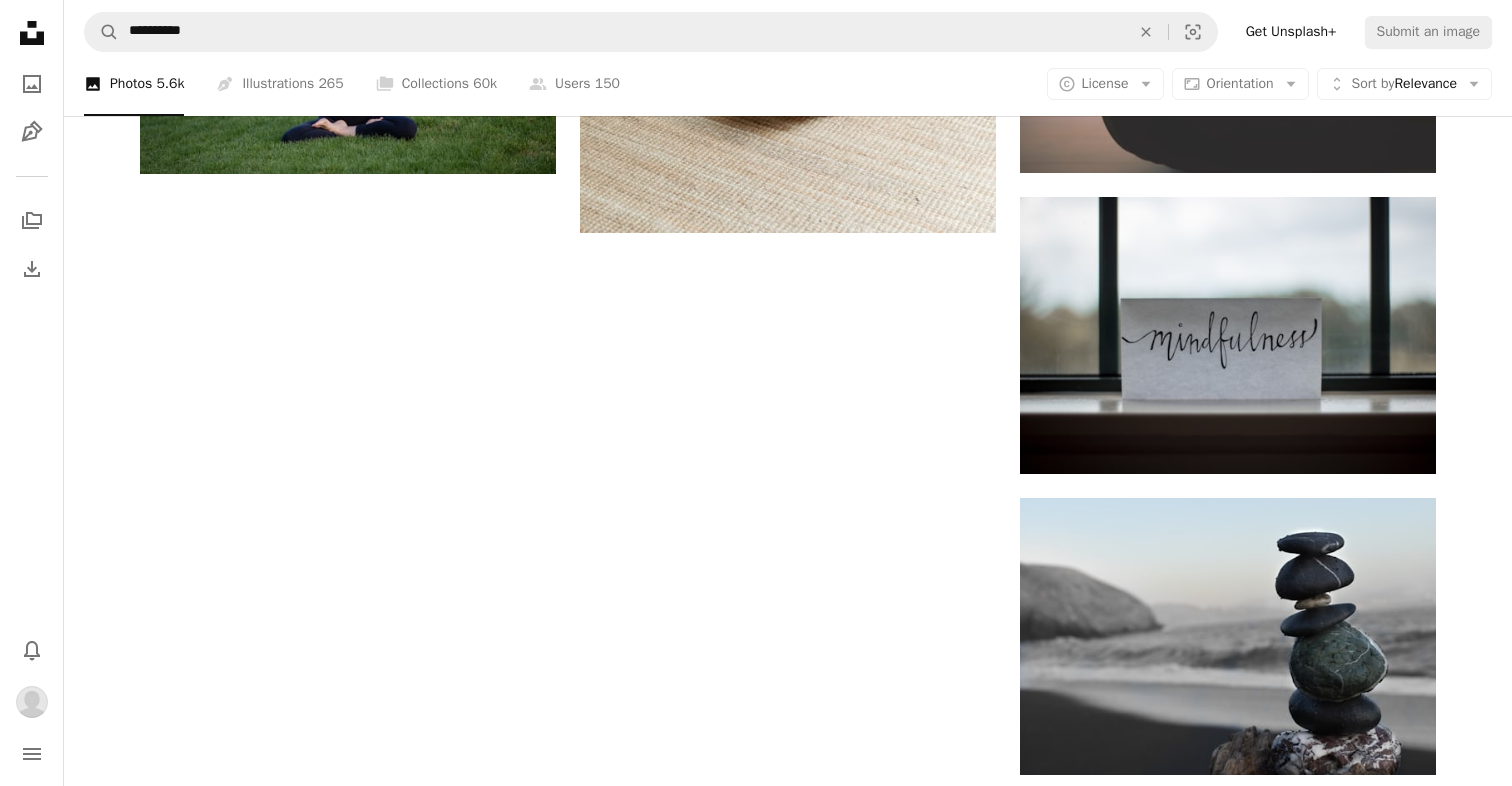 scroll, scrollTop: 3430, scrollLeft: 0, axis: vertical 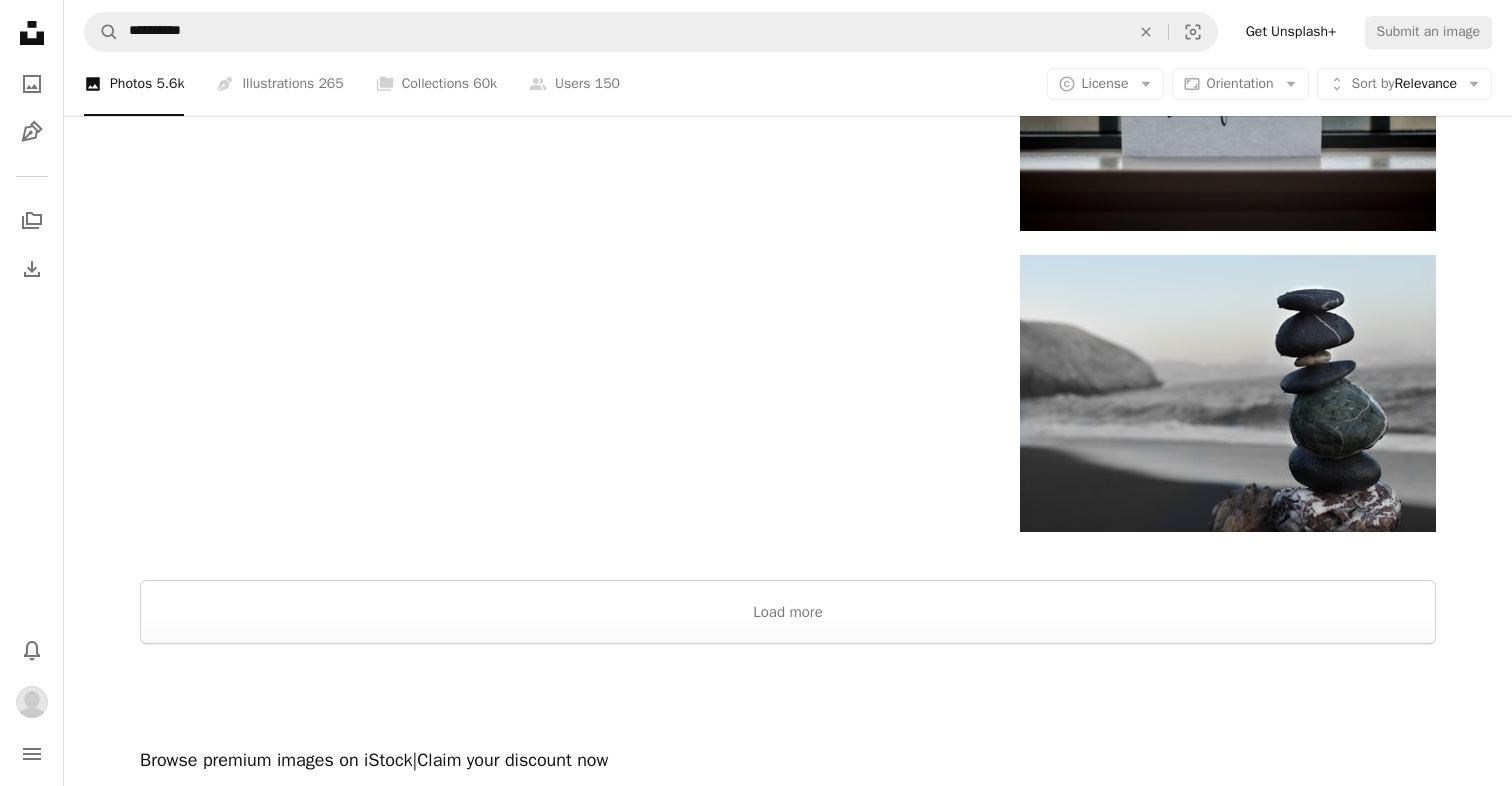 click at bounding box center [788, 556] 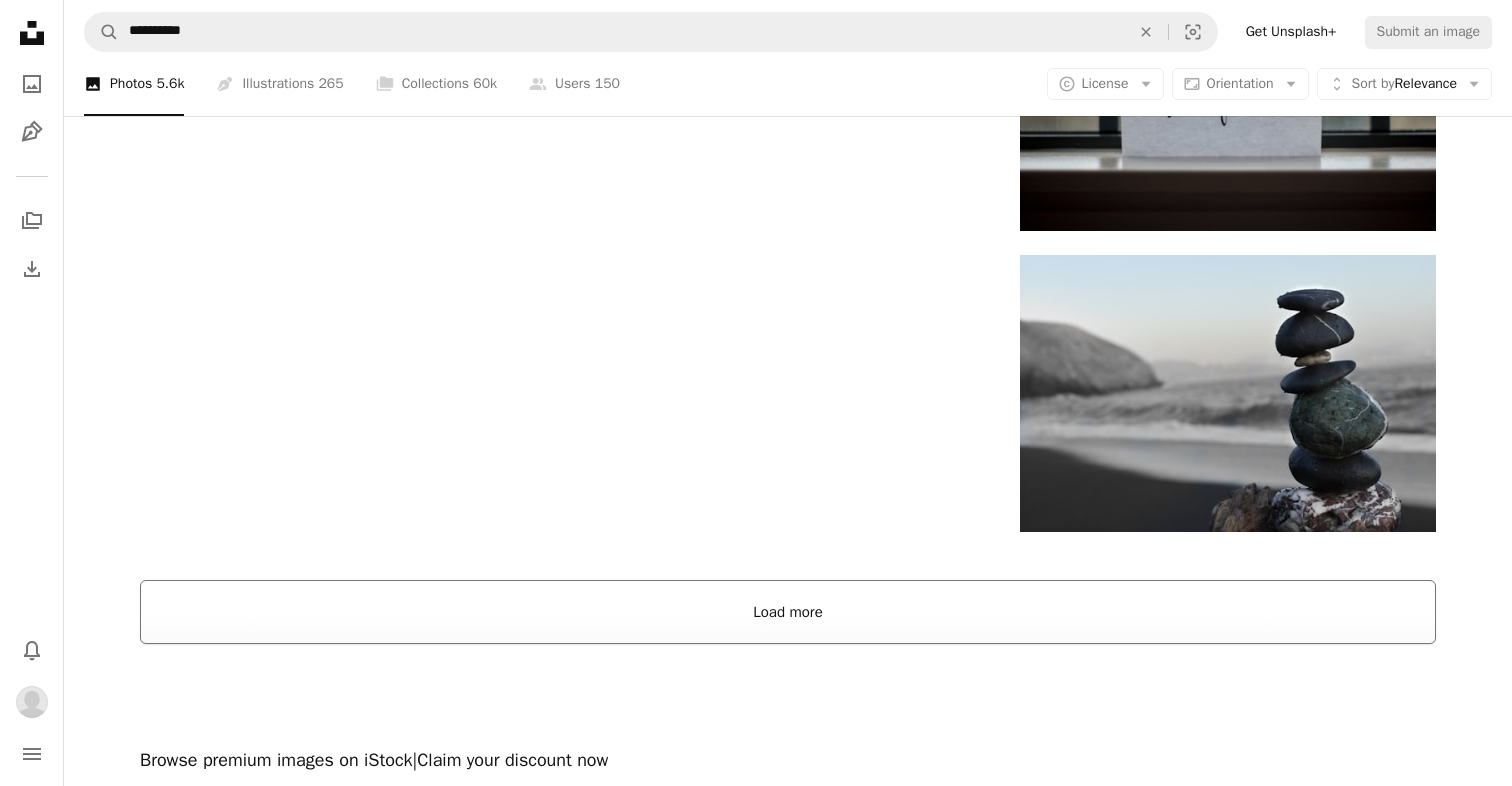 click on "Load more" at bounding box center (788, 612) 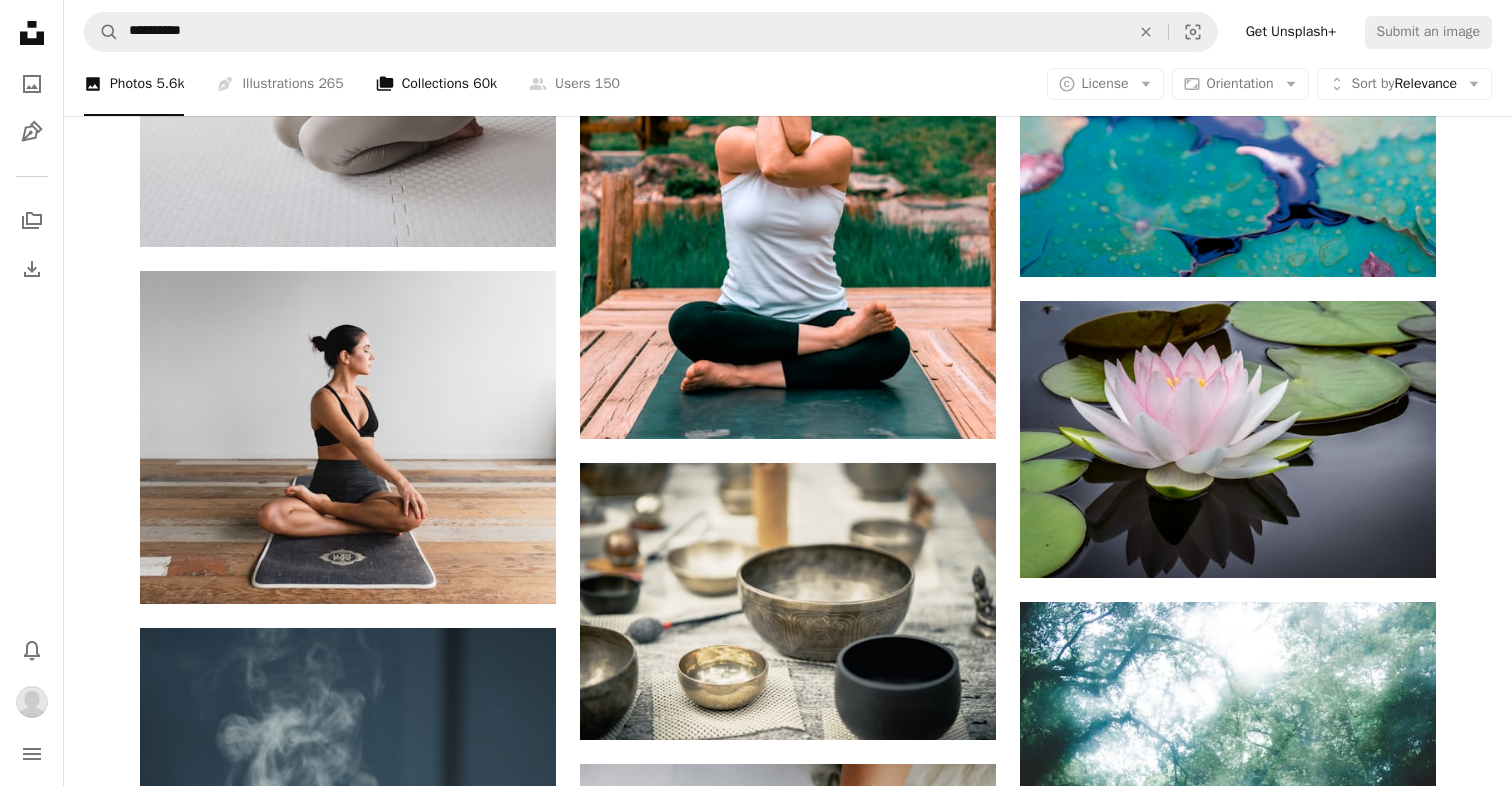 scroll, scrollTop: 16246, scrollLeft: 0, axis: vertical 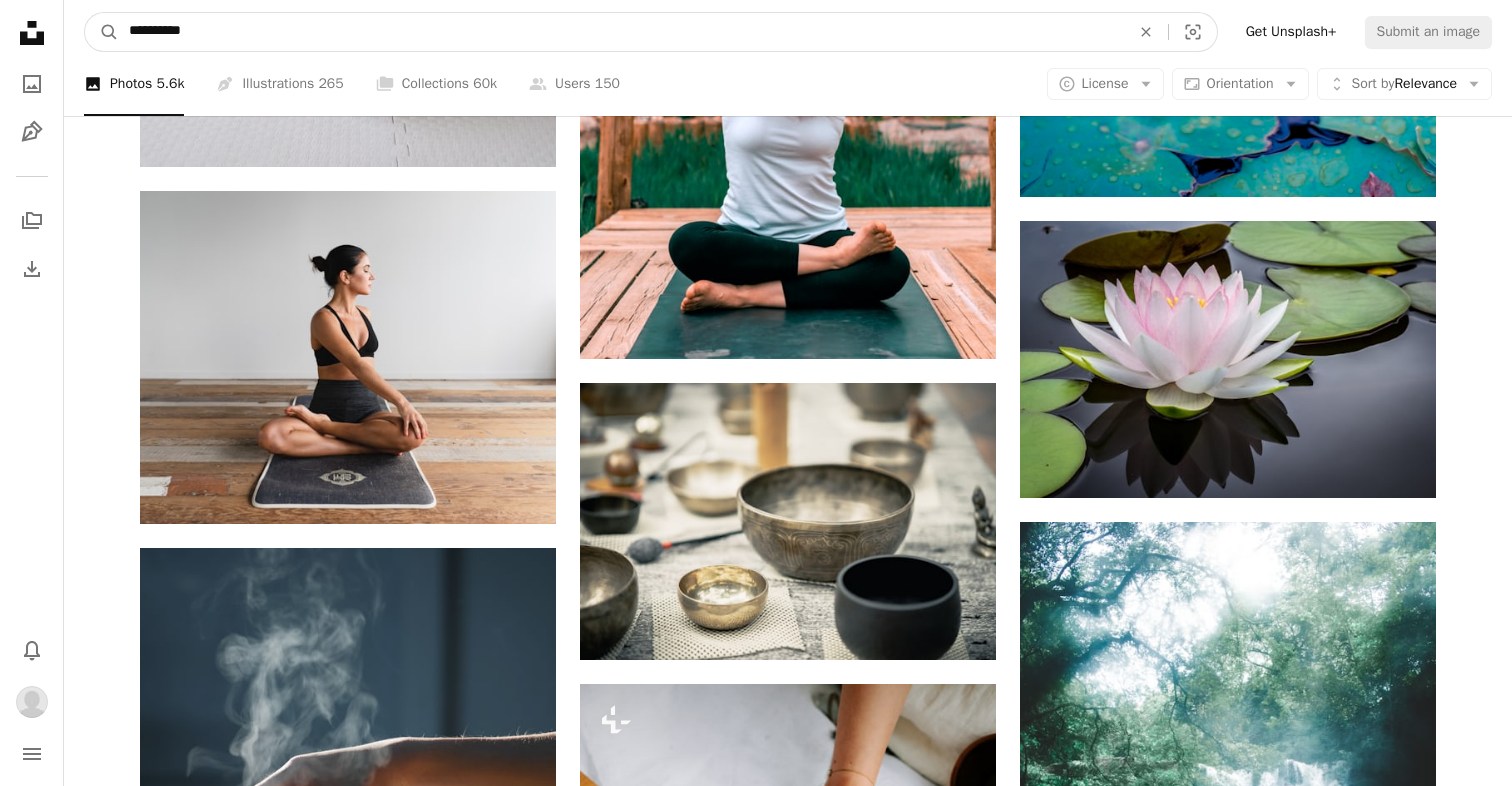 click on "**********" at bounding box center (621, 32) 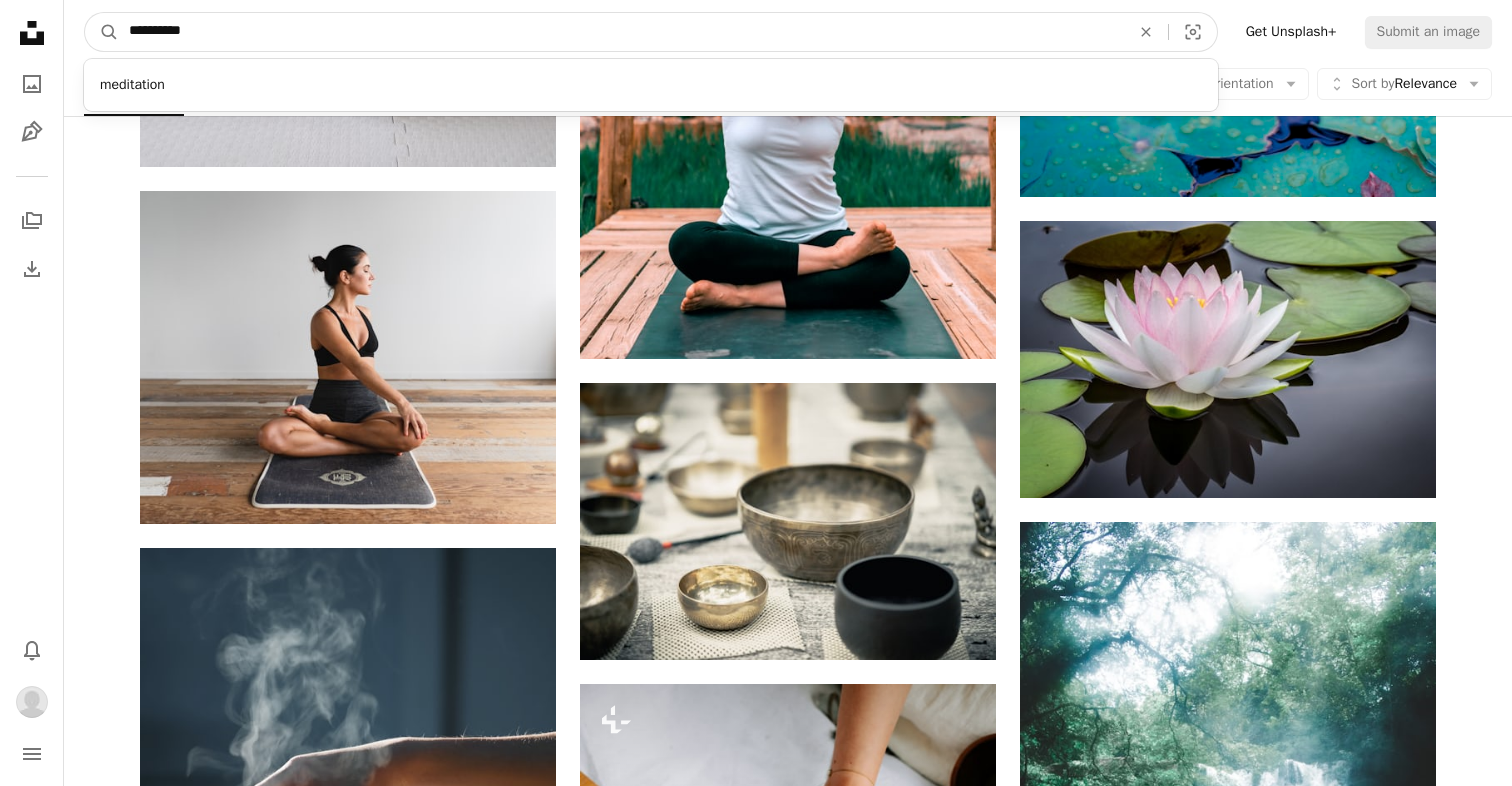click on "**********" at bounding box center (621, 32) 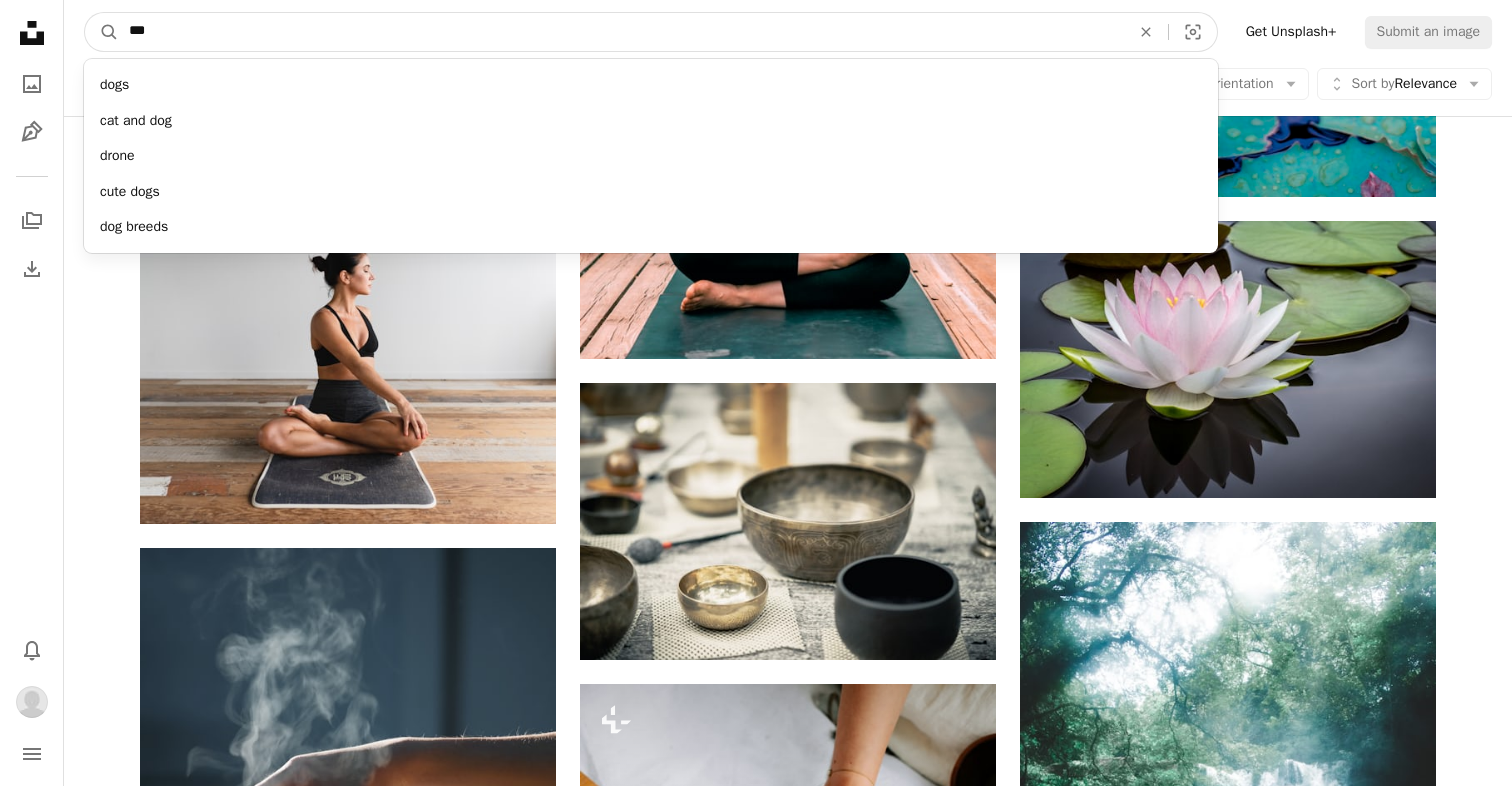 type on "****" 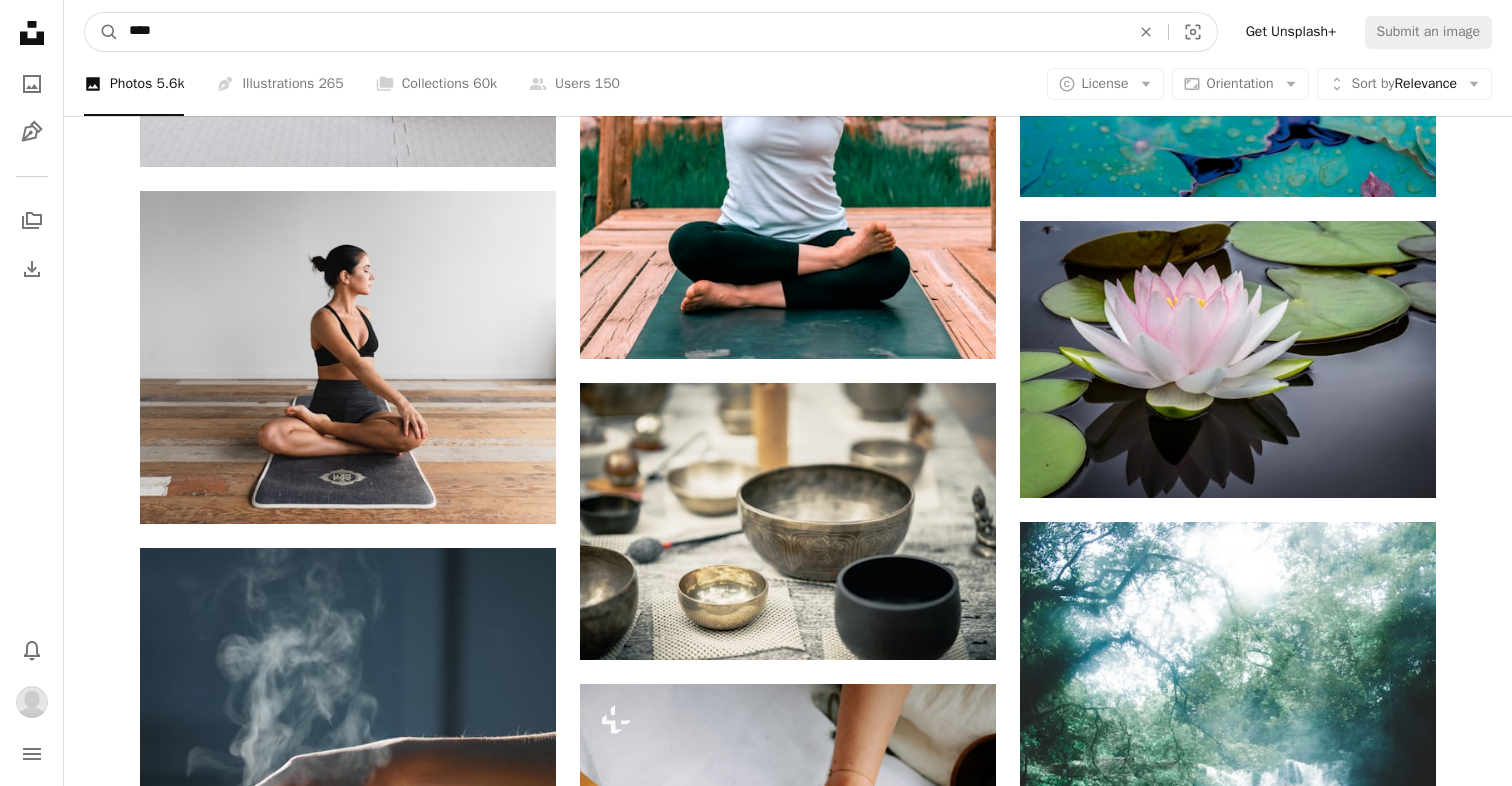 click on "A magnifying glass" at bounding box center [102, 32] 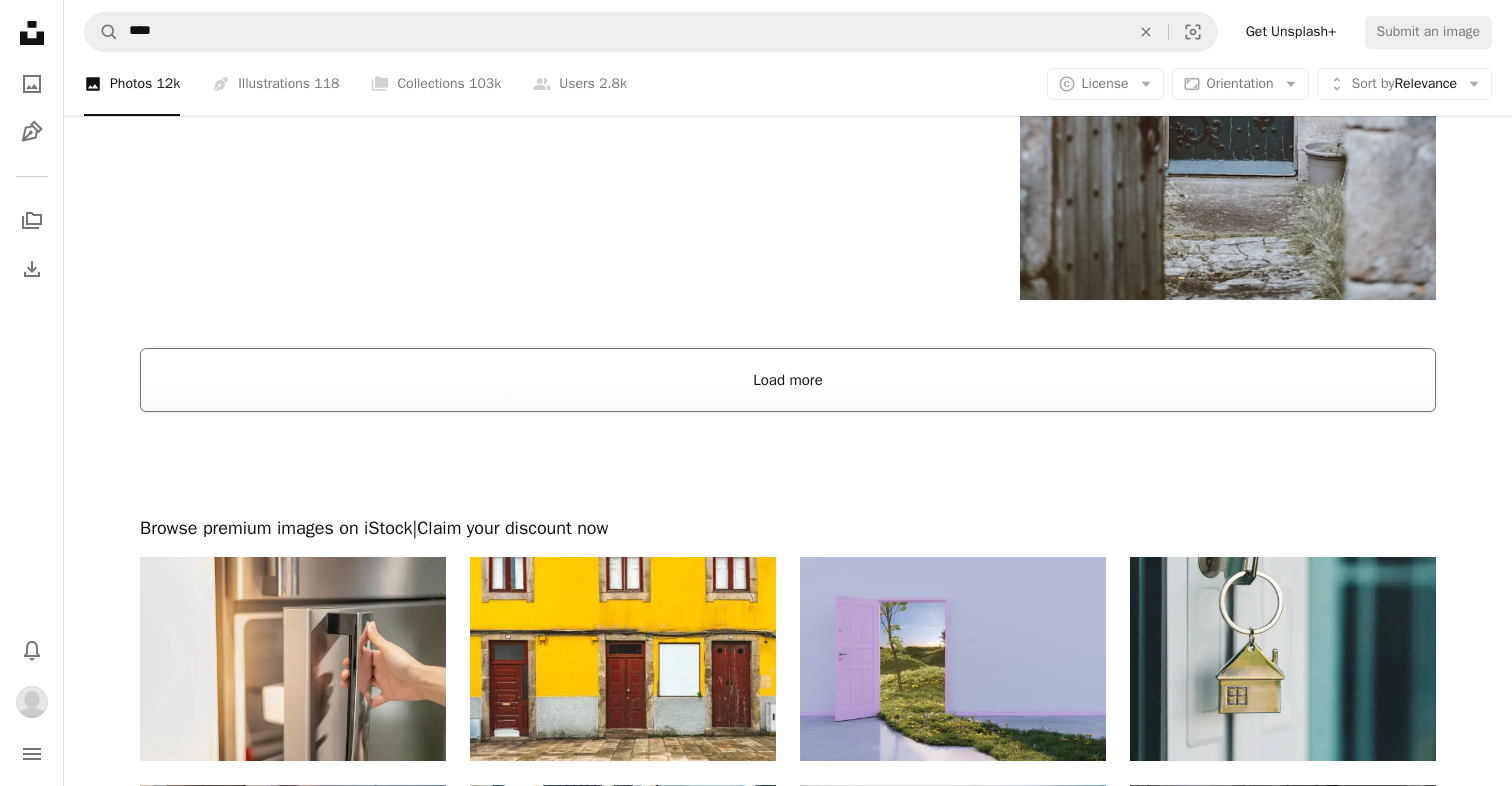 scroll, scrollTop: 4695, scrollLeft: 0, axis: vertical 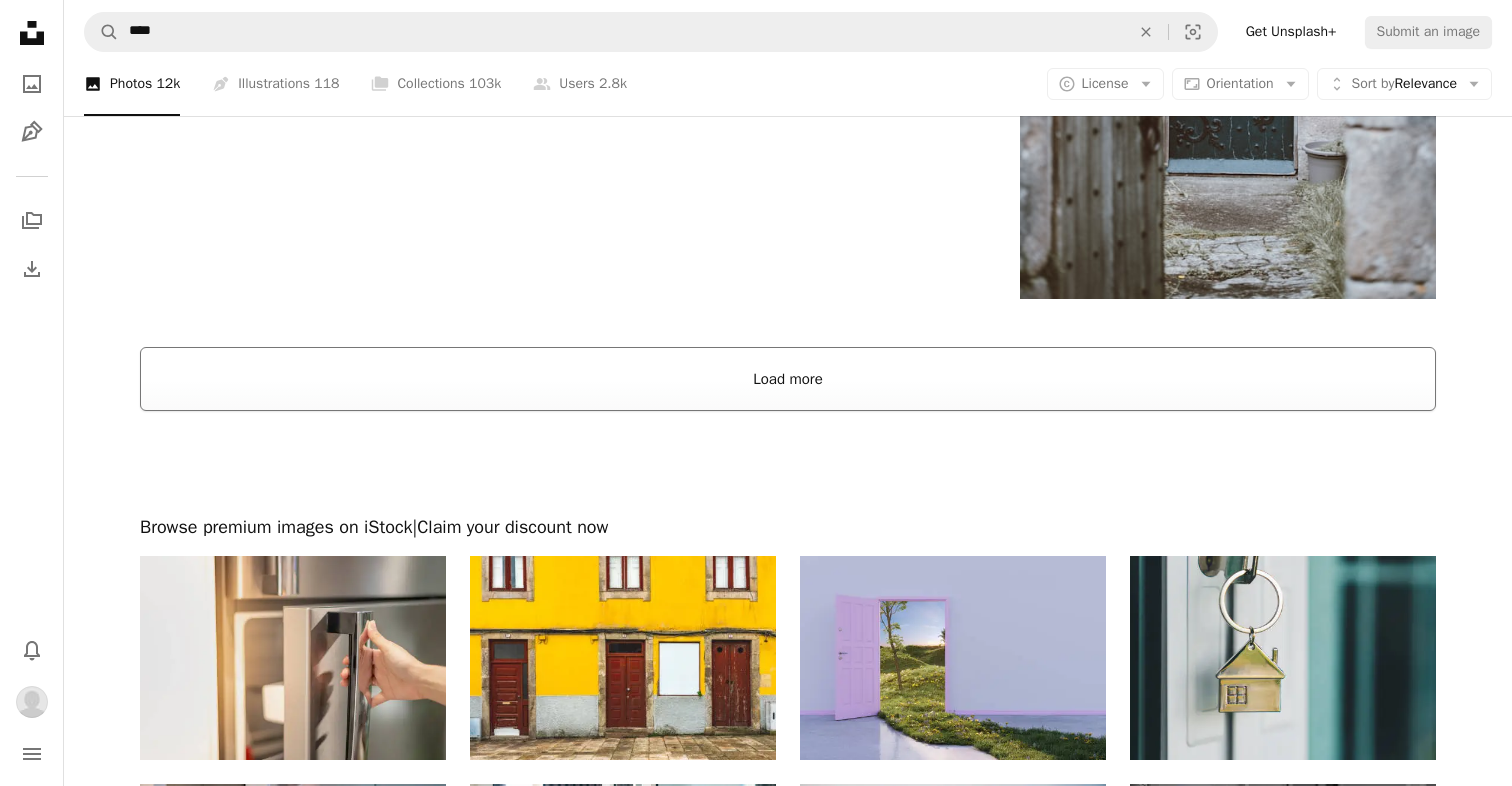 click on "Load more" at bounding box center [788, 379] 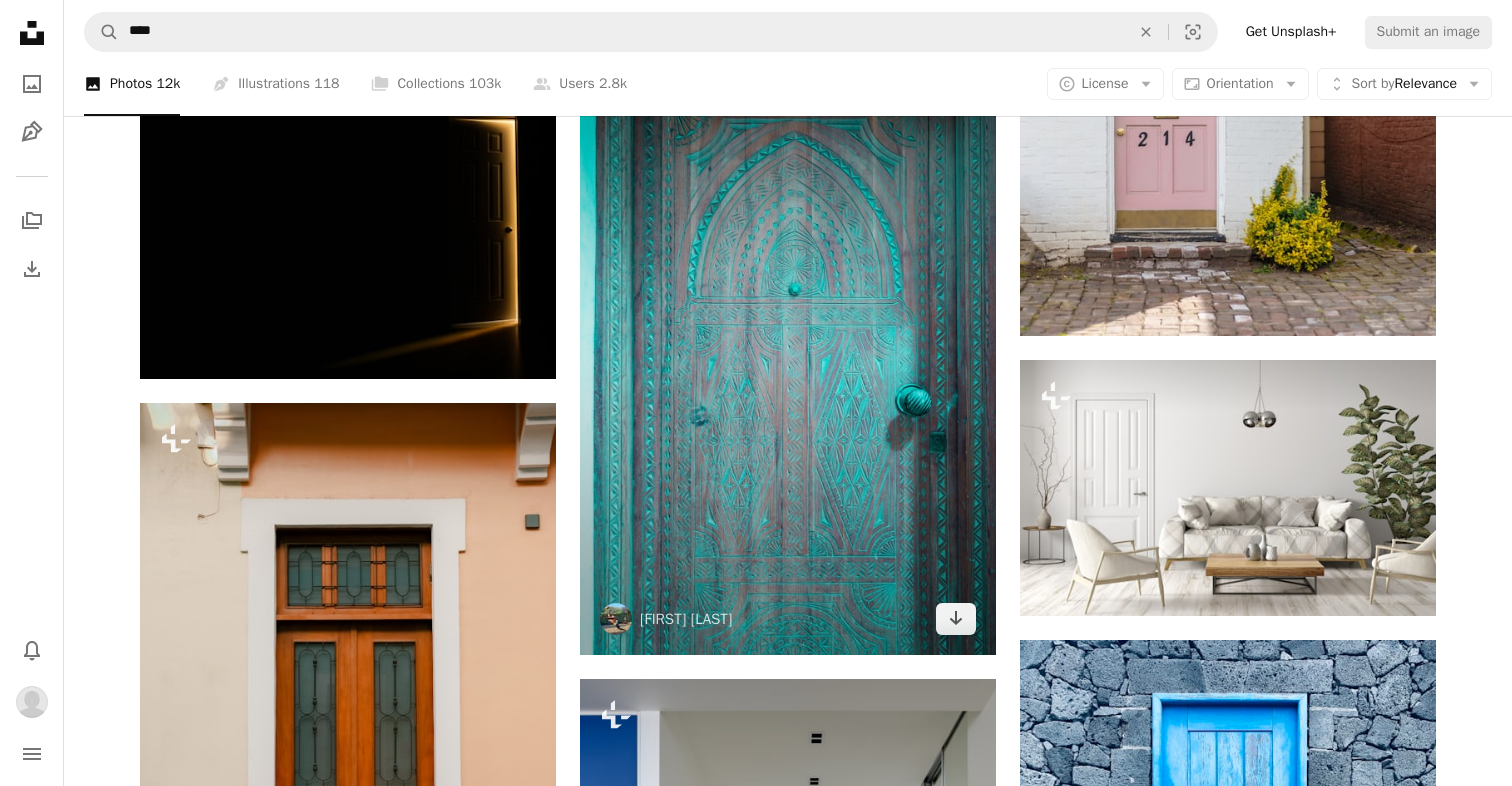 scroll, scrollTop: 17158, scrollLeft: 0, axis: vertical 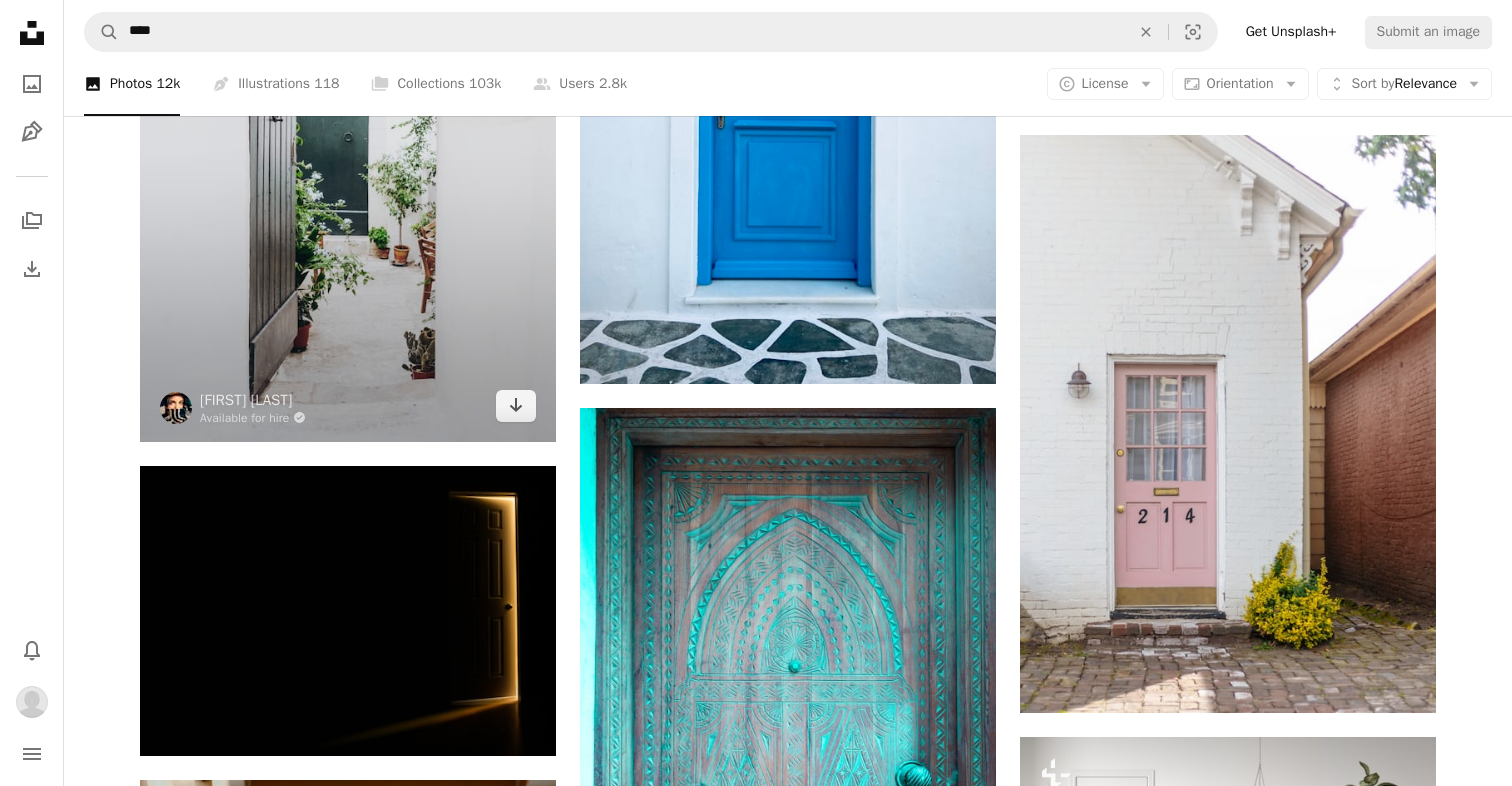 click at bounding box center [348, 130] 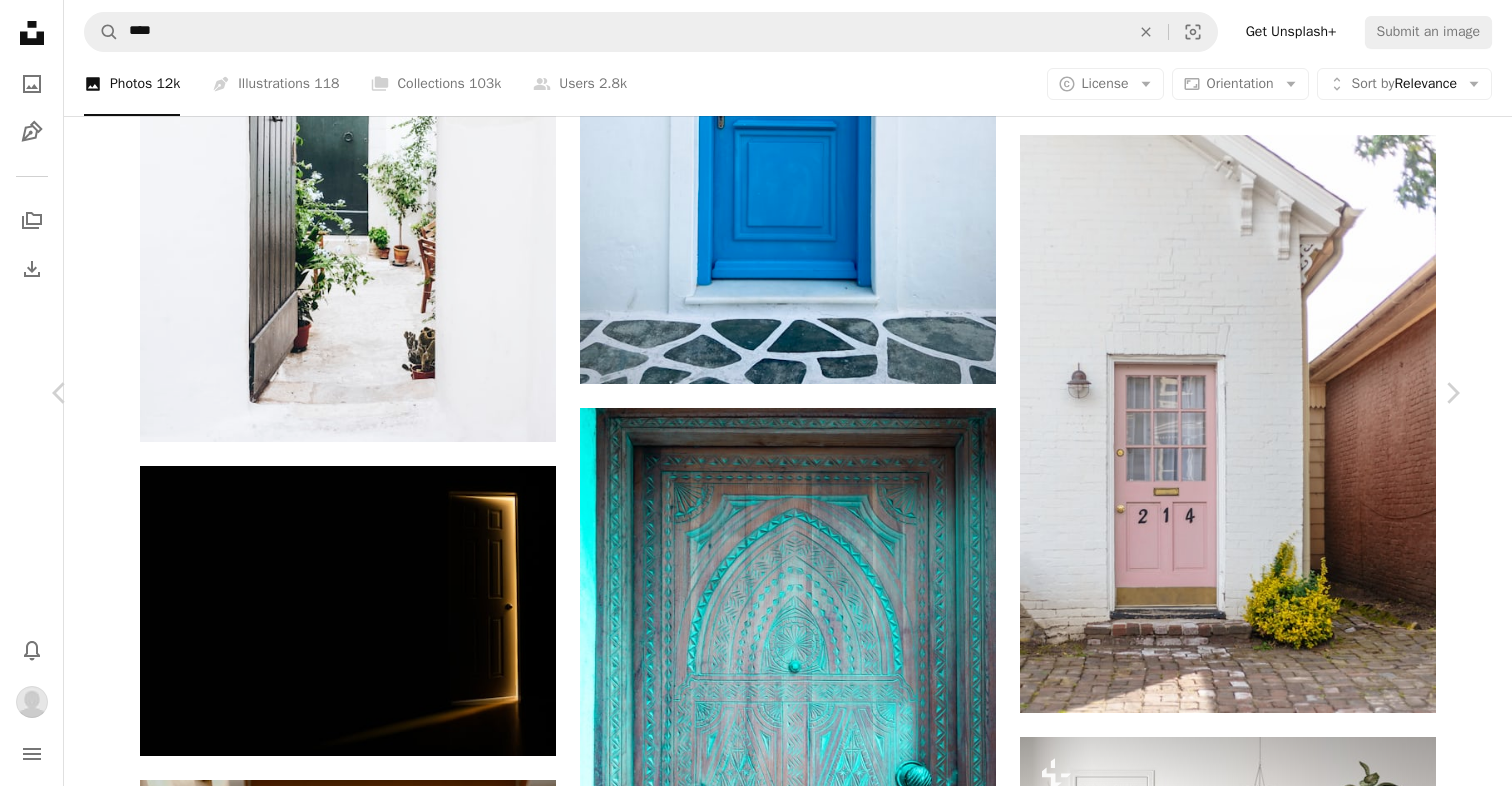 scroll, scrollTop: 6039, scrollLeft: 0, axis: vertical 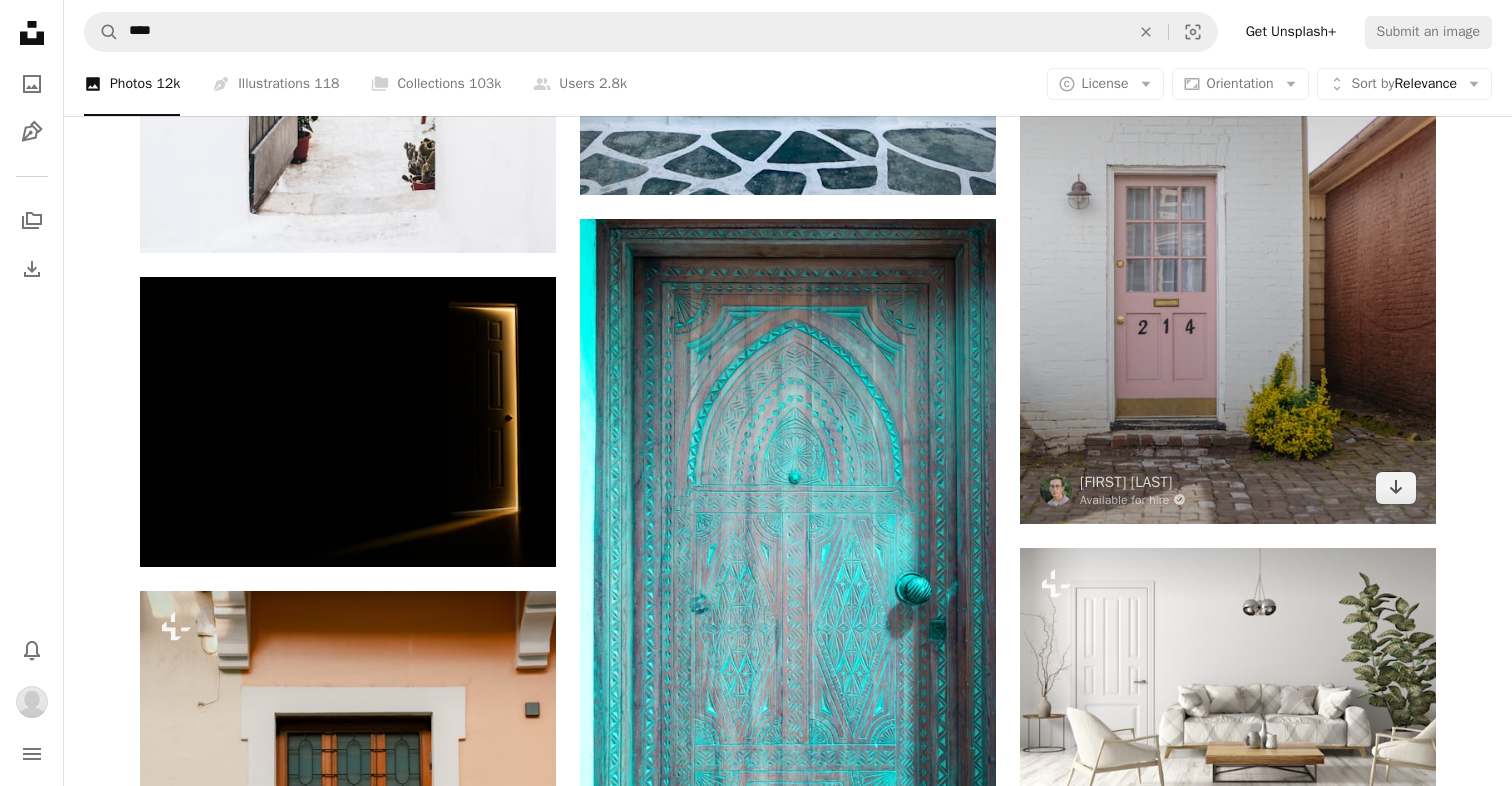 click at bounding box center [1228, 234] 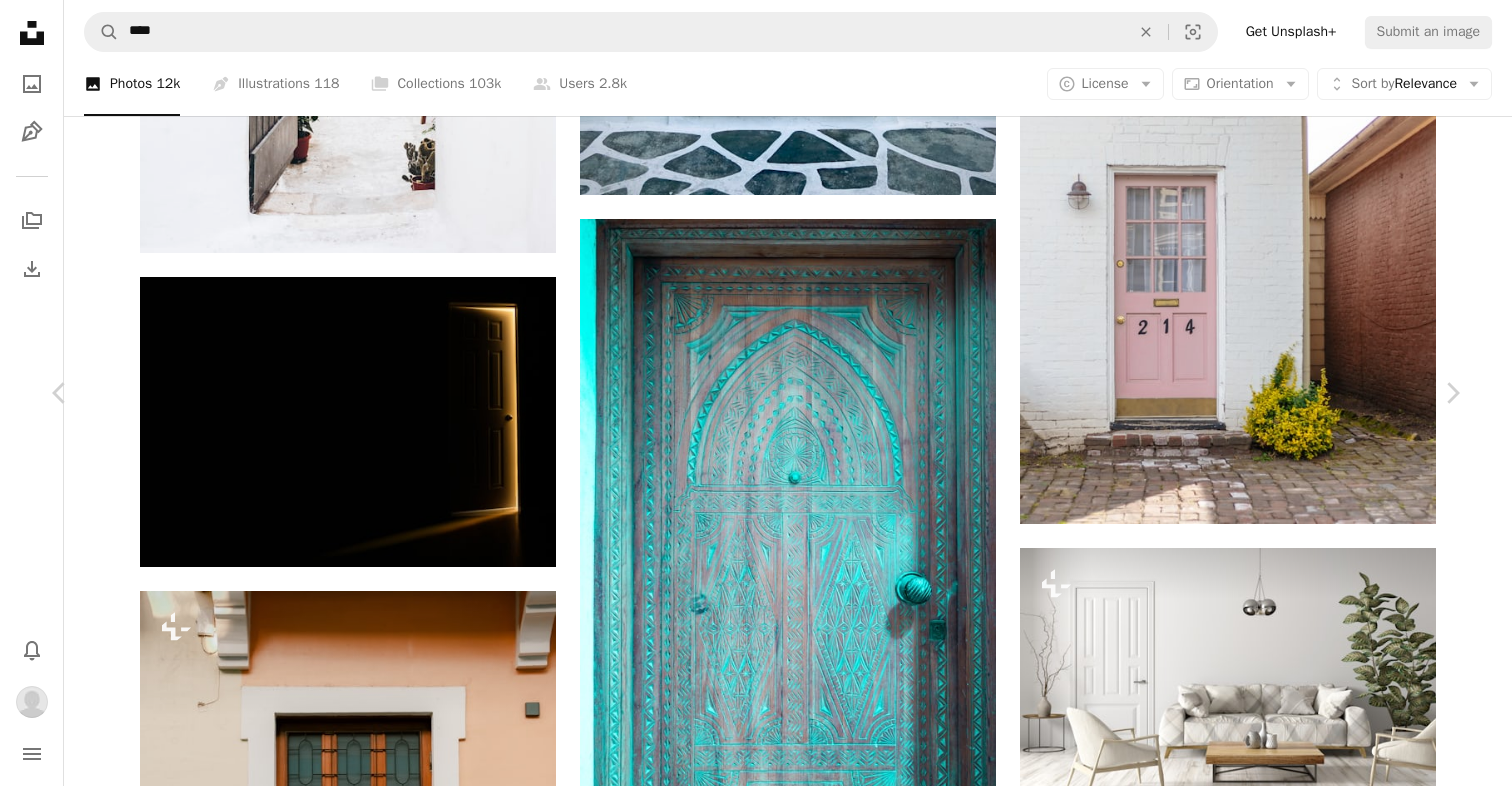 scroll, scrollTop: 0, scrollLeft: 0, axis: both 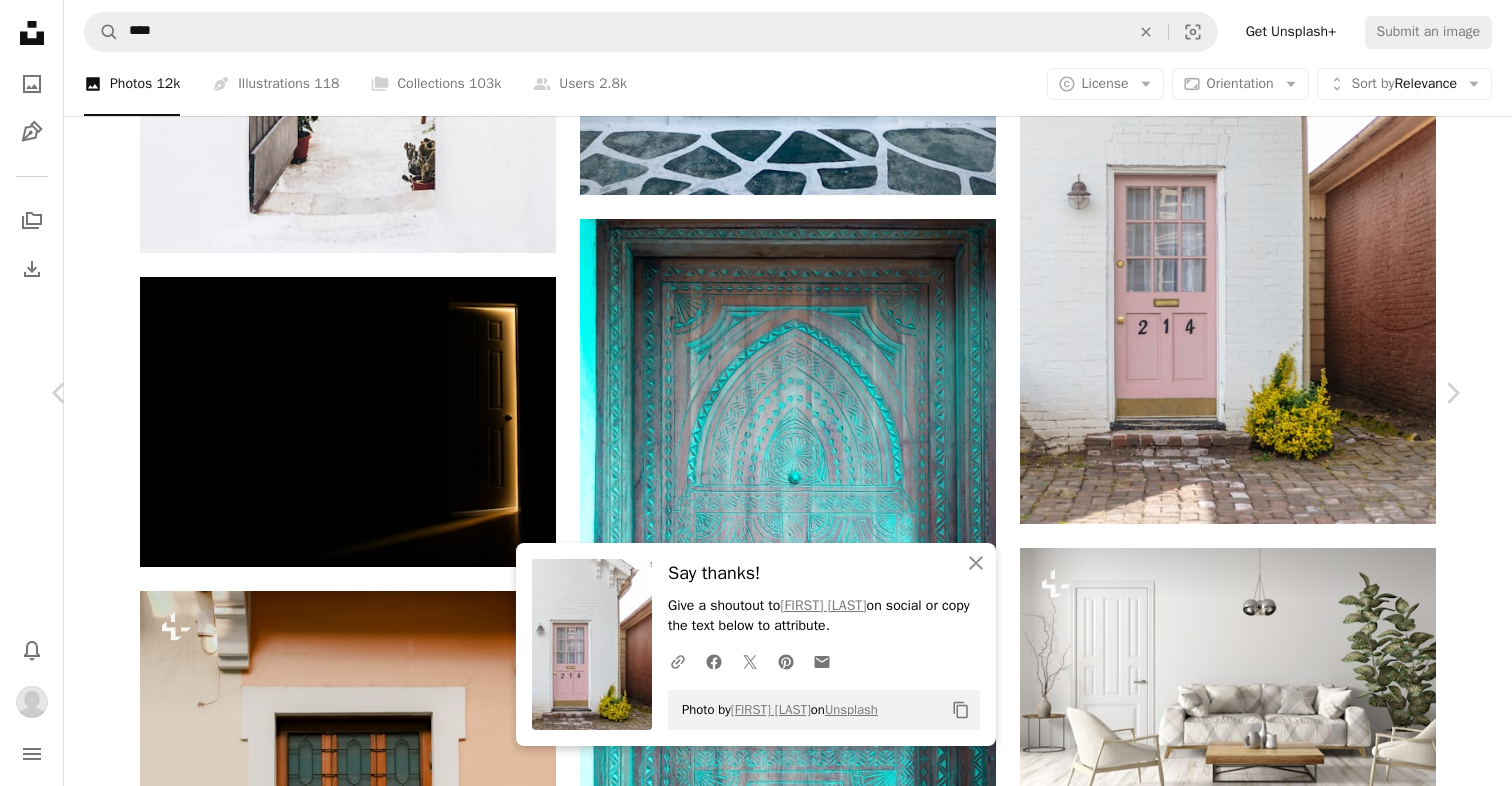 click on "An X shape Chevron left Chevron right [FIRST] [LAST] Available for hire A checkmark inside of a circle A heart A plus sign Download Chevron down Zoom in Views 3,800,347 Downloads 18,179 A forward-right arrow Share Info icon Info More Actions Pink door to a white brick house. A map marker [CITY], [STATE], [COUNTRY] Calendar outlined Published on [MONTH] [DAY], [YEAR] Camera Canon, EOS 6D Safety Free to use under the Unsplash License flowers flower house summer home pink white vintage door old brick front door white brick entrance address historic front southern pink door wall Browse premium related images on iStock | Save 20% with code UNSPLASH20 View more on iStock ↗ Related images A heart A plus sign [FIRST] [LAST] Arrow pointing down A heart A plus sign For" at bounding box center [756, 6487] 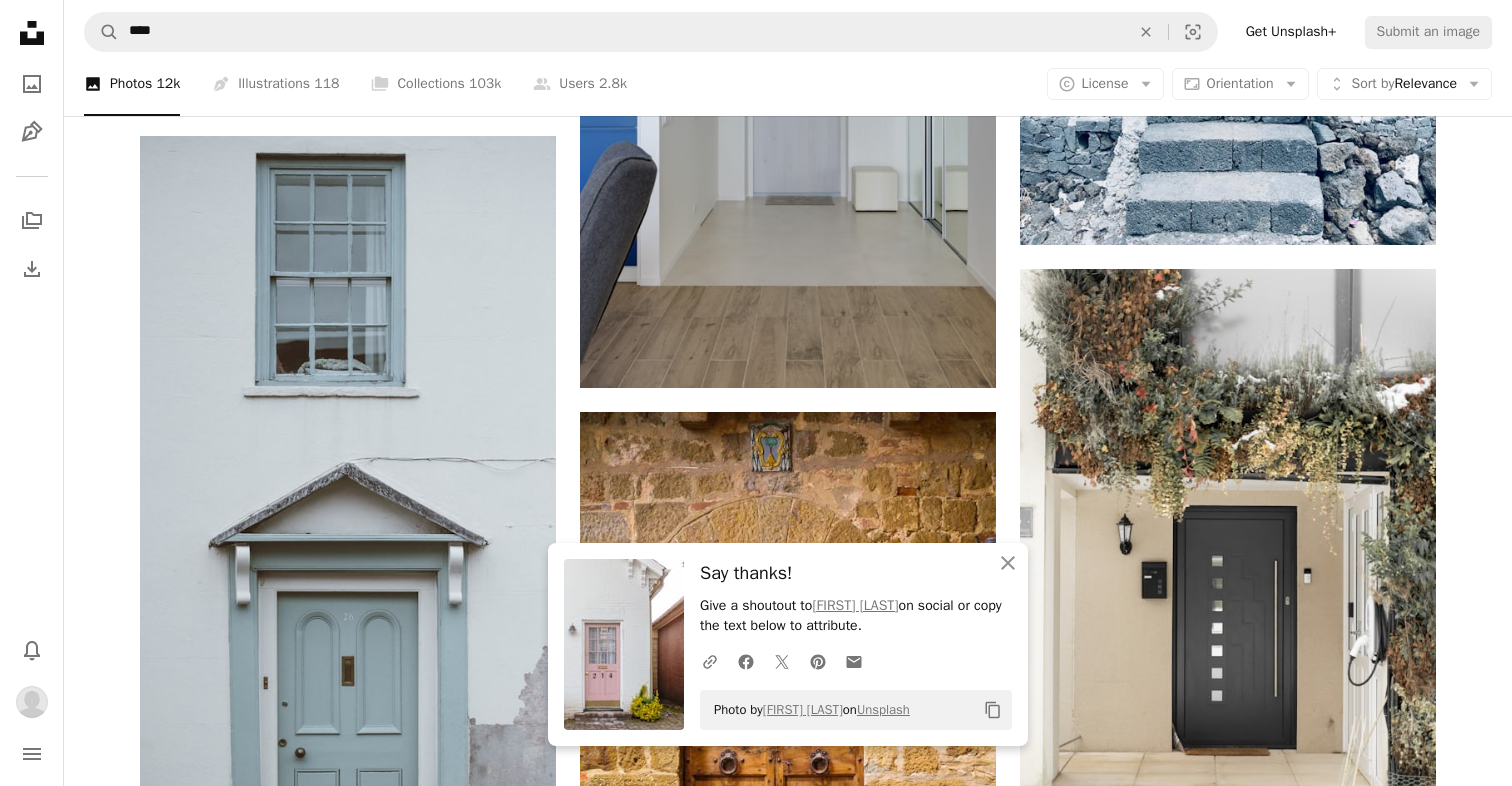 scroll, scrollTop: 18484, scrollLeft: 0, axis: vertical 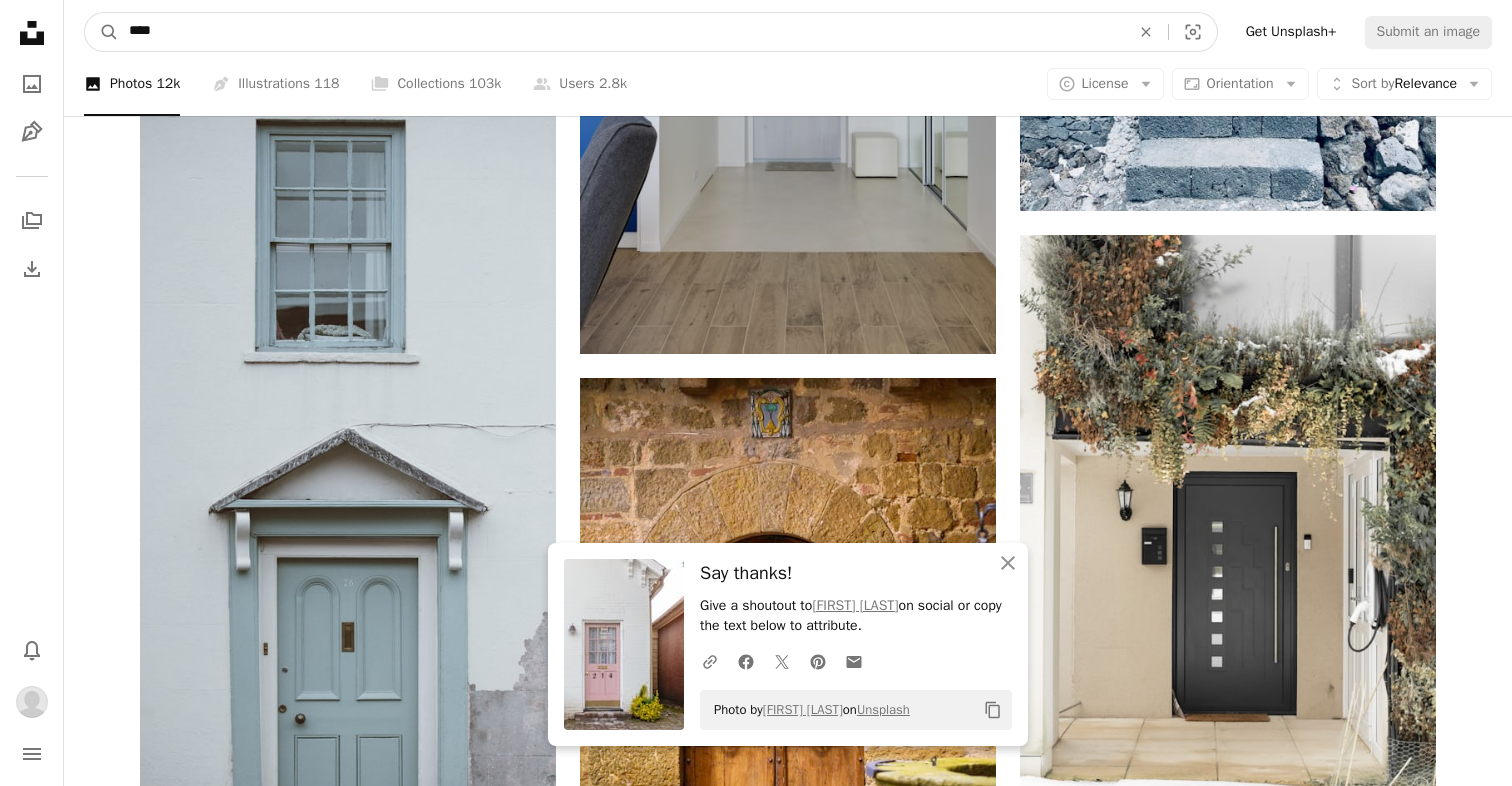 click on "****" at bounding box center (621, 32) 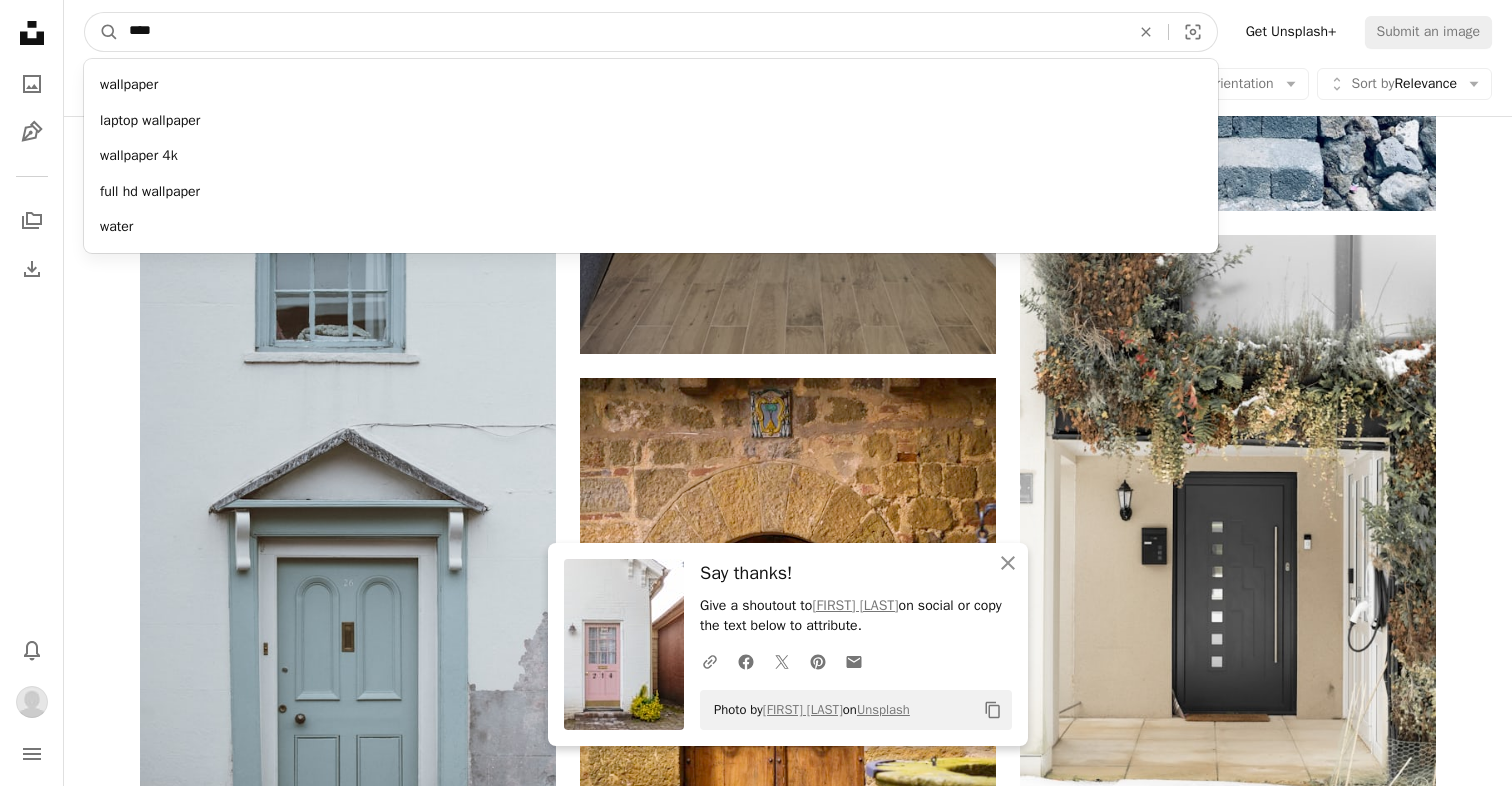 type on "*****" 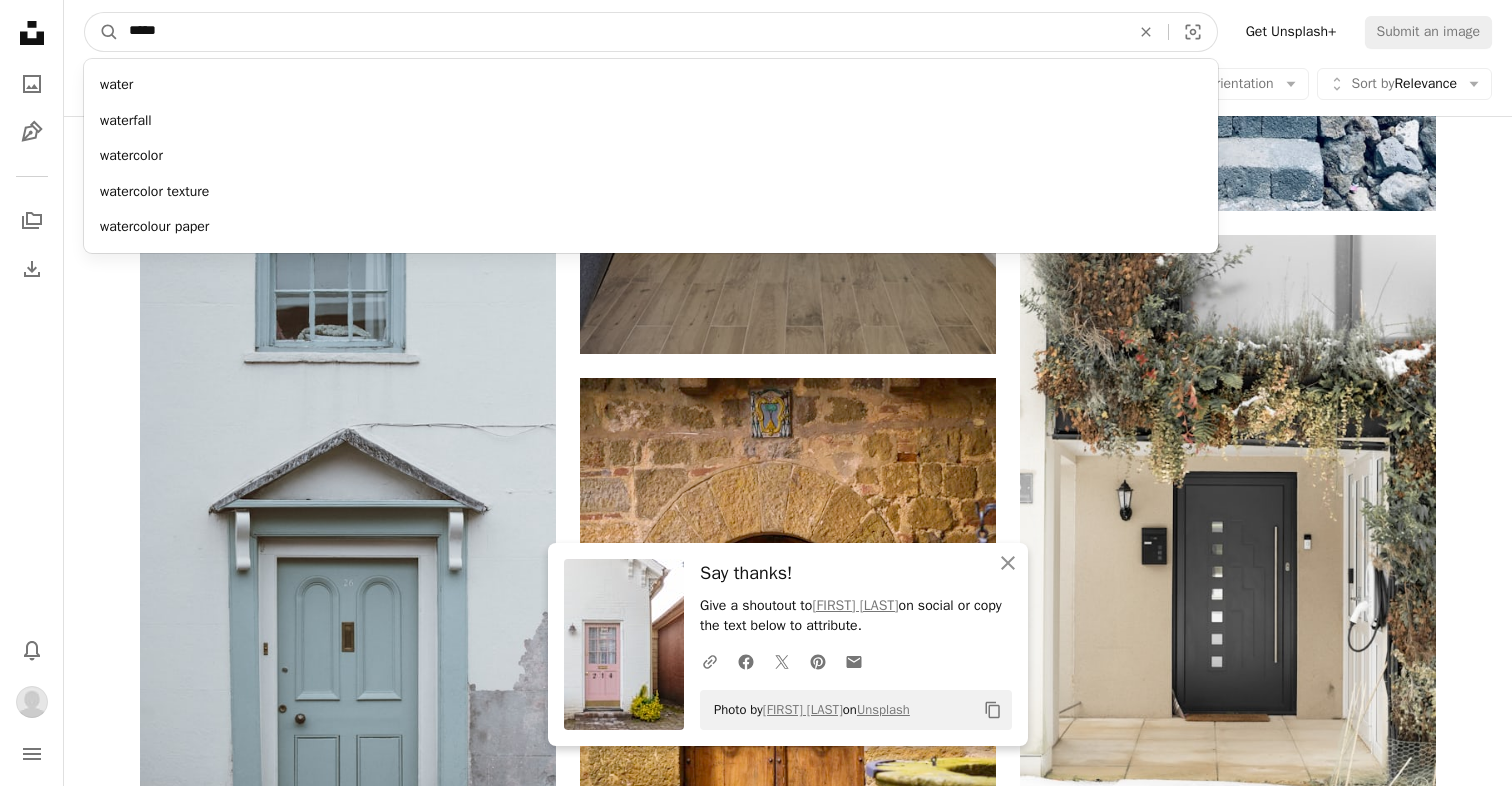 click on "A magnifying glass" at bounding box center (102, 32) 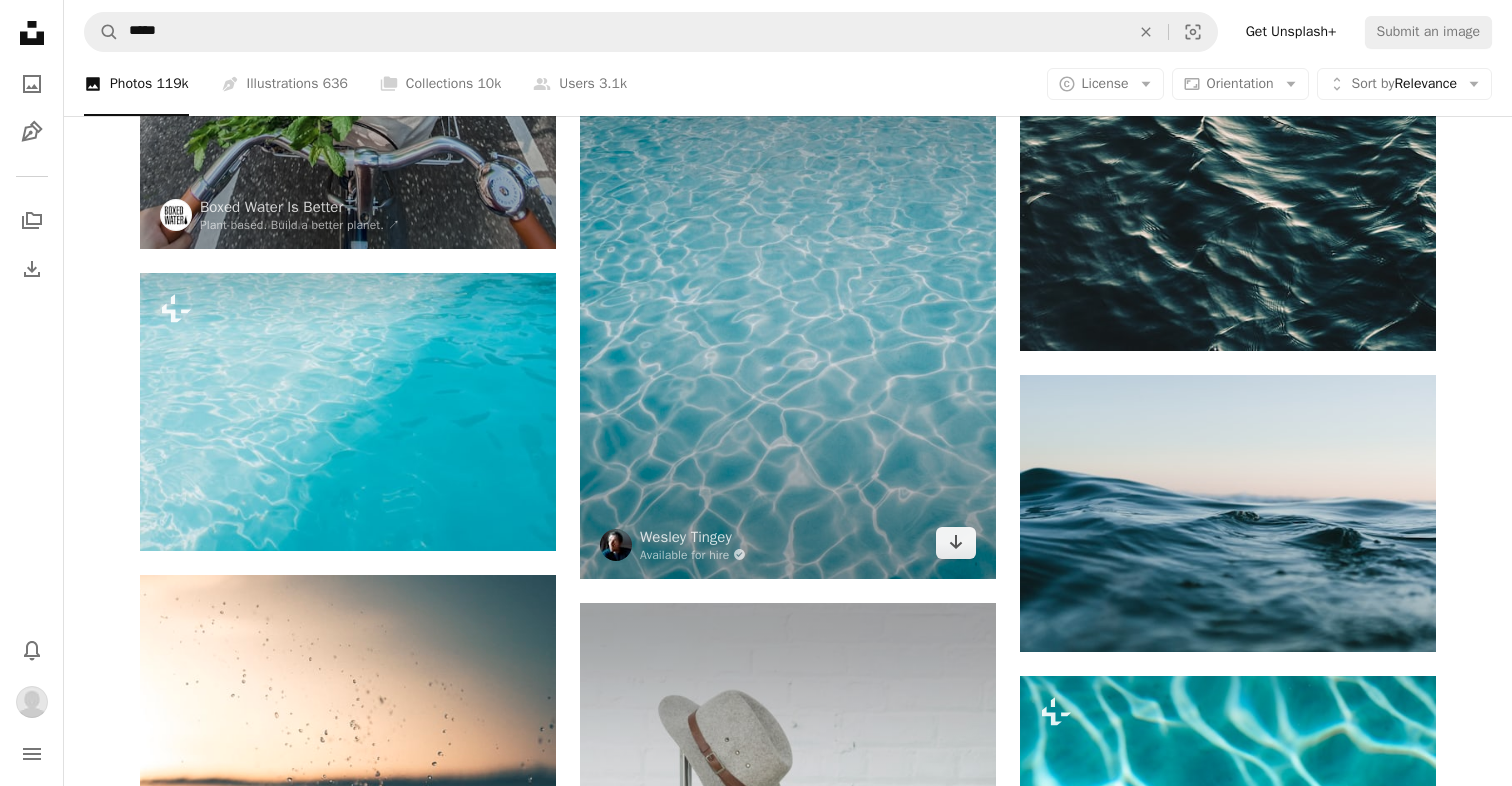 scroll, scrollTop: 550, scrollLeft: 0, axis: vertical 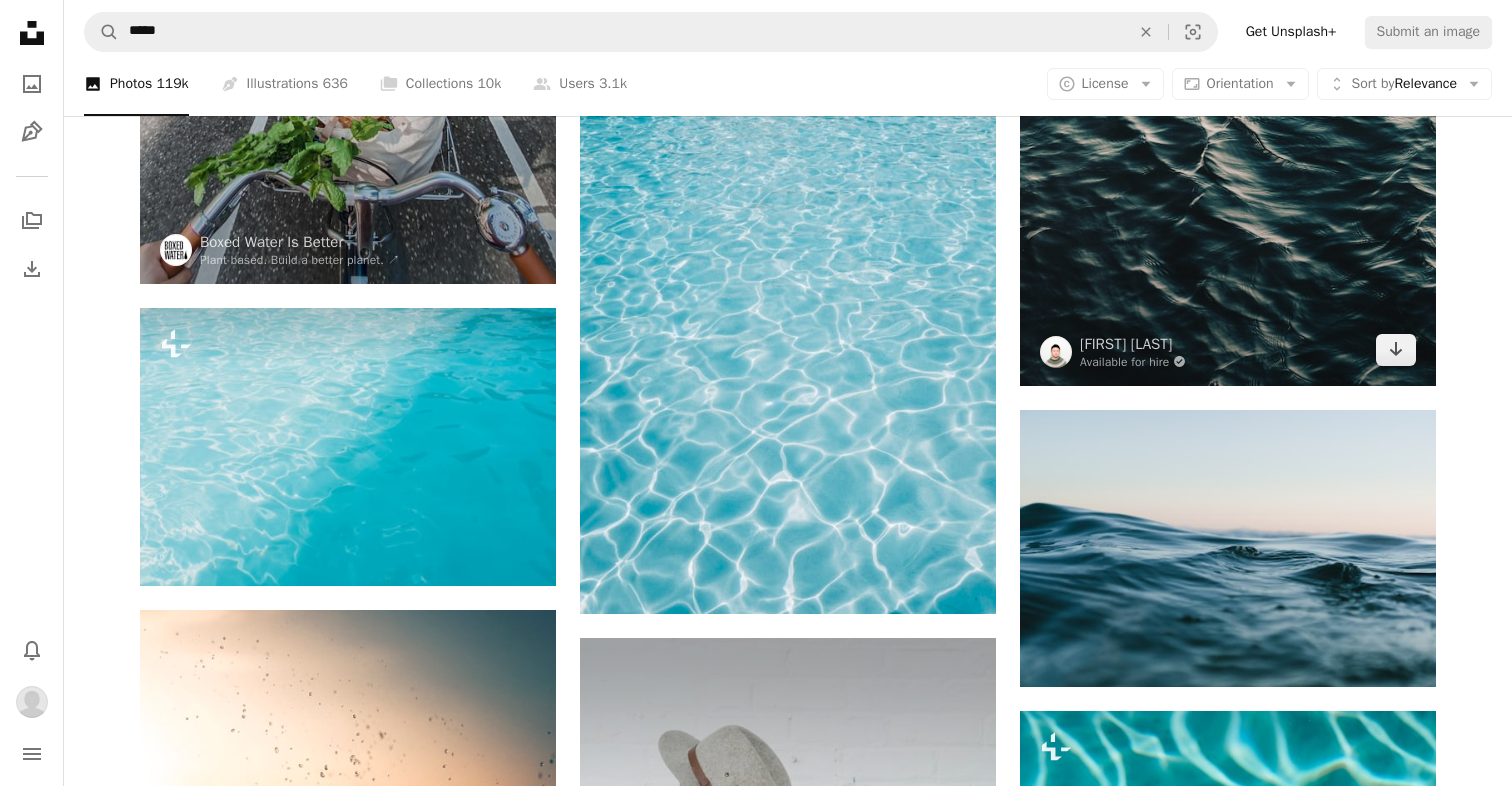 click at bounding box center (1228, 74) 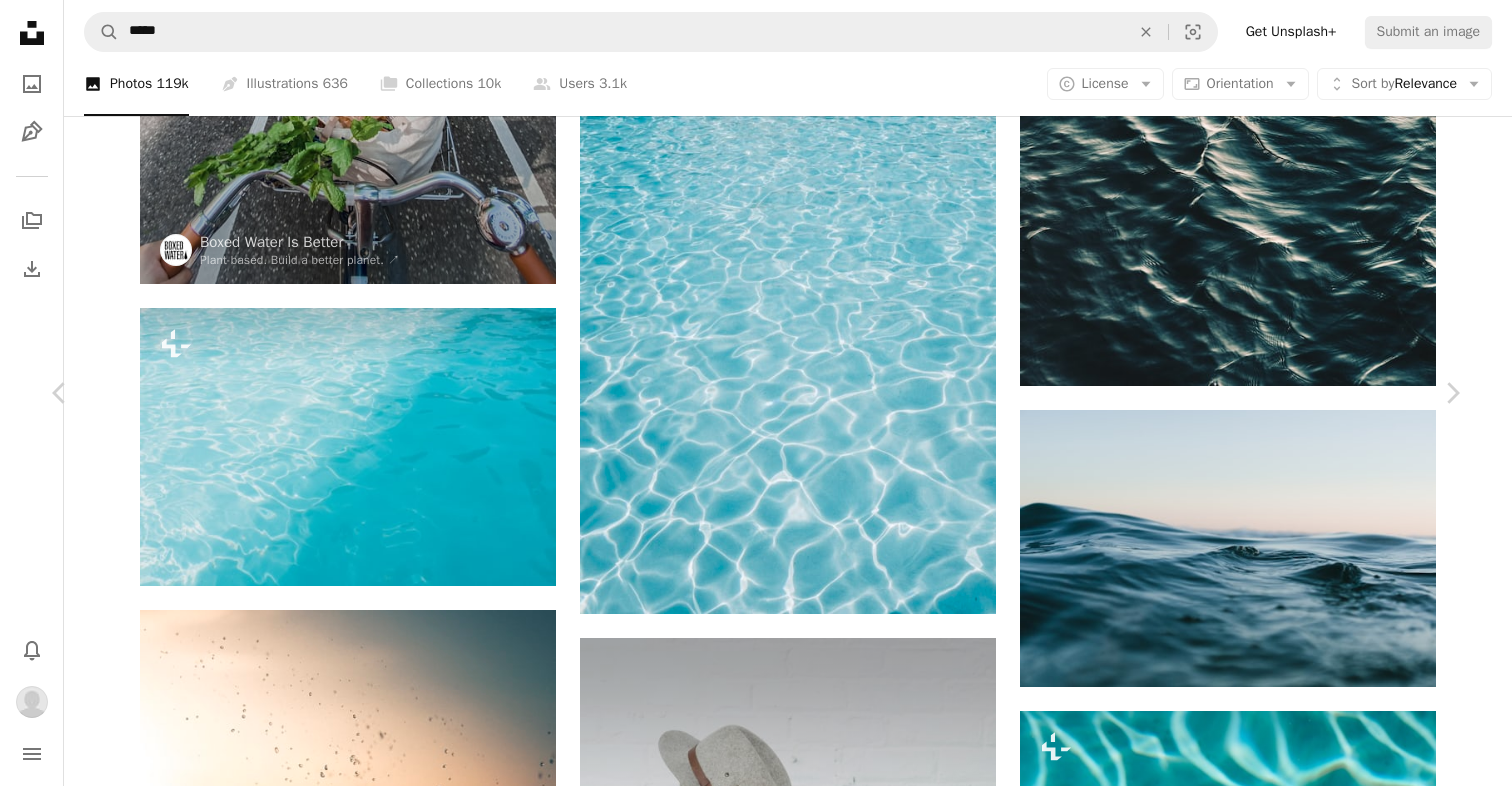 click on "Download" at bounding box center [1281, 6511] 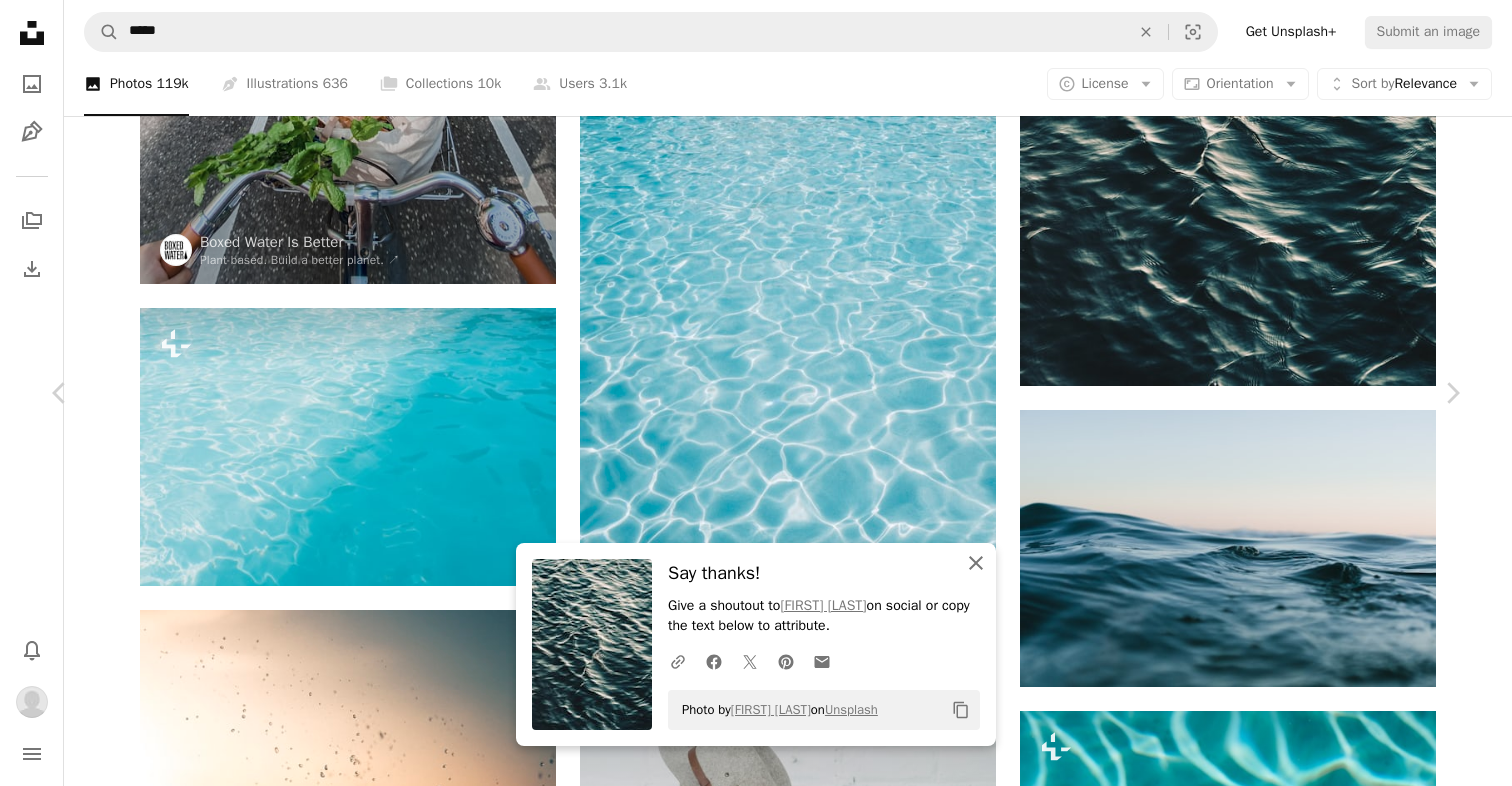 click 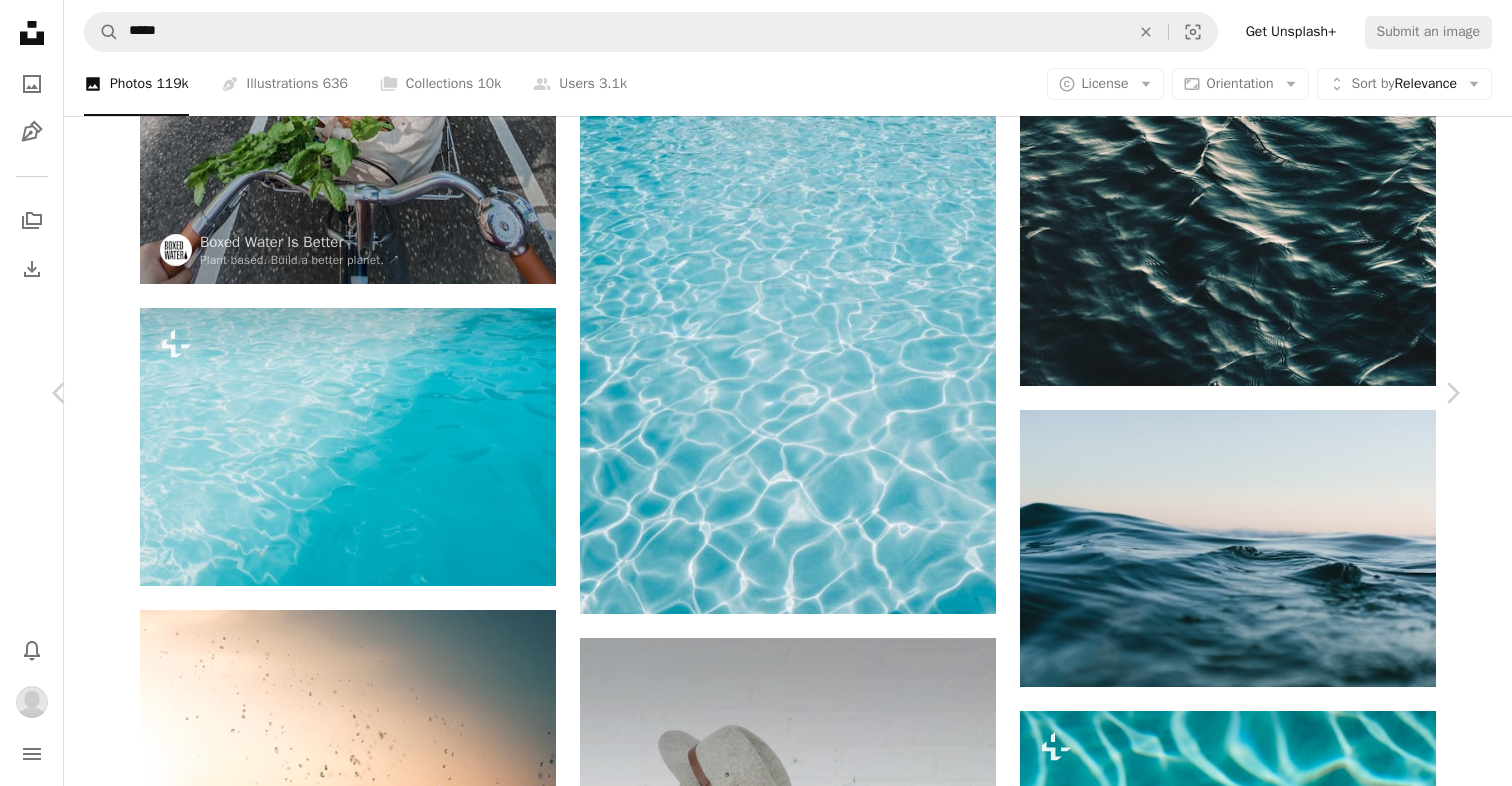 click on "An X shape Chevron left Chevron right [FIRST] [LAST] Available for hire A checkmark inside of a circle A heart A plus sign Download Chevron down Zoom in Views 31,639,281 Downloads 340,136 Featured in Photos , Textures , Nature A forward-right arrow Share Info icon Info More Actions A map marker Mountains, [CITY], [COUNTRY] Calendar outlined Published on [MONTH] [DAY], [YEAR] Camera FUJIFILM, X-T2 Safety Free to use under the Unsplash License wallpaper abstract texture sea blue pattern river lake wave wallpapers reflection backgrounds colour water background water wallpaper surface 35mm fujifilm background mountains Browse premium related images on iStock | Save 20% with code UNSPLASH20 View more on iStock ↗ Related images A heart A plus sign Plus sign for Unsplash+ A heart A plus sign [FIRST] [LAST] For Unsplash+ A lock Download A heart A plus sign [FIRST] [LAST] Available for hire A checkmark inside of a circle Arrow pointing down A heart A plus sign [FIRST] [LAST] Available for hire" at bounding box center (756, 6857) 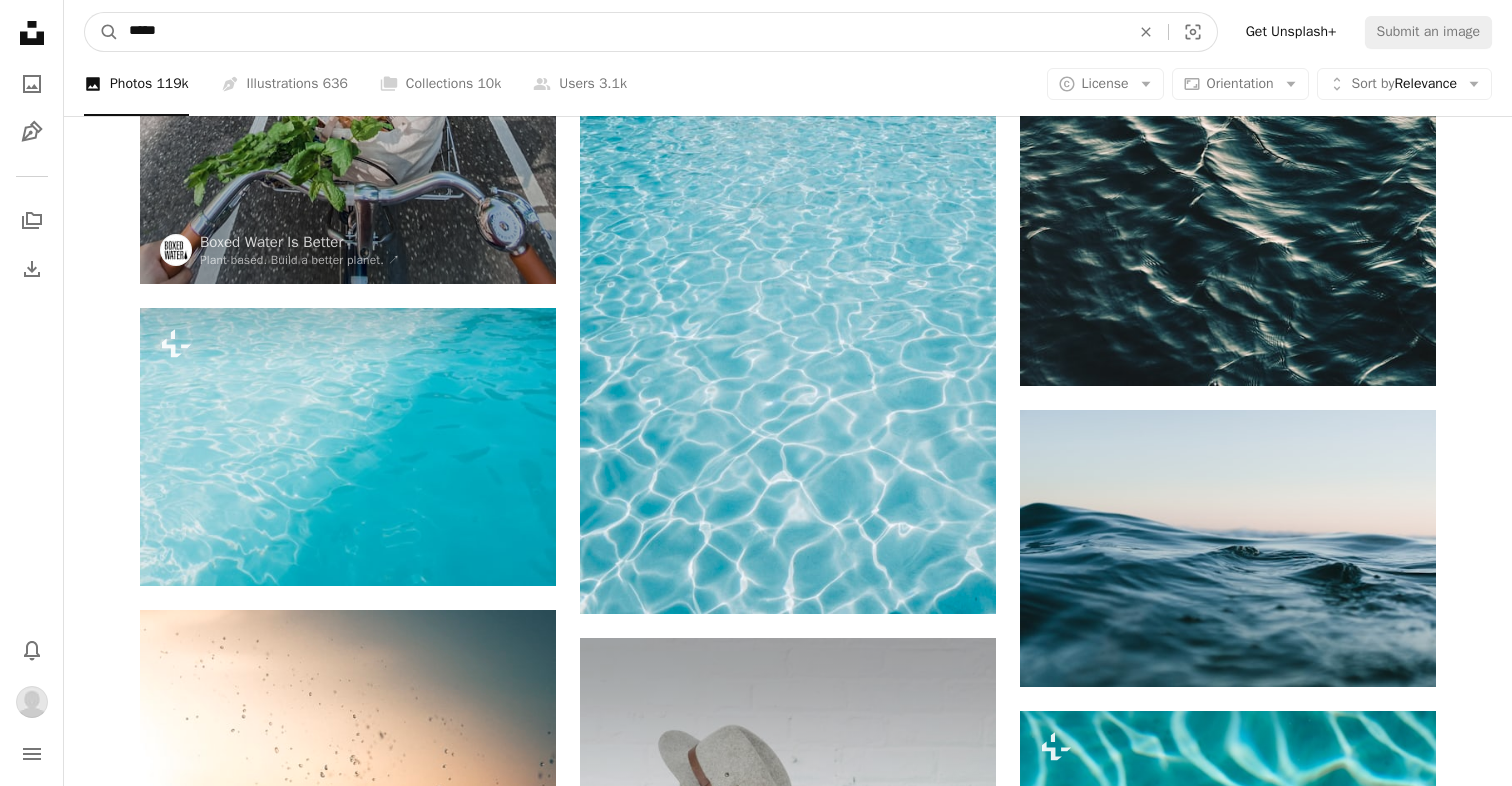 click on "*****" at bounding box center [621, 32] 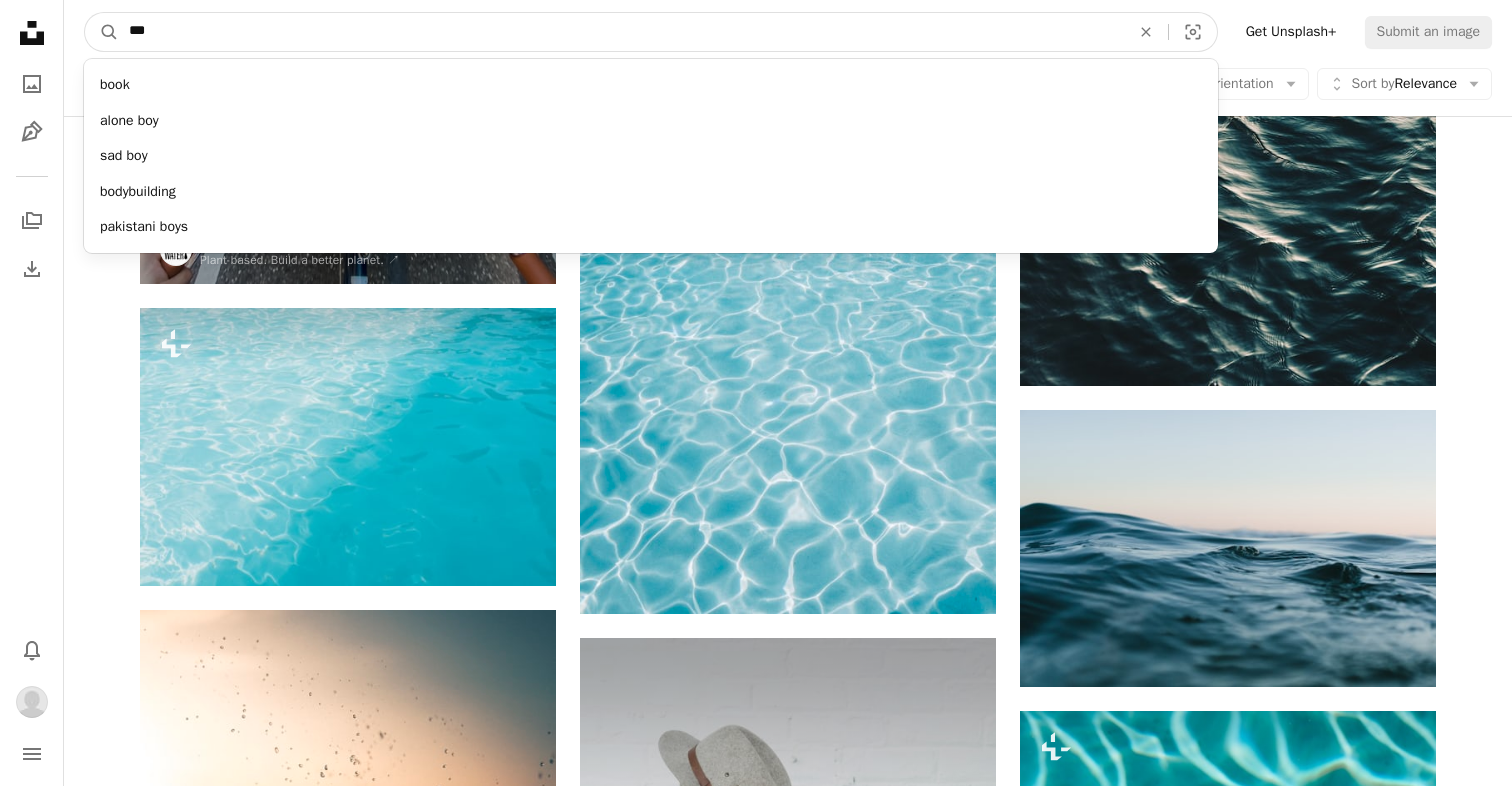 type on "****" 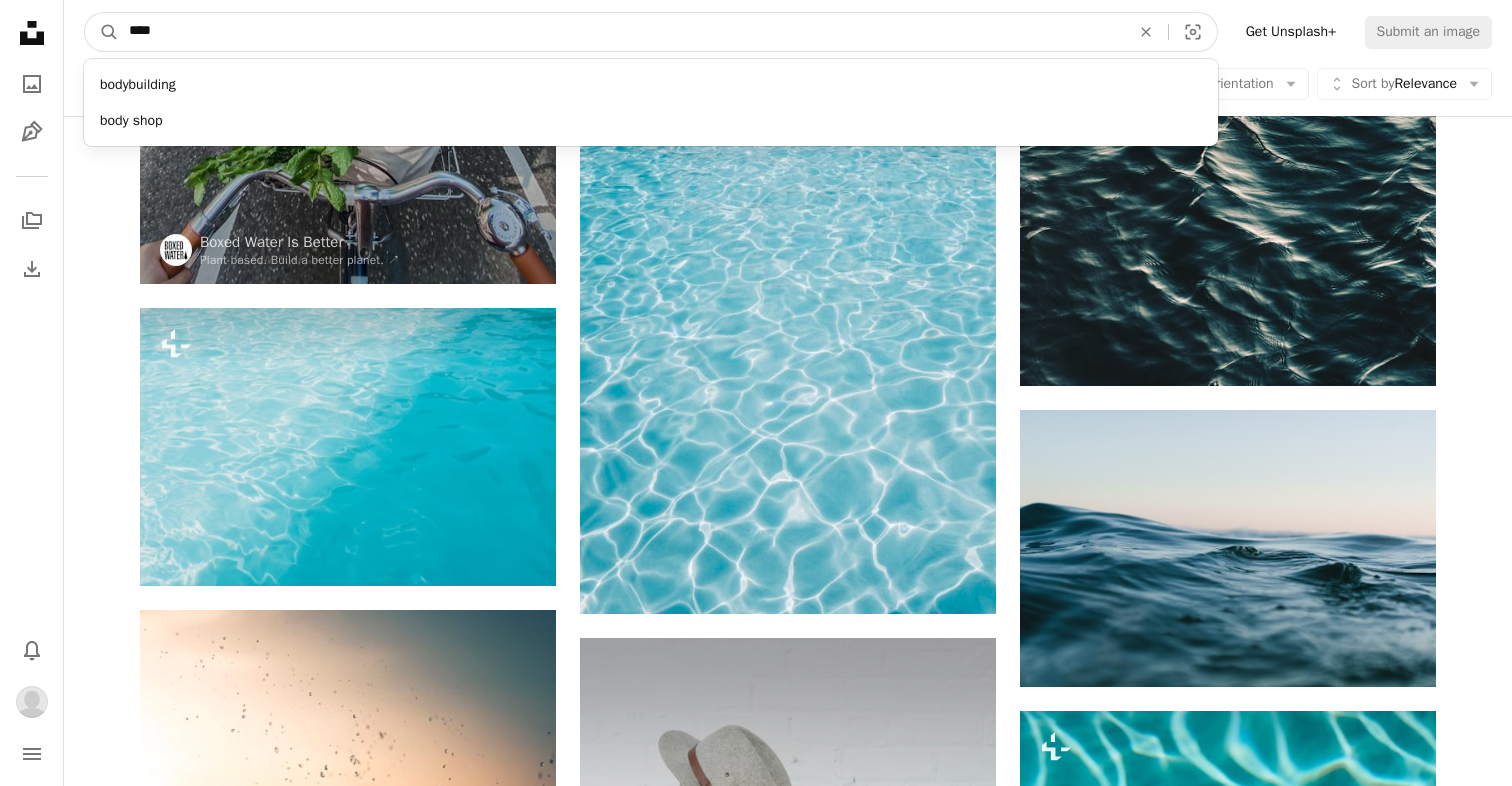 click on "A magnifying glass" at bounding box center [102, 32] 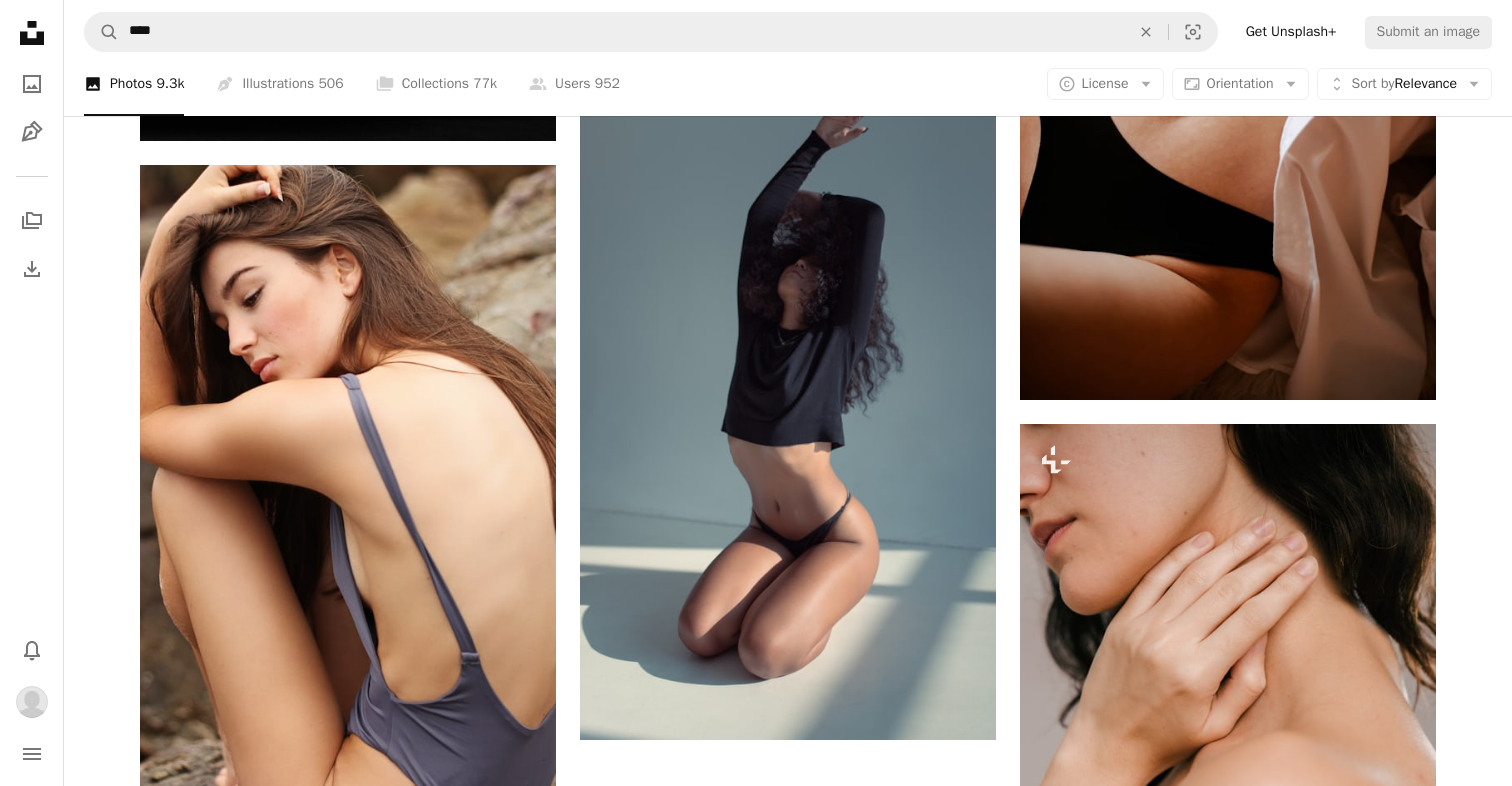 scroll, scrollTop: 3261, scrollLeft: 0, axis: vertical 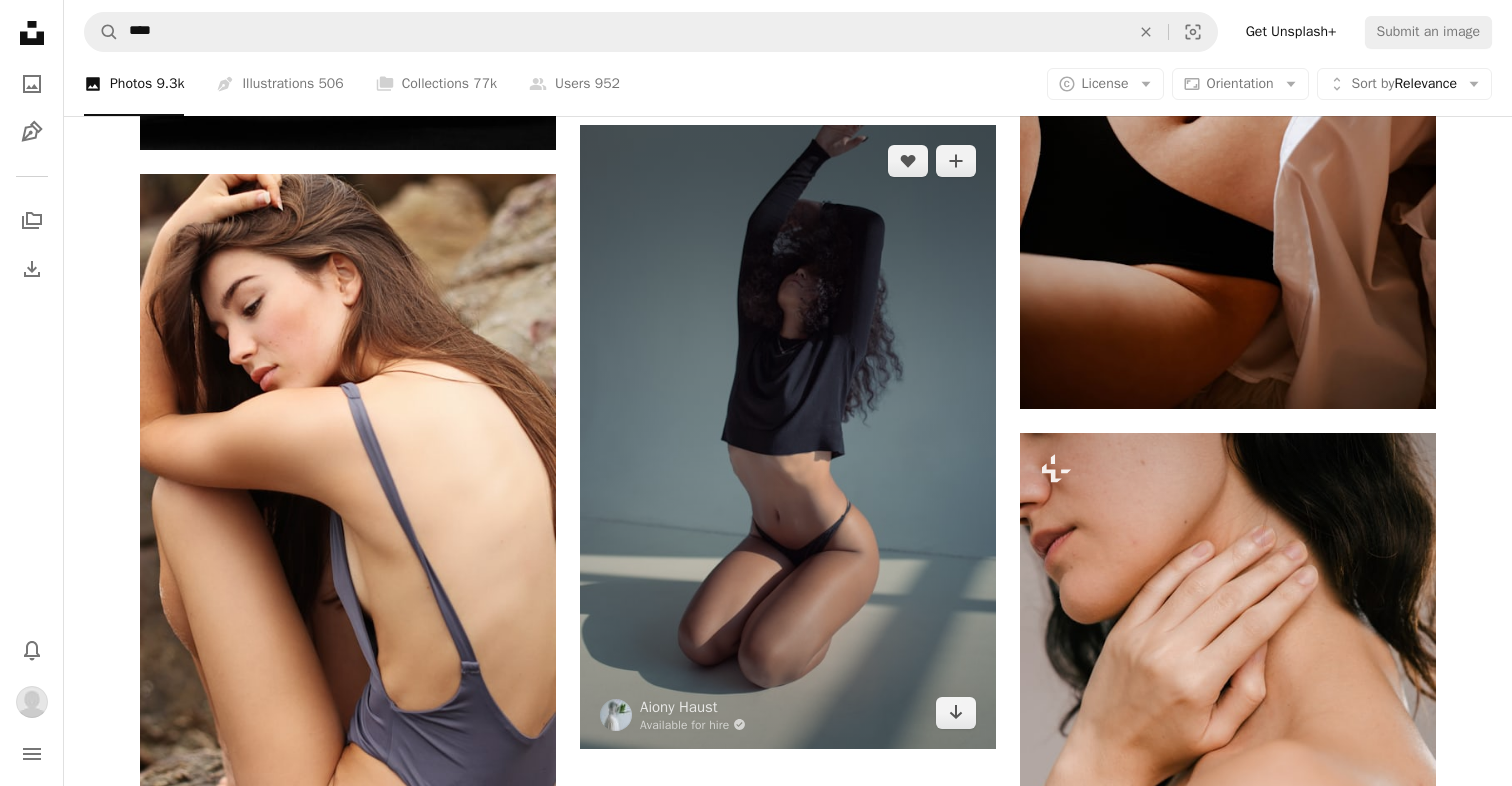 click at bounding box center (788, 437) 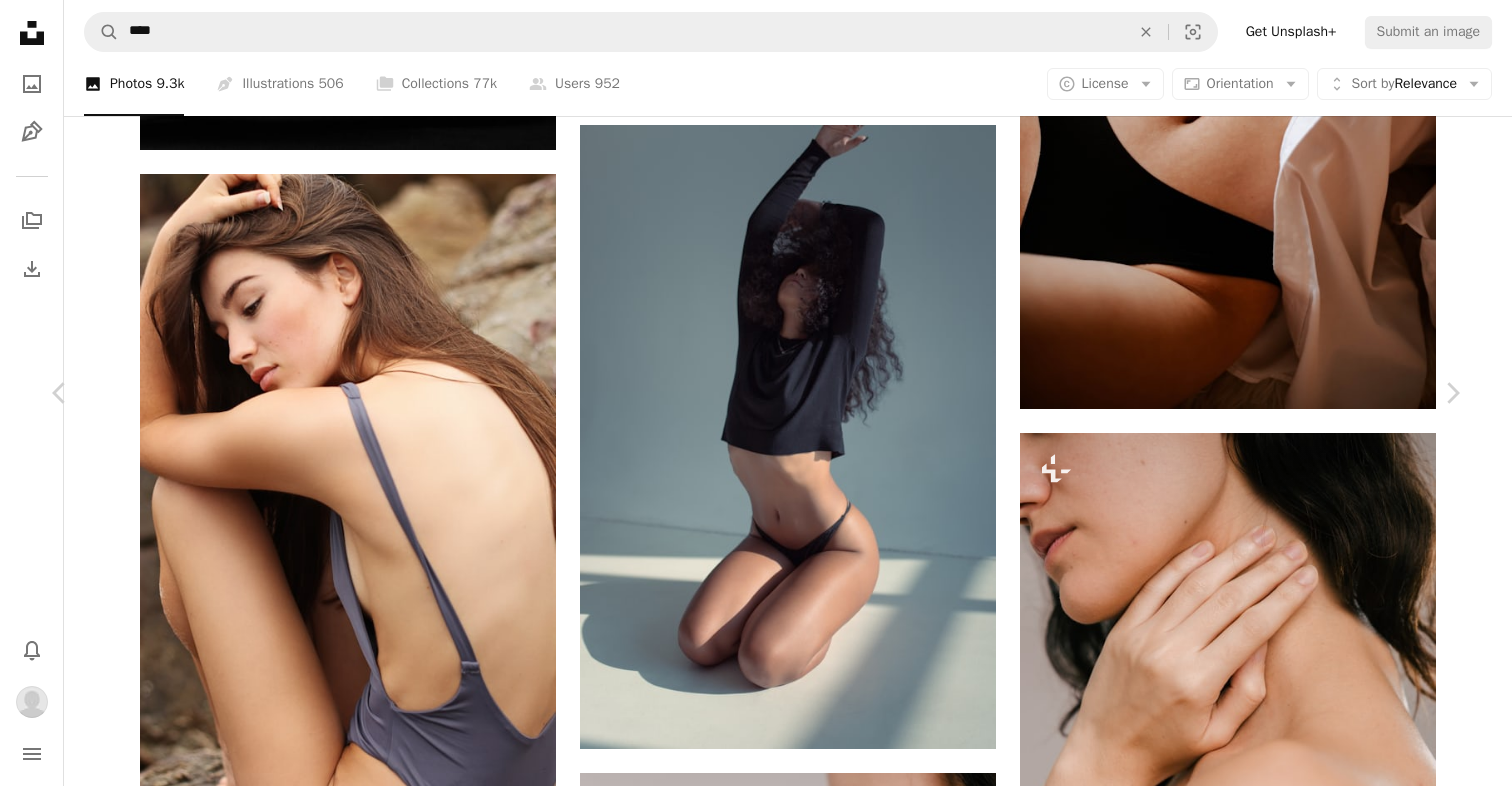 click on "An X shape" at bounding box center (20, 20) 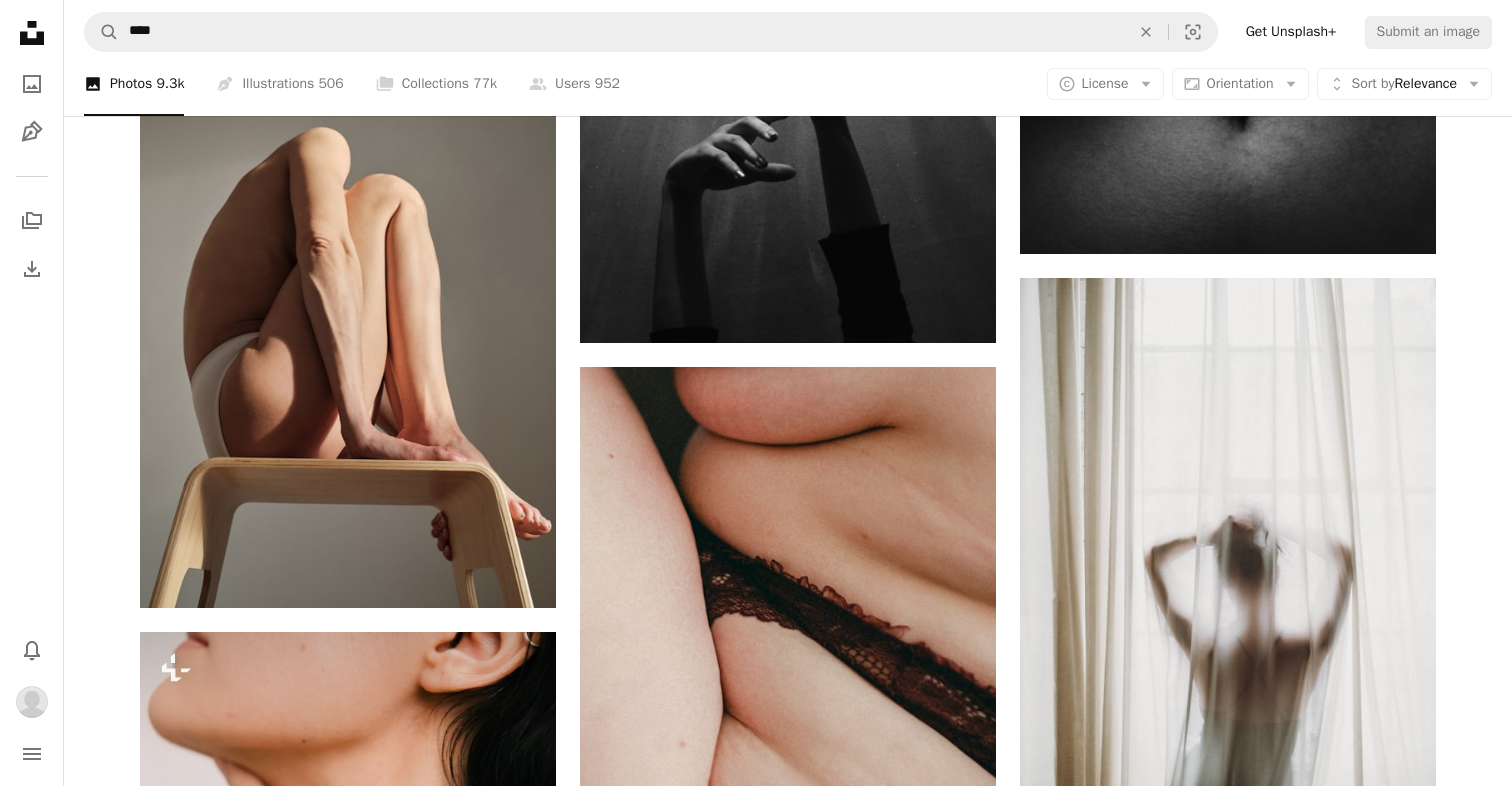 scroll, scrollTop: 6818, scrollLeft: 0, axis: vertical 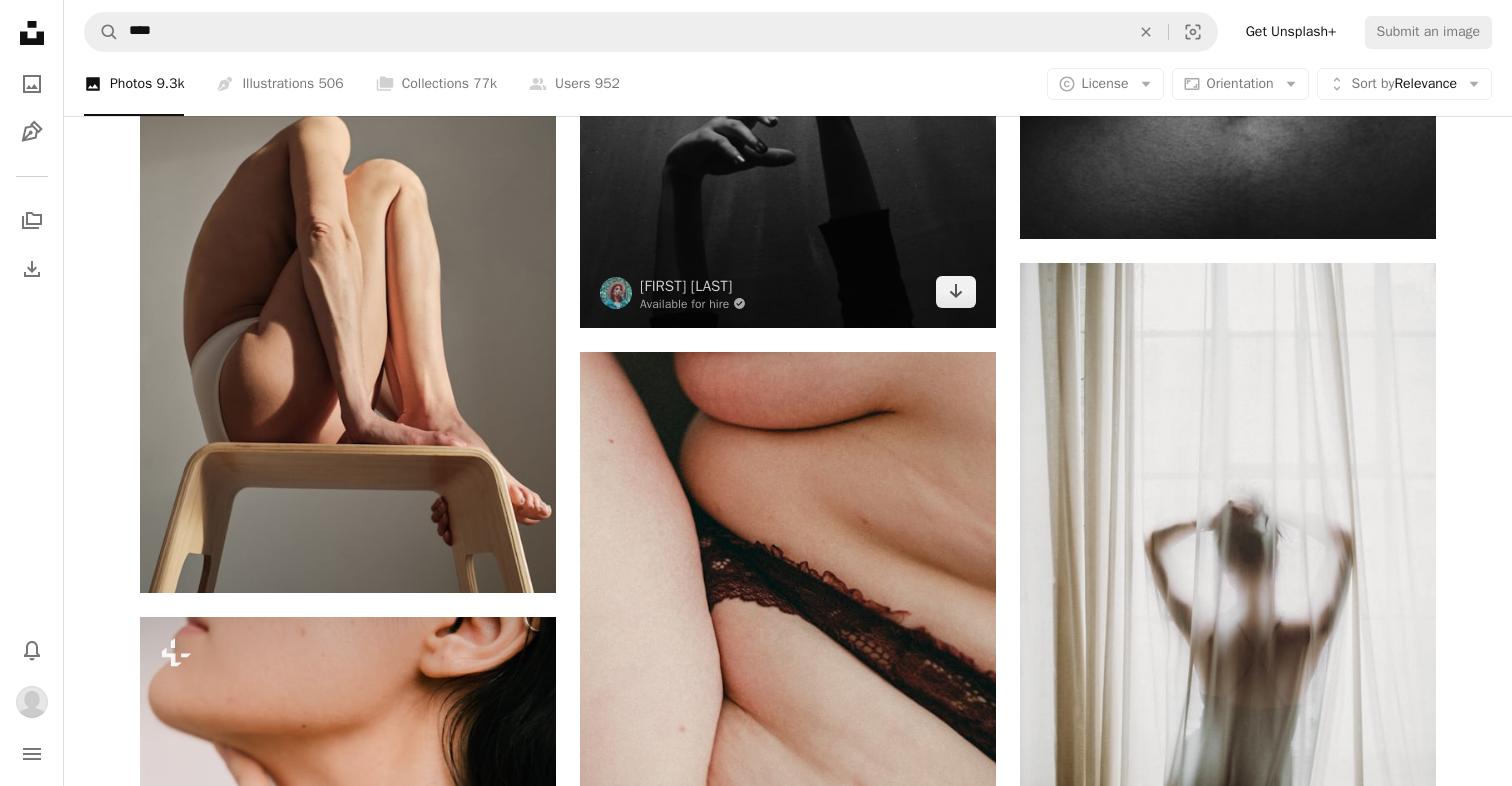 click at bounding box center [788, 45] 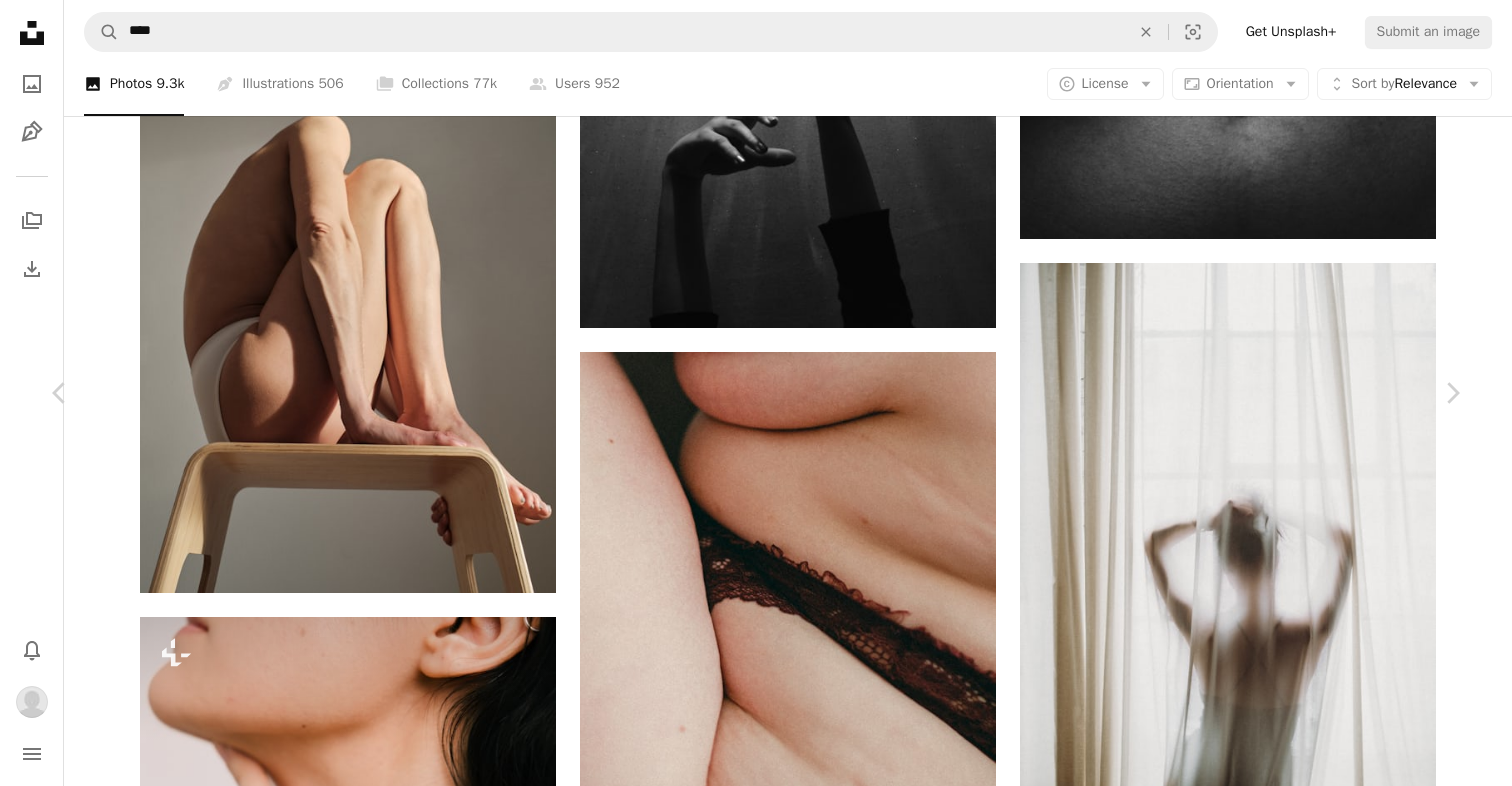 scroll, scrollTop: 3494, scrollLeft: 0, axis: vertical 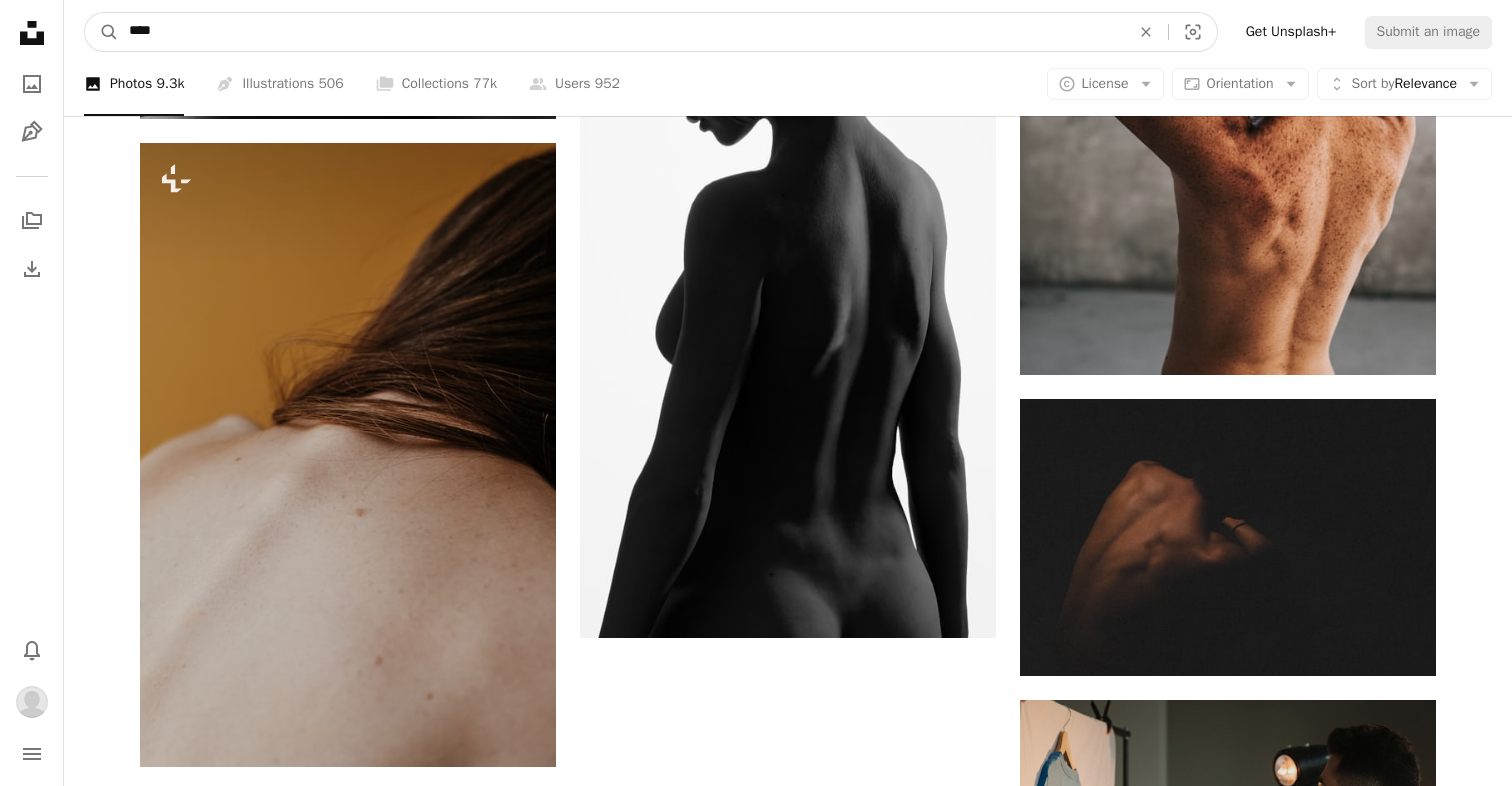 click on "****" at bounding box center [621, 32] 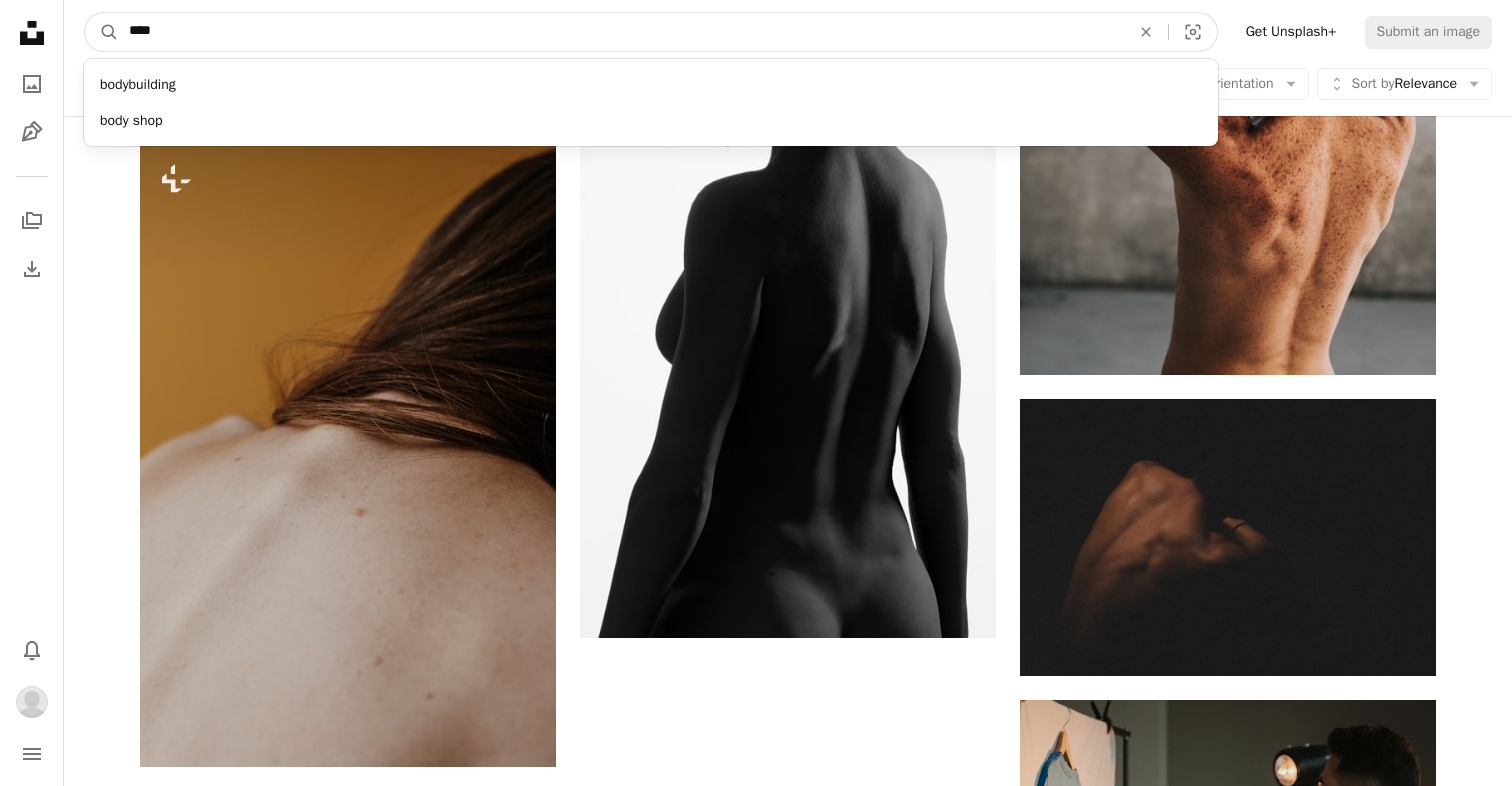 click on "****" at bounding box center (621, 32) 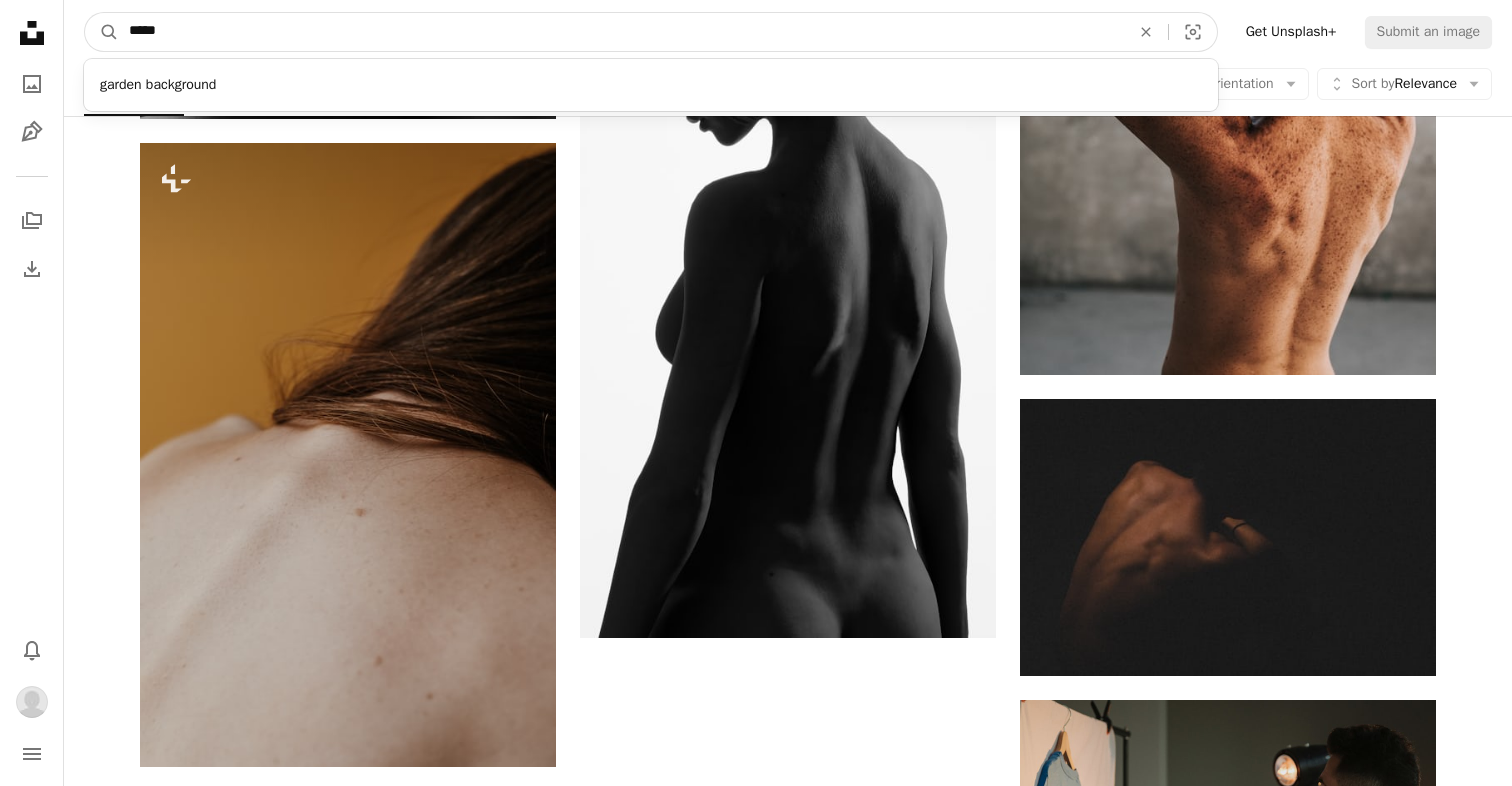 type on "******" 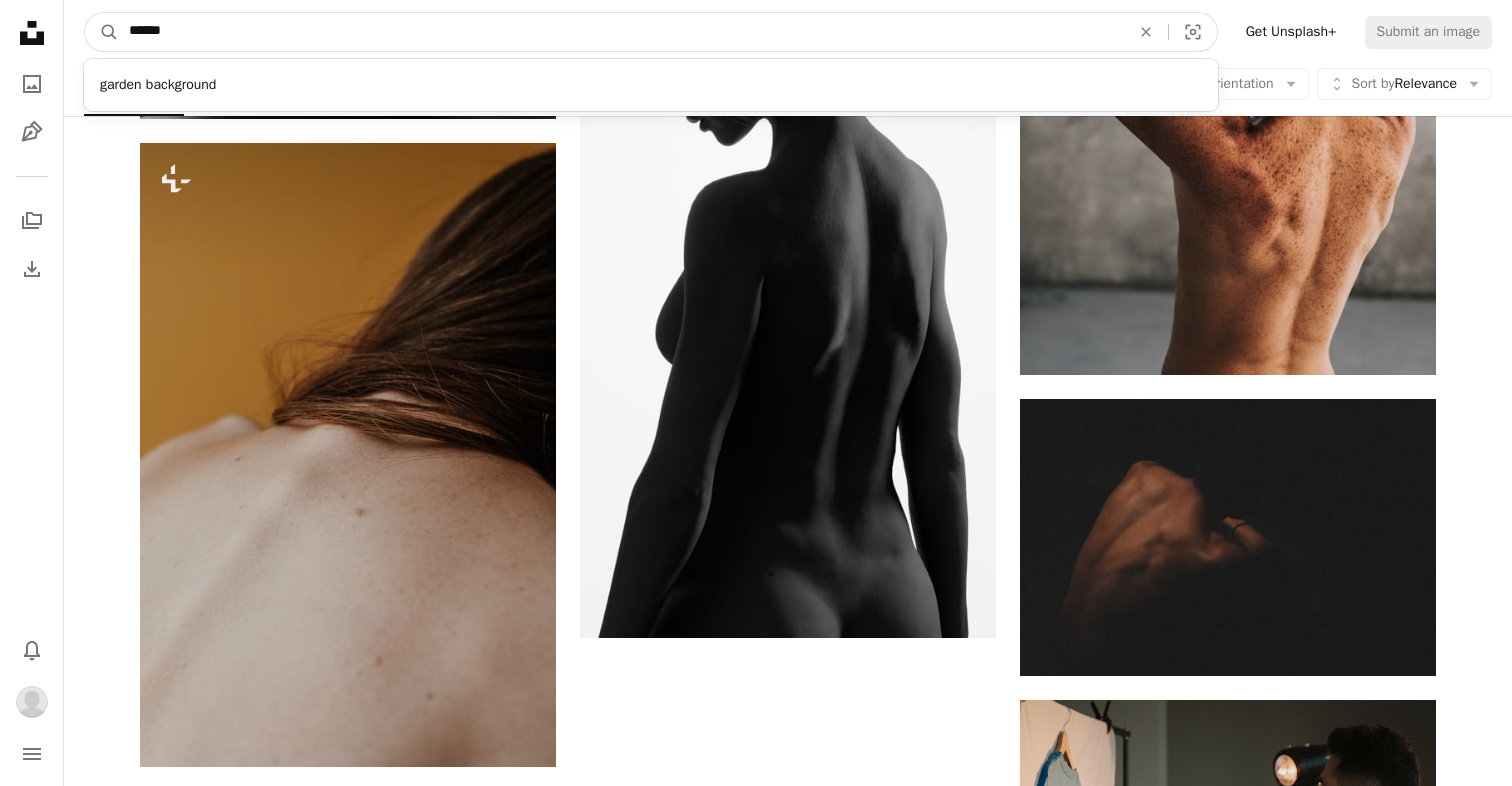 click on "A magnifying glass" at bounding box center [102, 32] 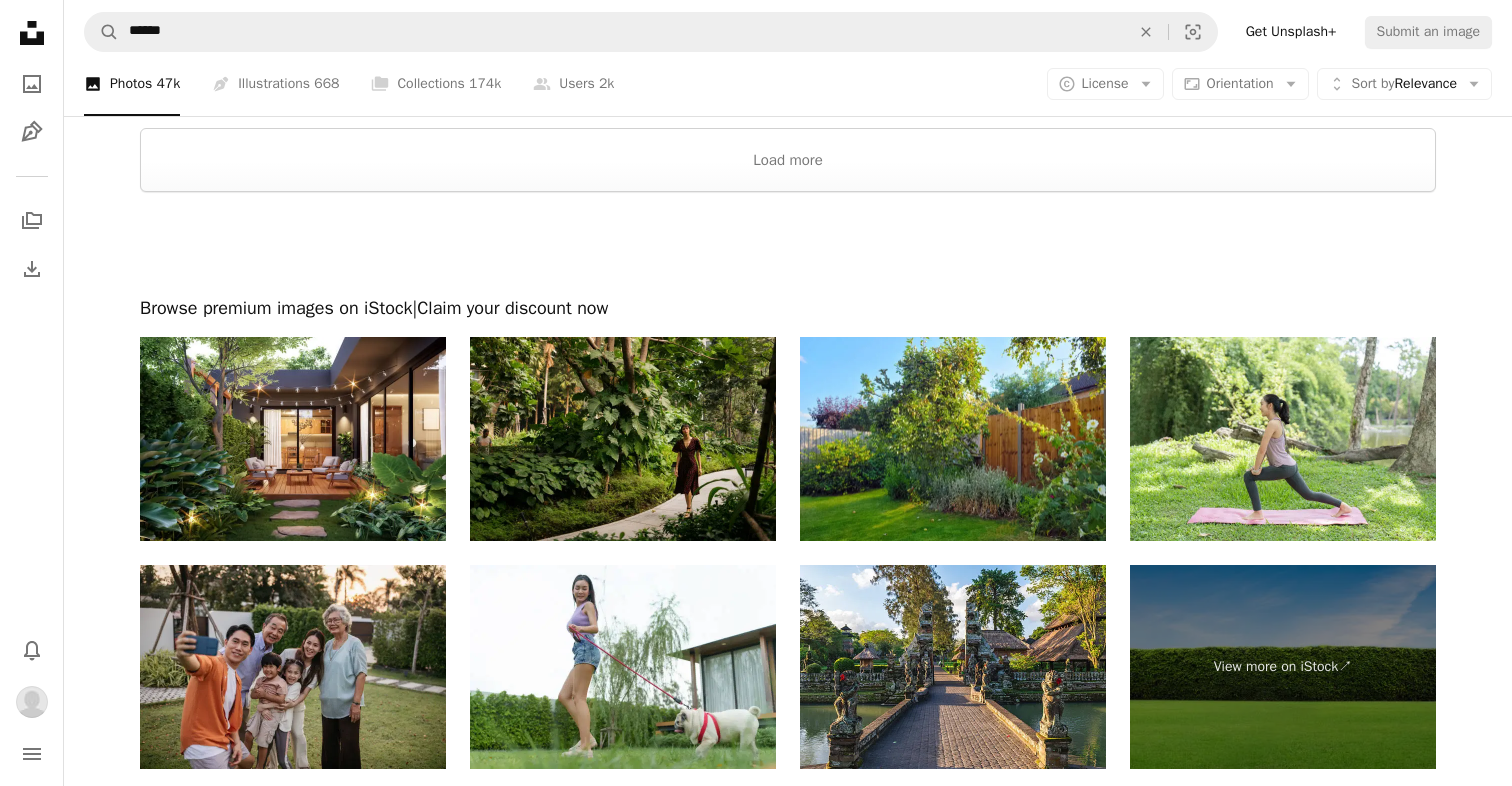 scroll, scrollTop: 4607, scrollLeft: 0, axis: vertical 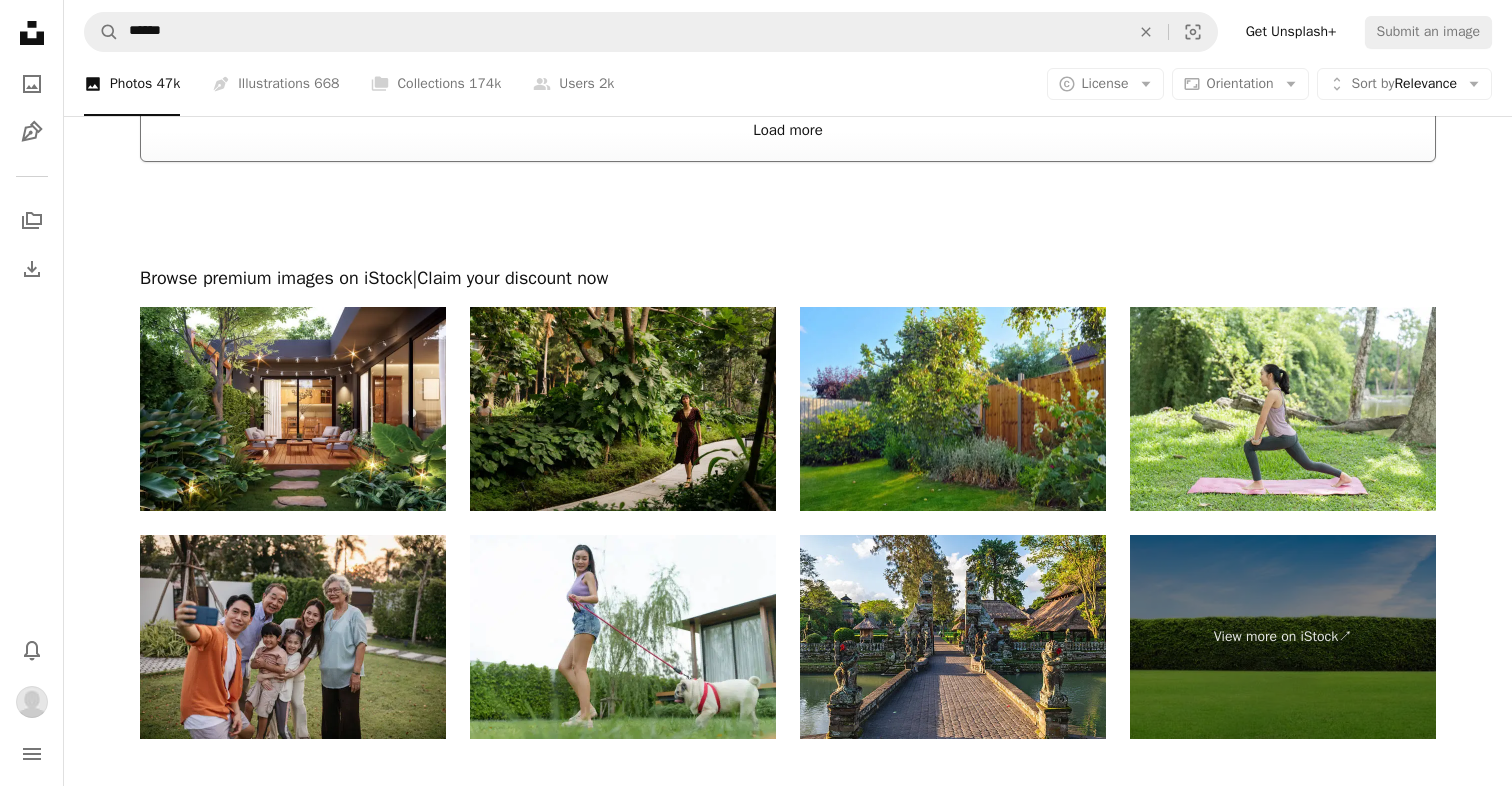 click on "Load more" at bounding box center (788, 130) 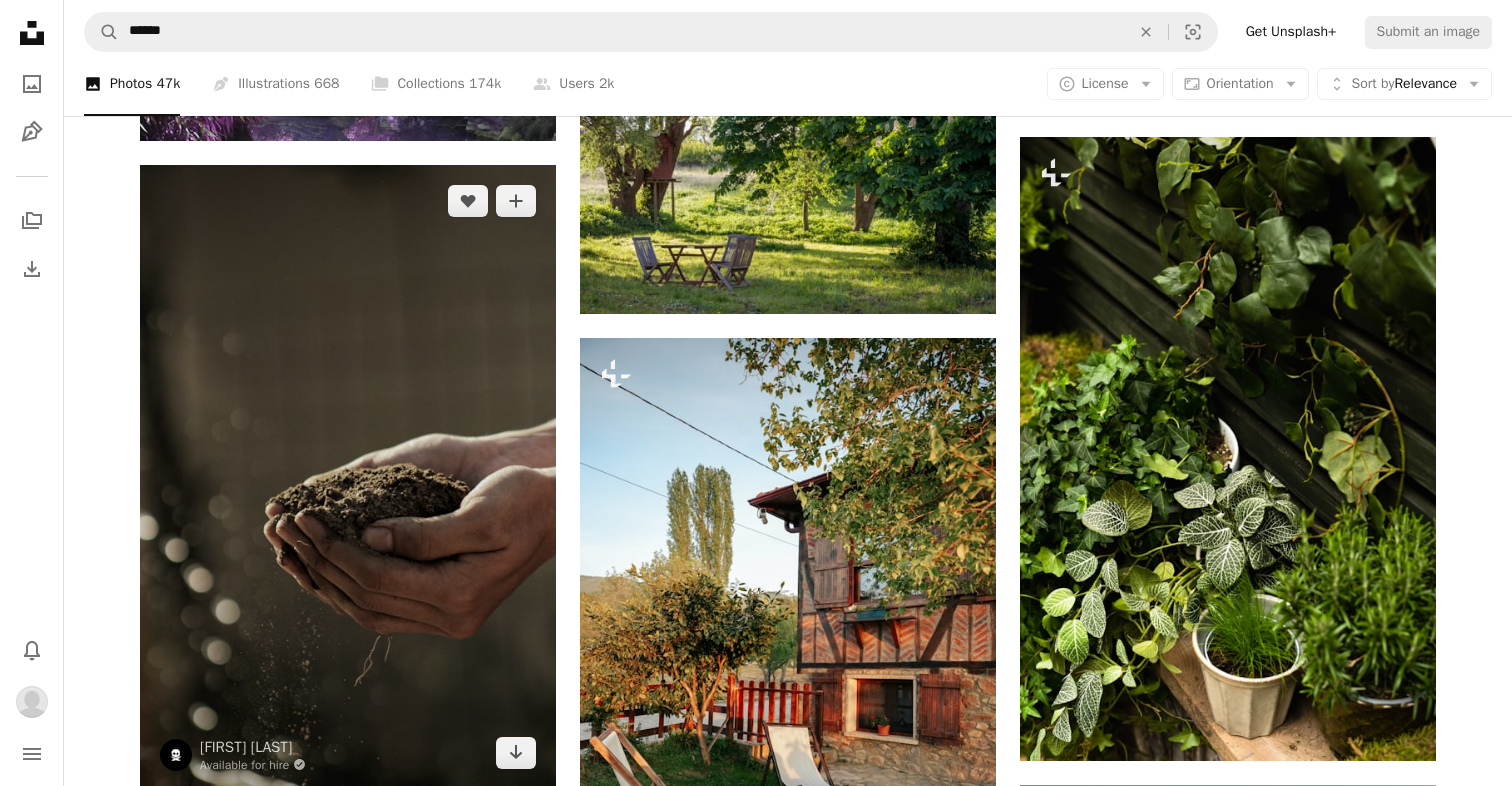 scroll, scrollTop: 4532, scrollLeft: 0, axis: vertical 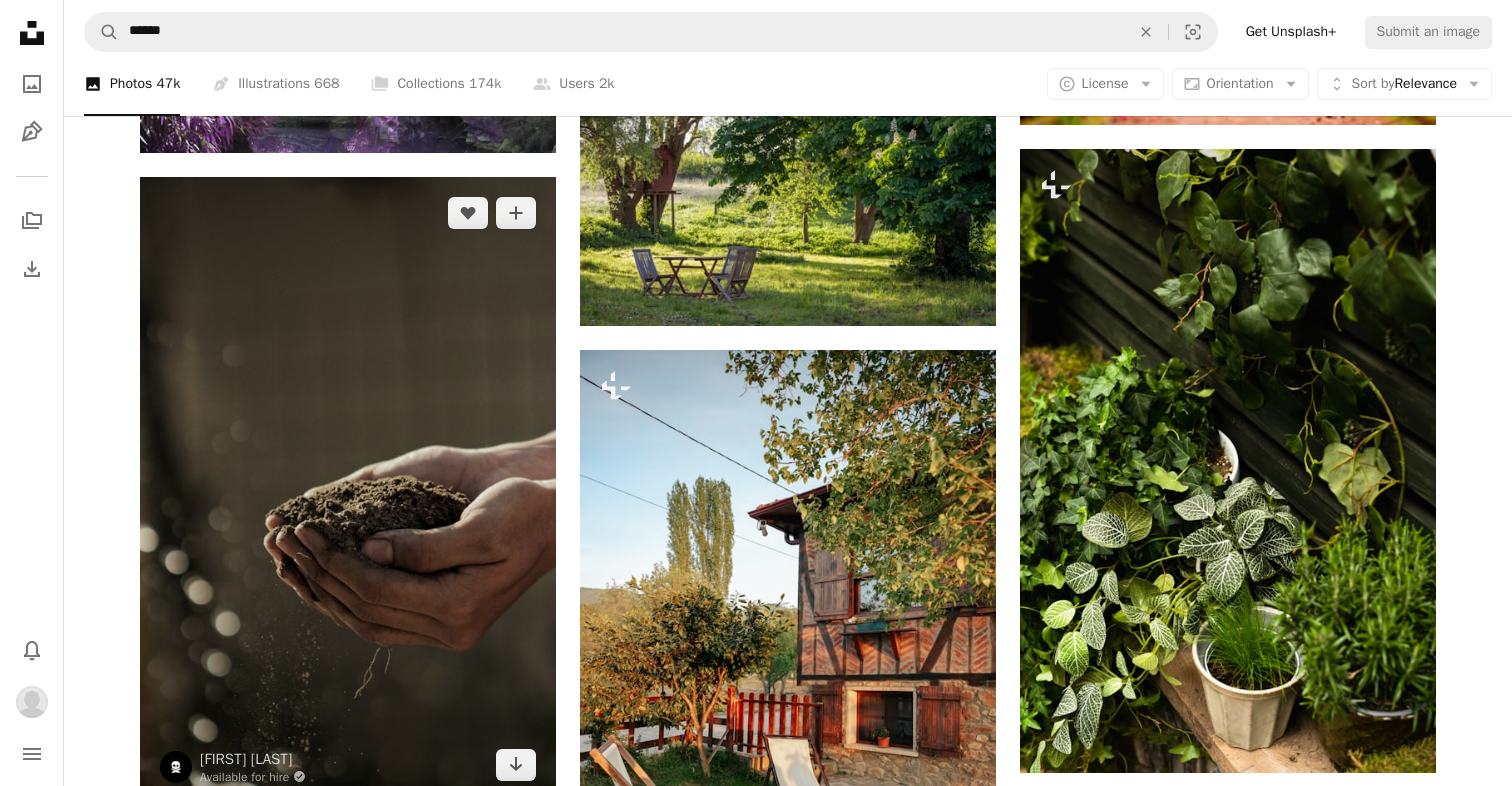 click at bounding box center (348, 489) 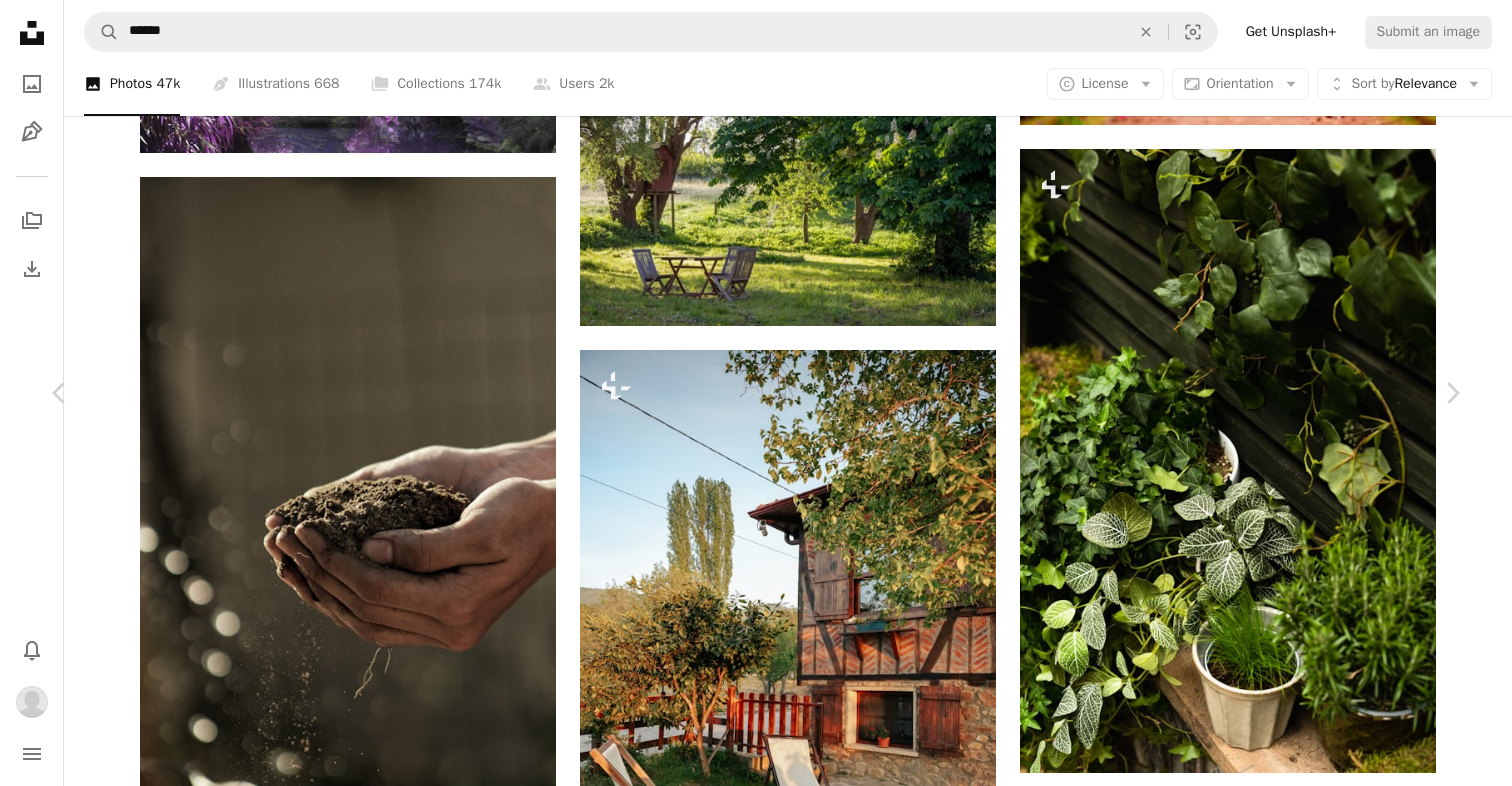 scroll, scrollTop: 8083, scrollLeft: 0, axis: vertical 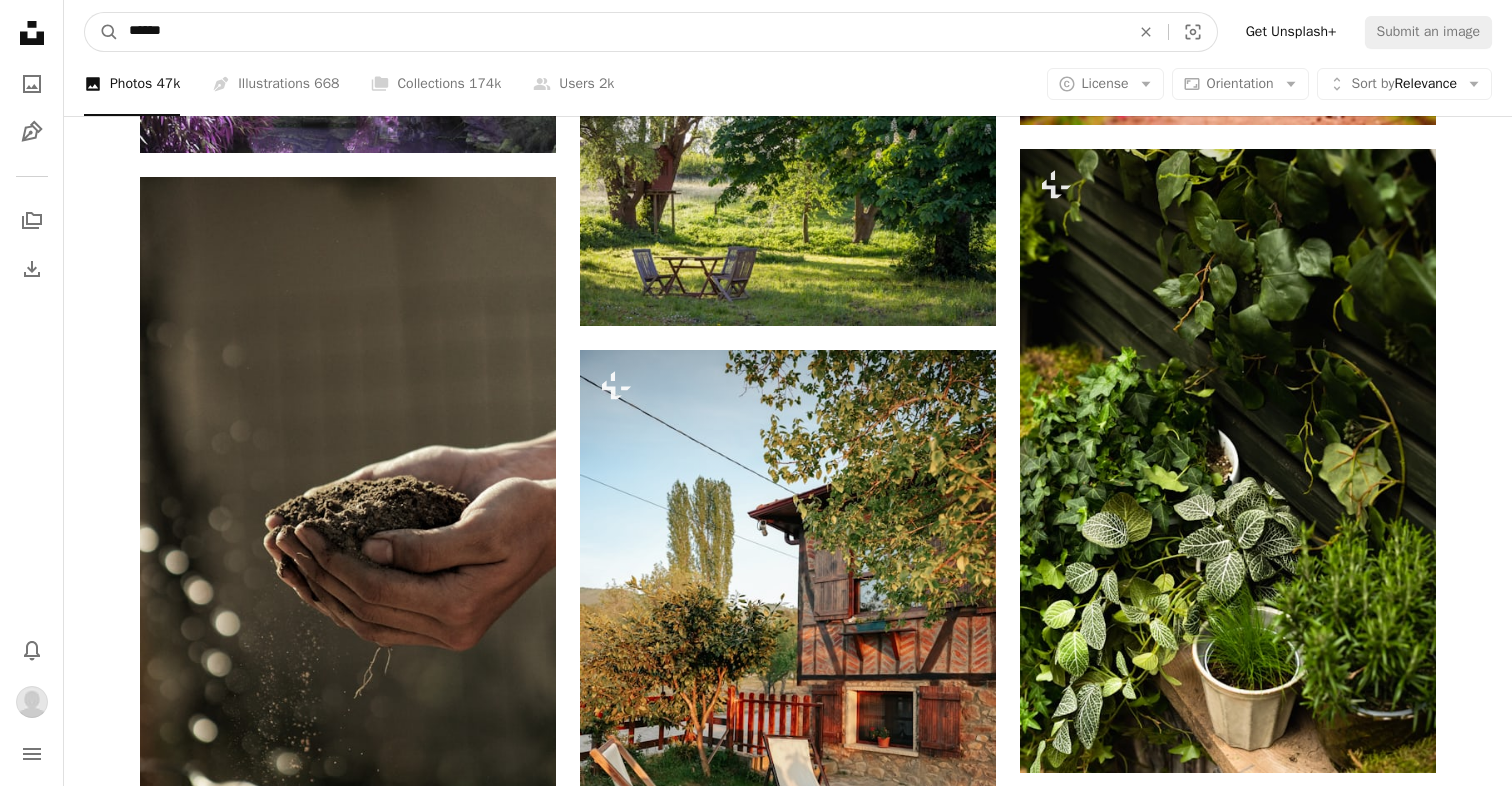 drag, startPoint x: 264, startPoint y: 30, endPoint x: 83, endPoint y: 28, distance: 181.01105 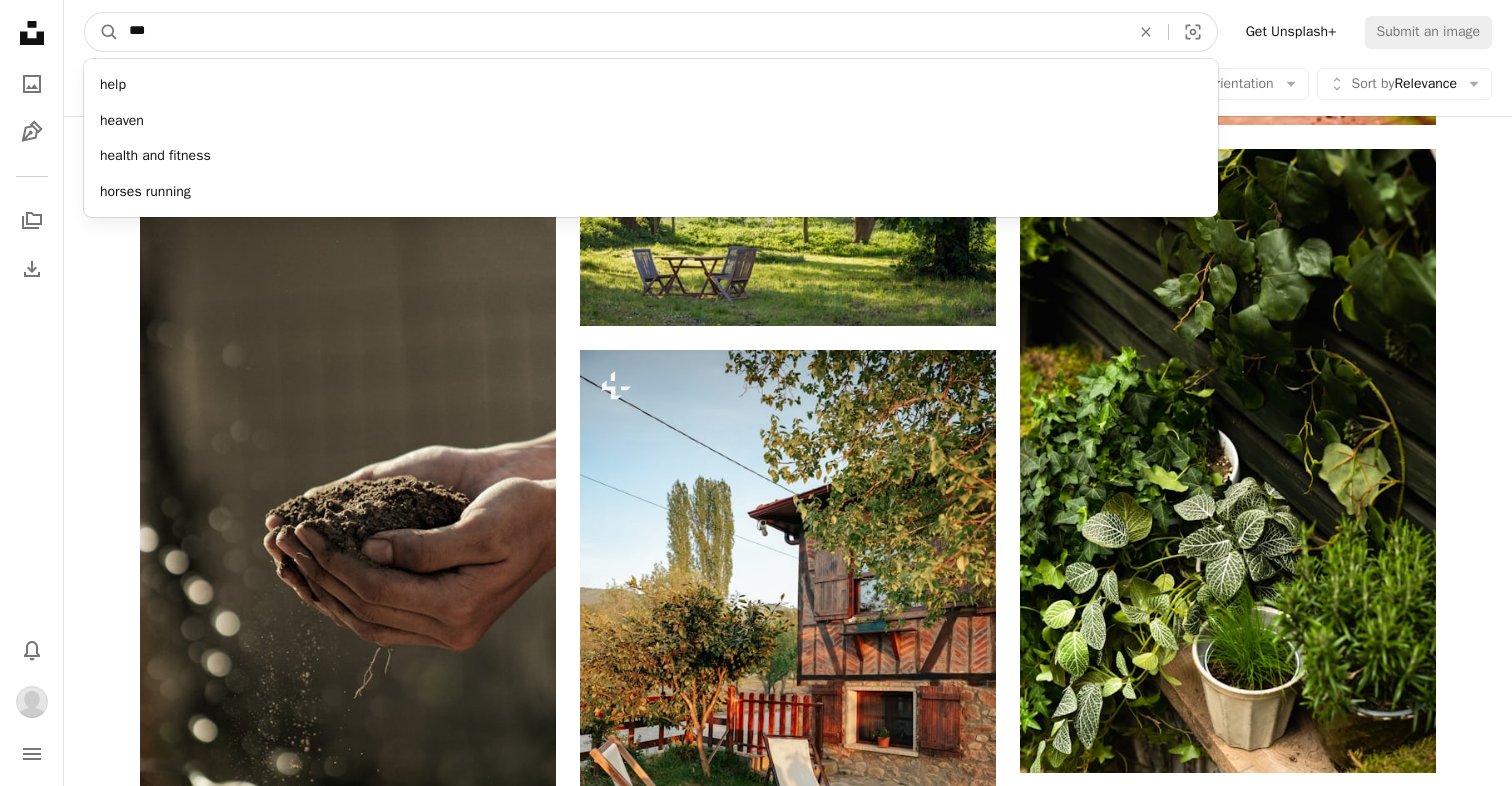 type on "****" 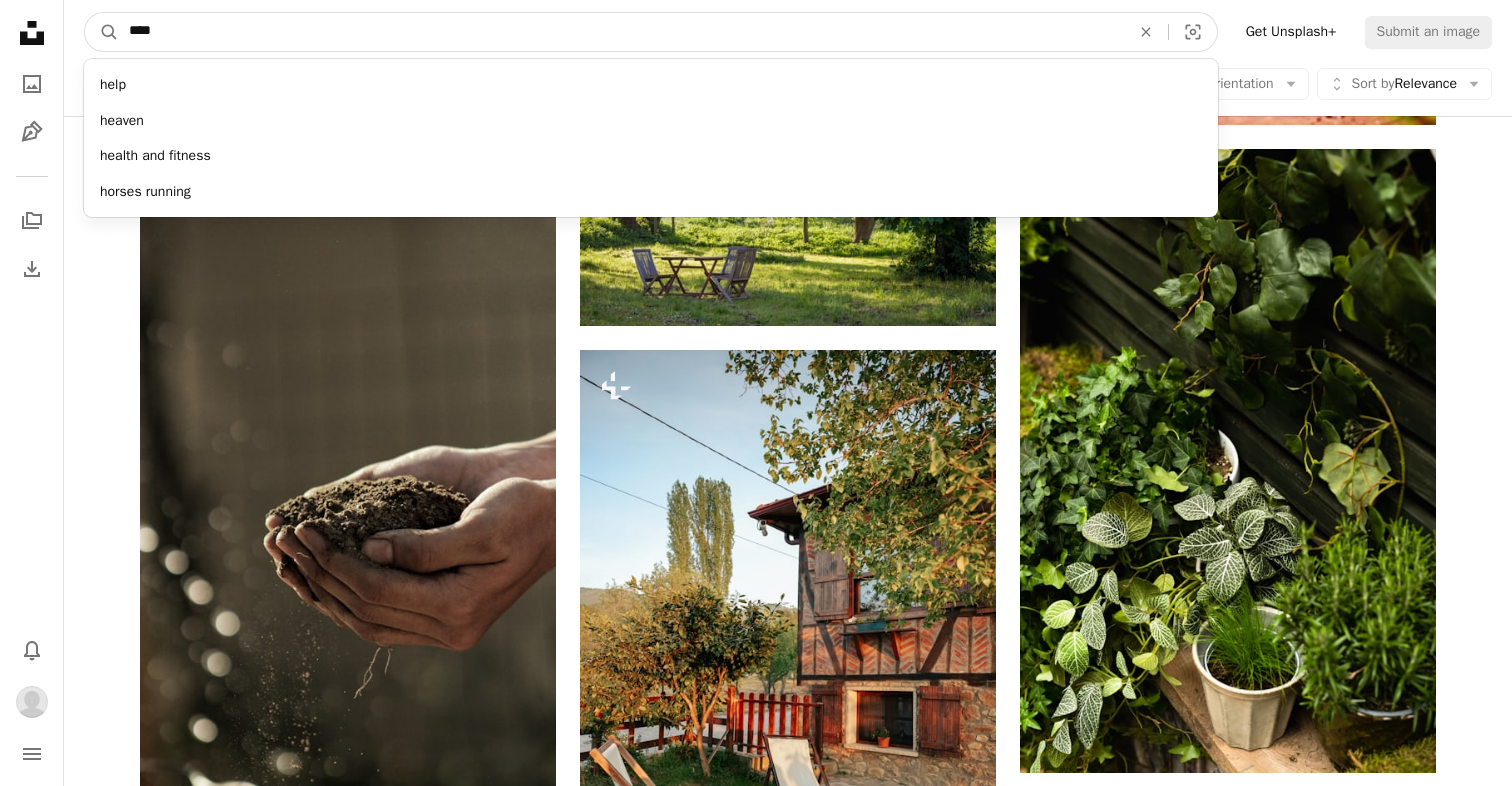 click on "A magnifying glass" at bounding box center [102, 32] 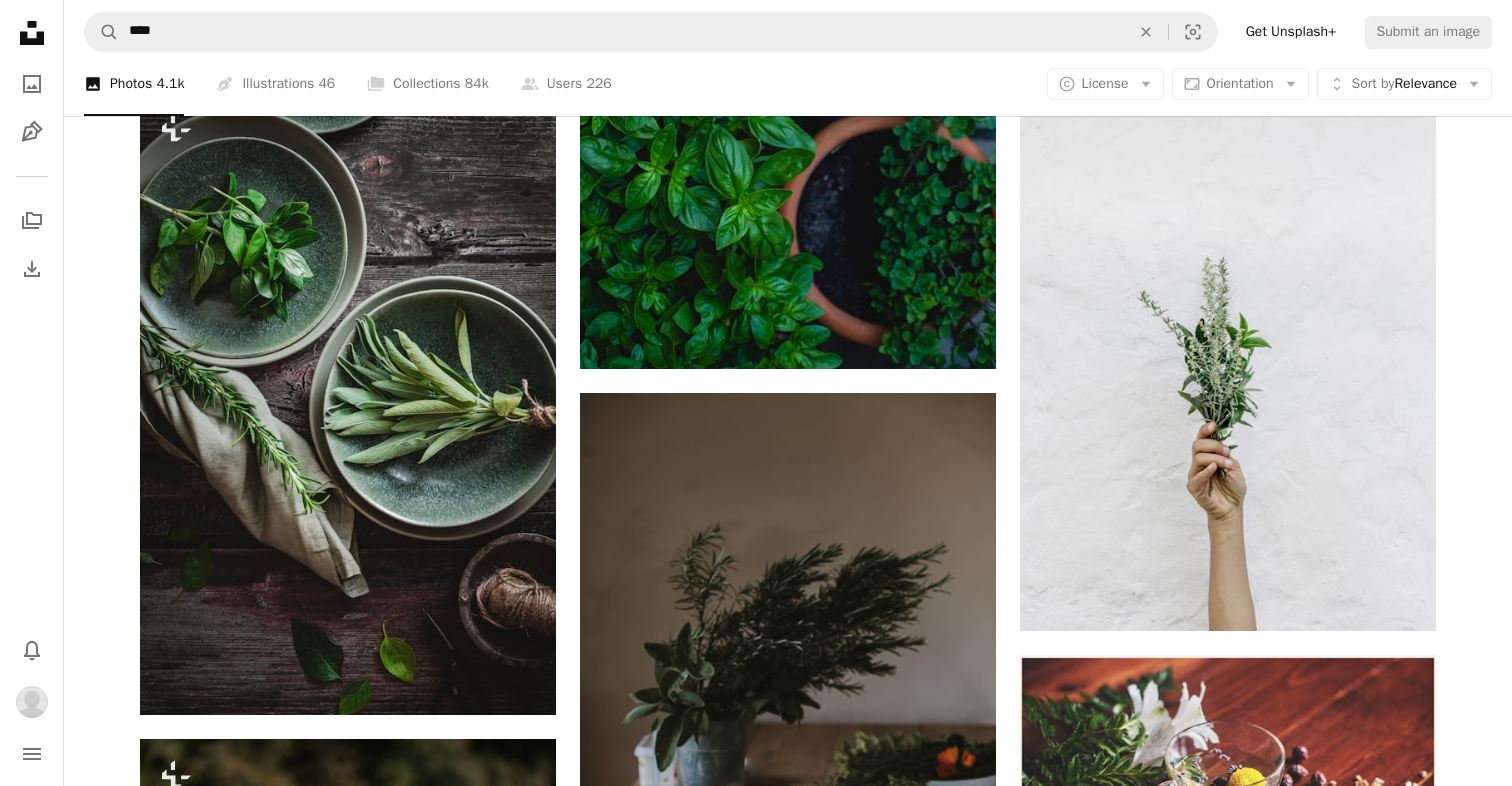 scroll, scrollTop: 1091, scrollLeft: 0, axis: vertical 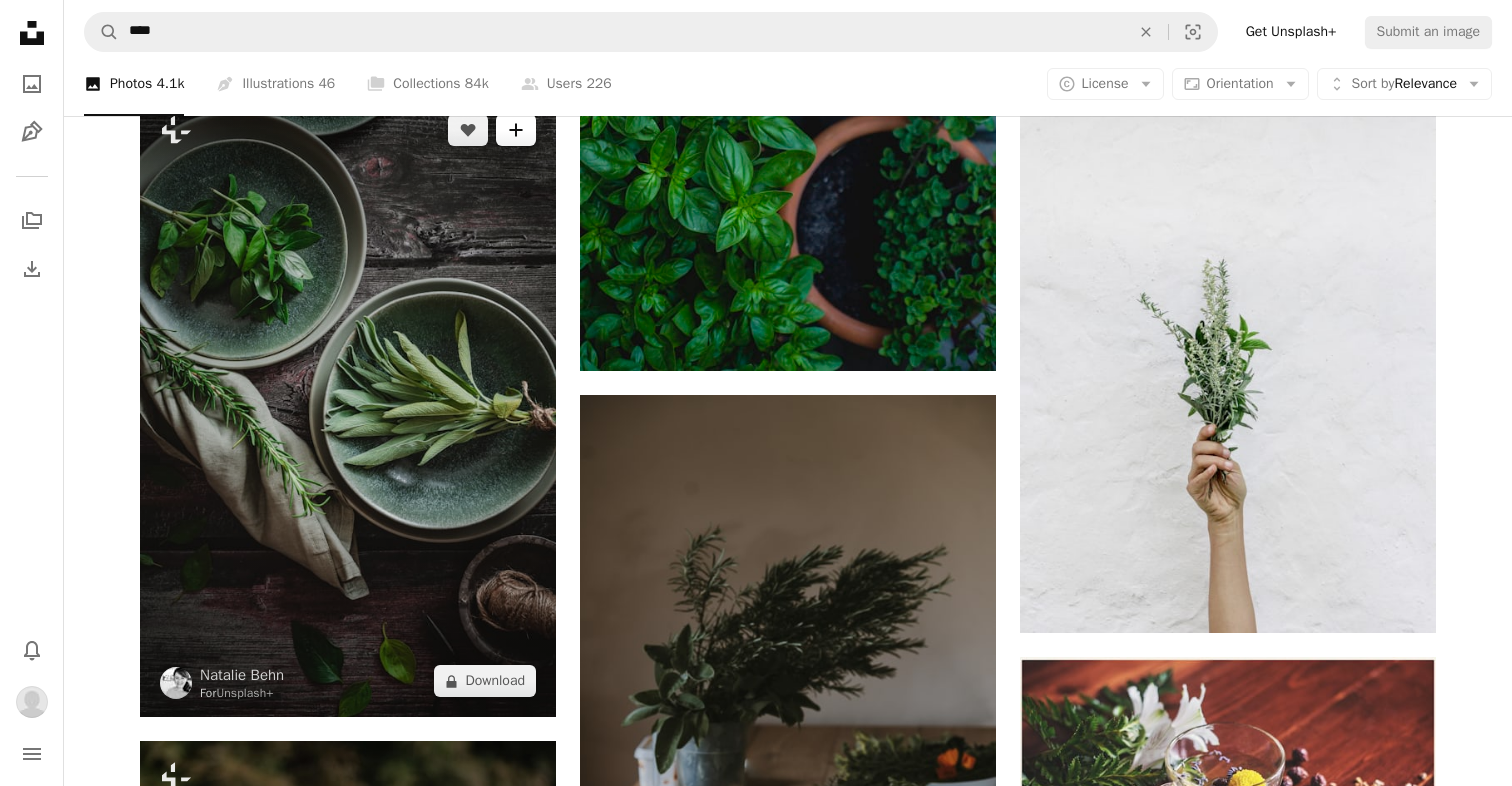 click on "A plus sign" at bounding box center [516, 130] 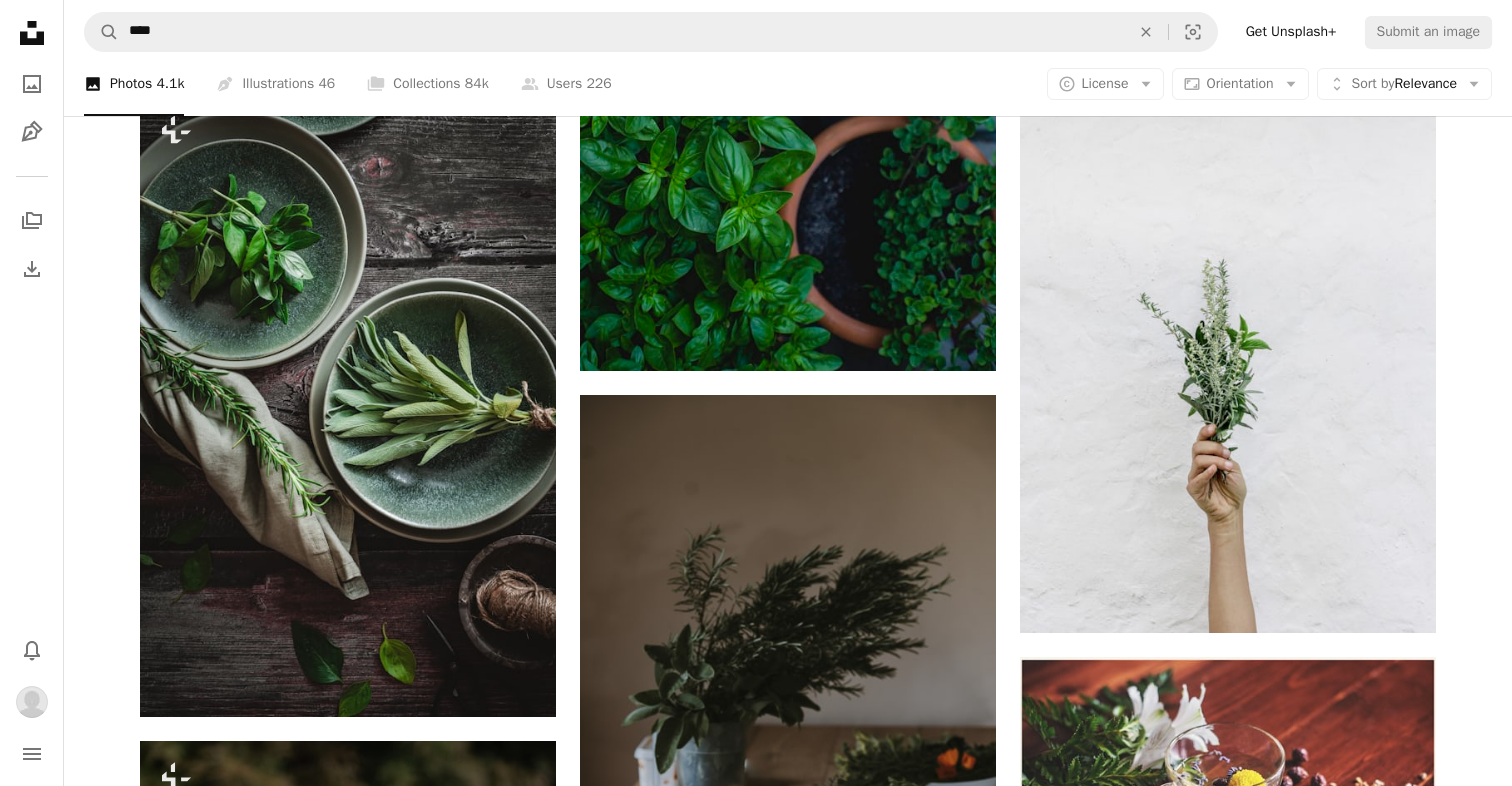 click on "An X shape Add to Collection Confirm your account to create collection A checkmark A plus sign 1 photo A lock Photoshop Create new collection Name 60 Description (optional) 250 Make collection private A lock Cancel Create collection" at bounding box center (756, 4676) 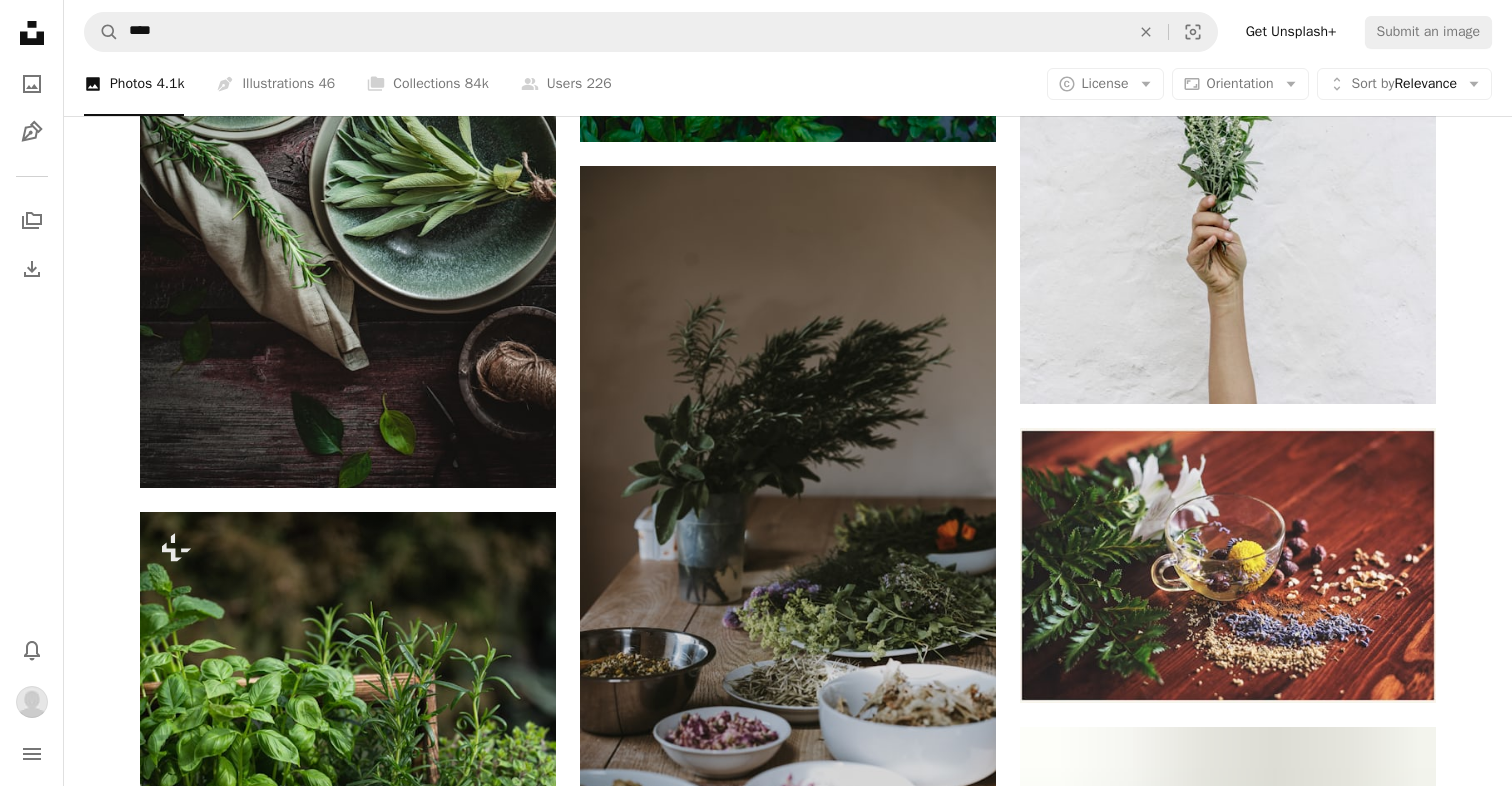 scroll, scrollTop: 1318, scrollLeft: 0, axis: vertical 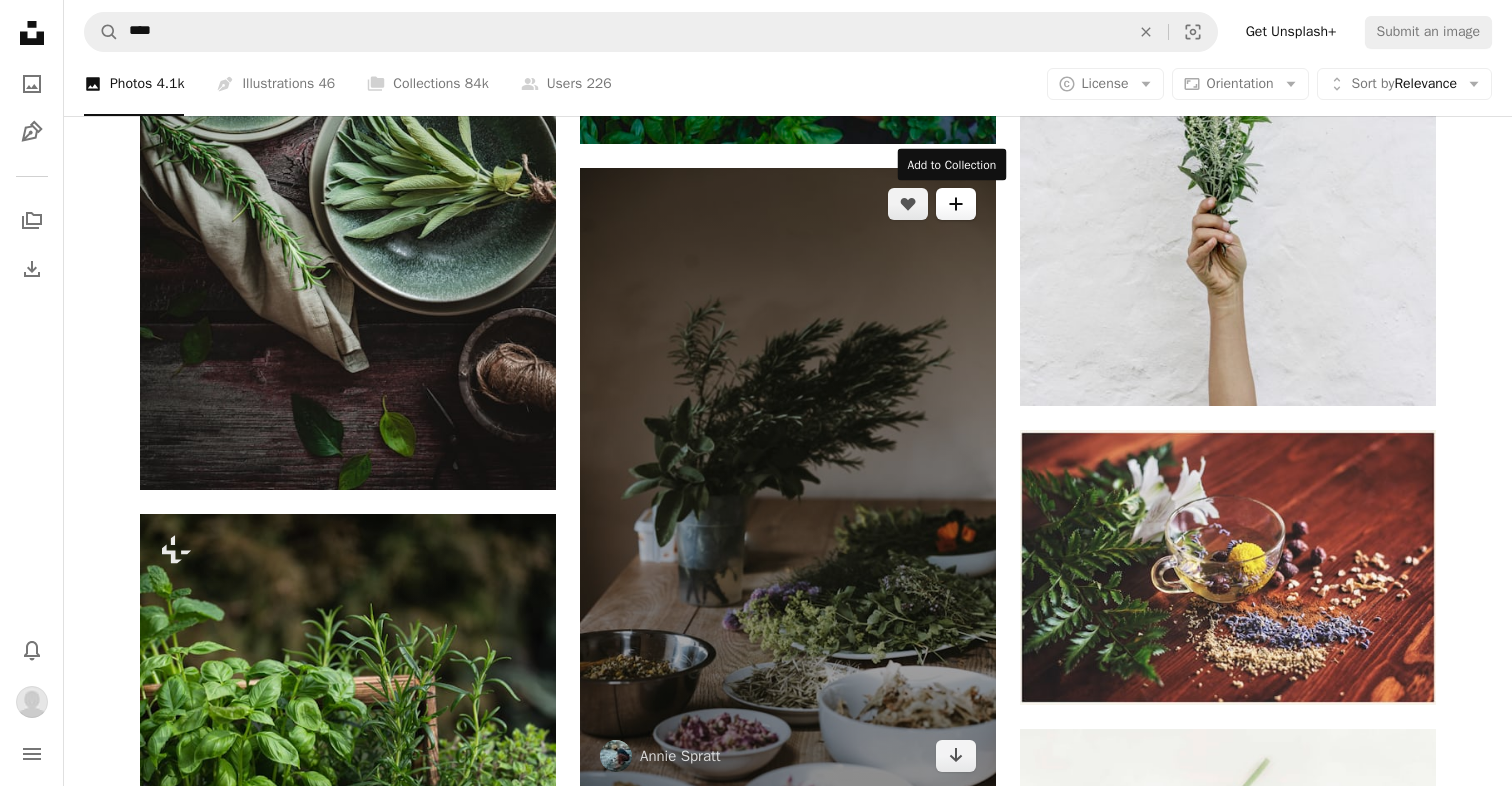 click on "A plus sign" 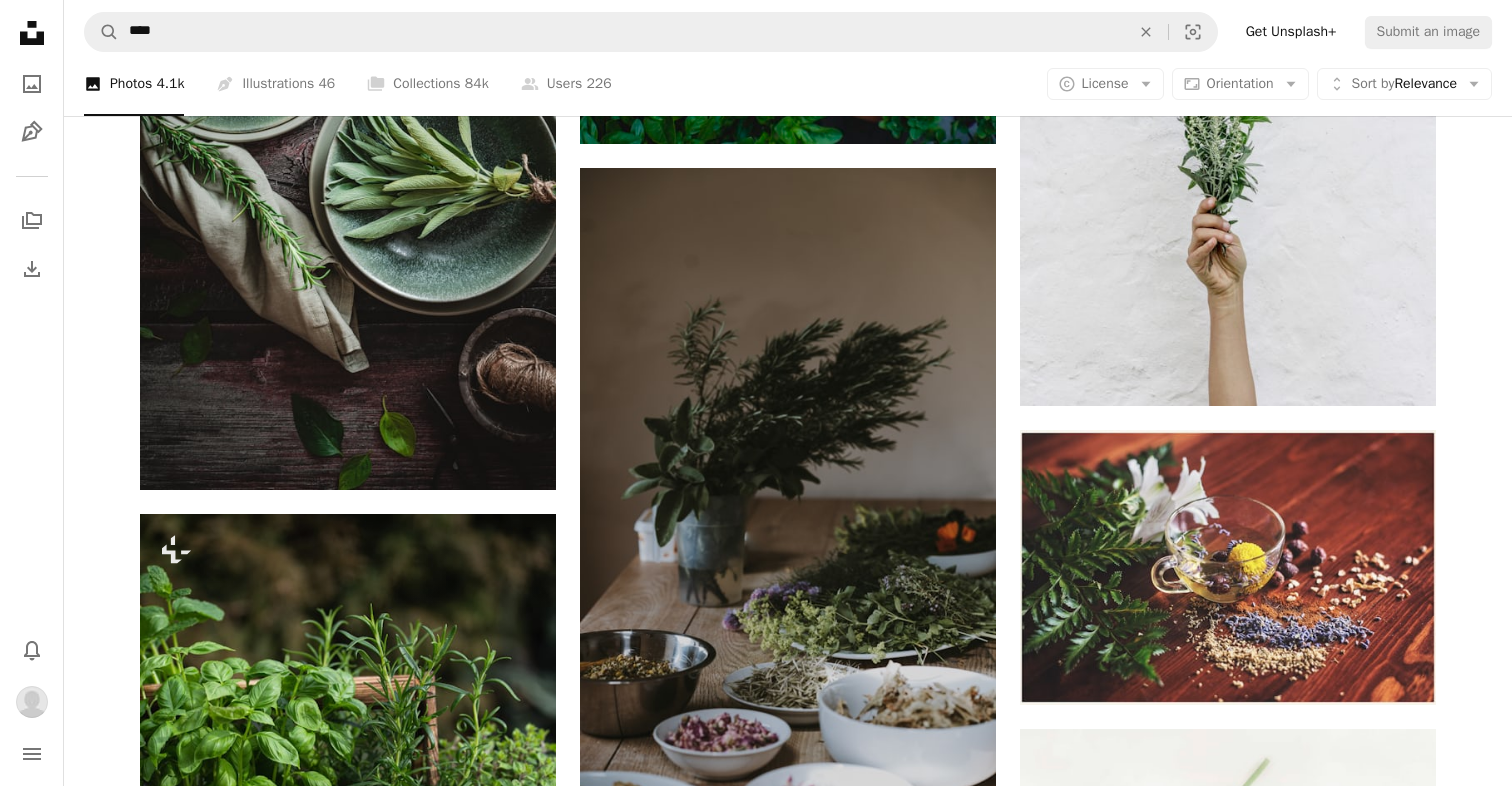click on "An X shape Add to Collection Confirm your account to create collection A checkmark A plus sign 1 photo A lock Photoshop Create new collection Name 60 Description (optional) 250 Make collection private A lock Cancel Create collection" at bounding box center (756, 4449) 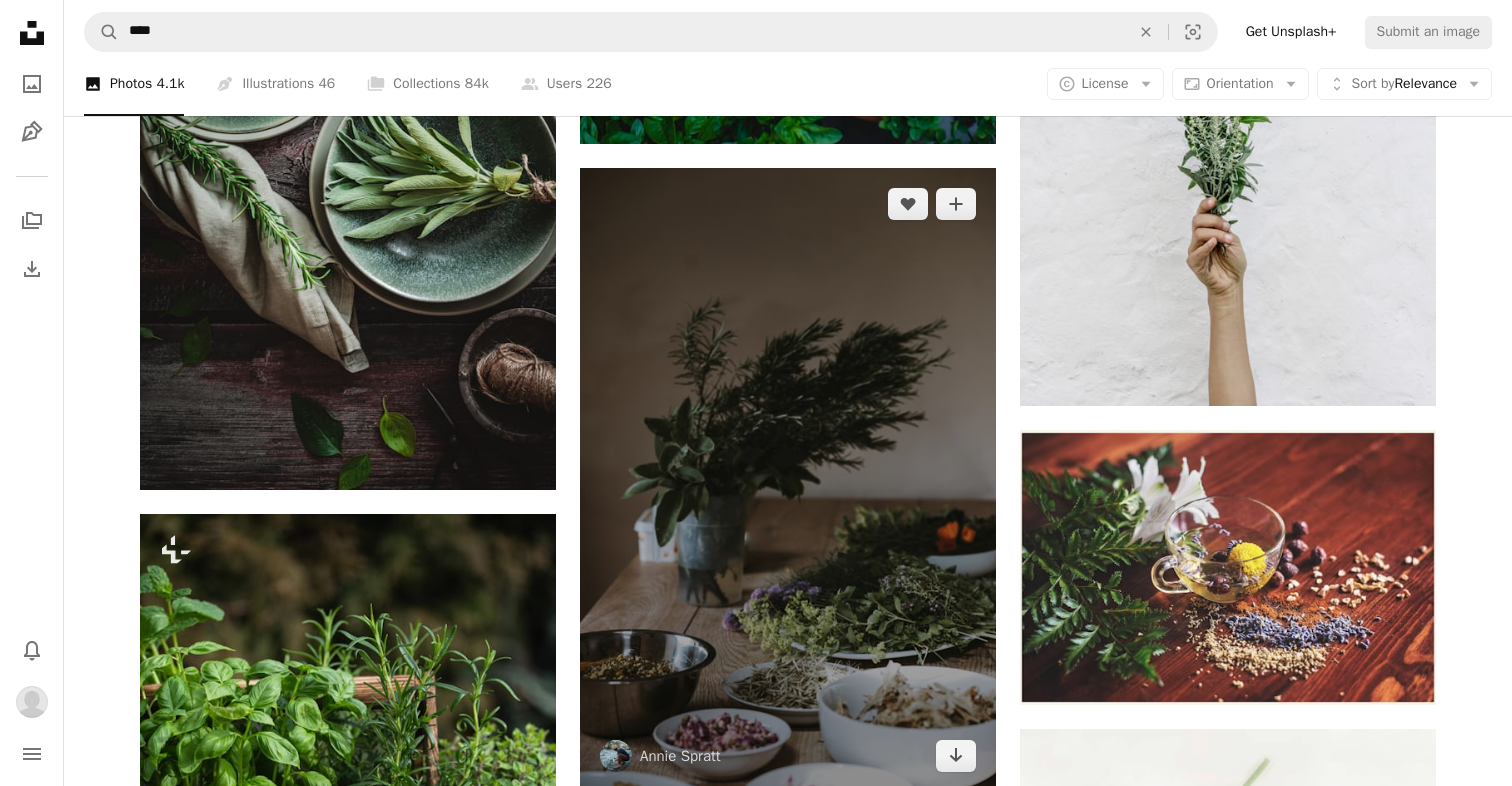 click at bounding box center [788, 480] 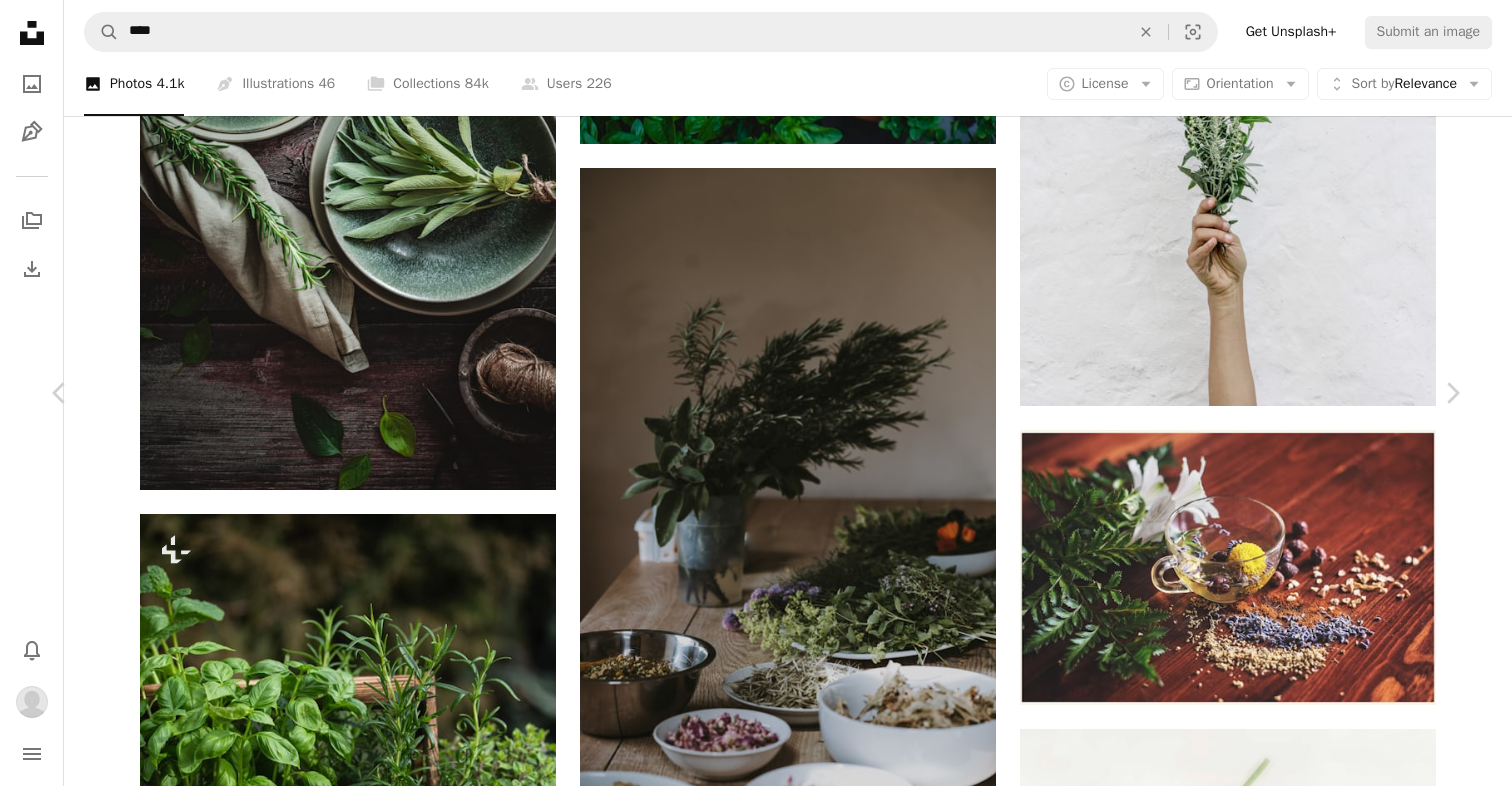 click on "Download" at bounding box center [1281, 4103] 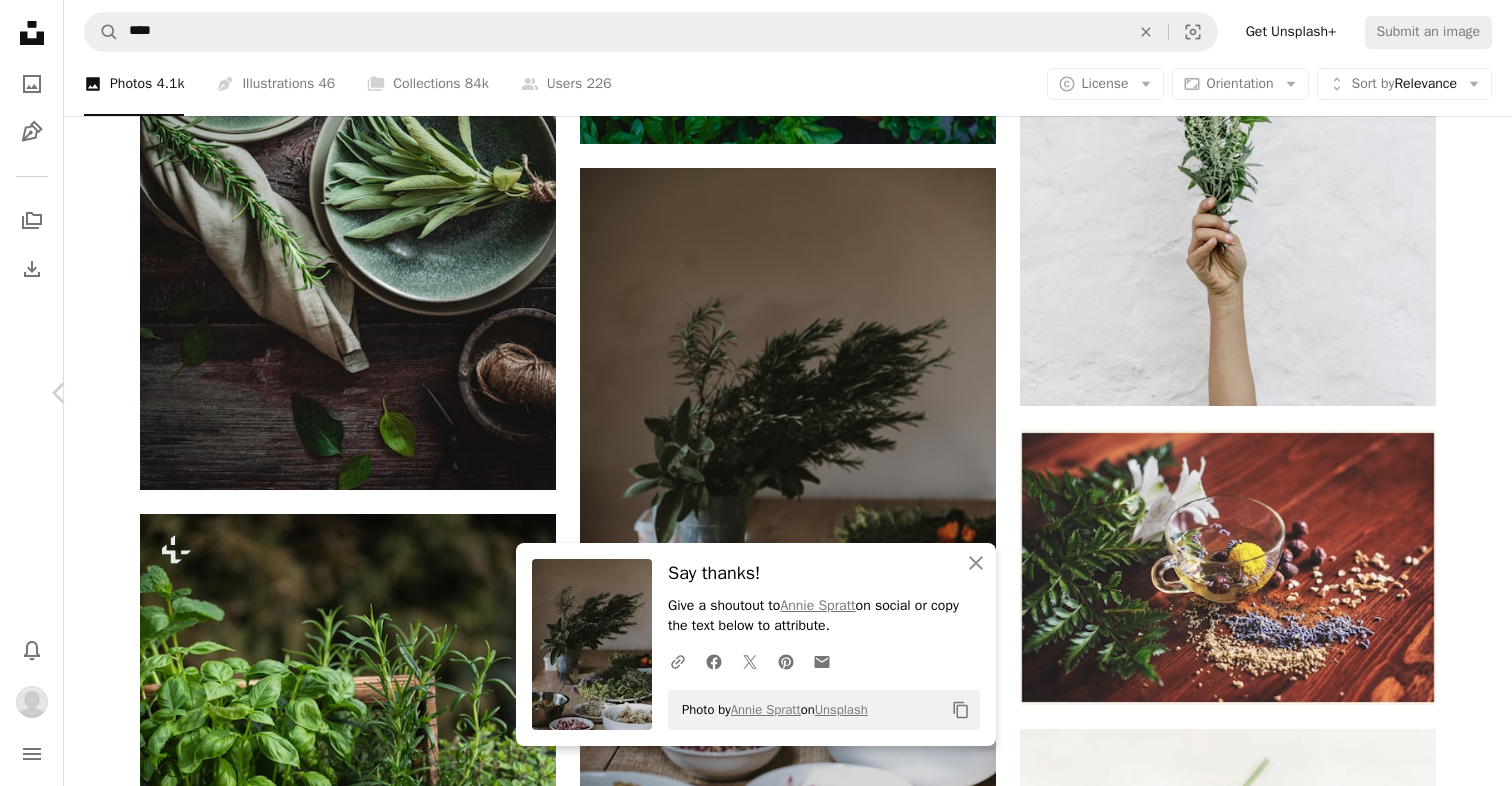 click on "Chevron right" at bounding box center [1452, 393] 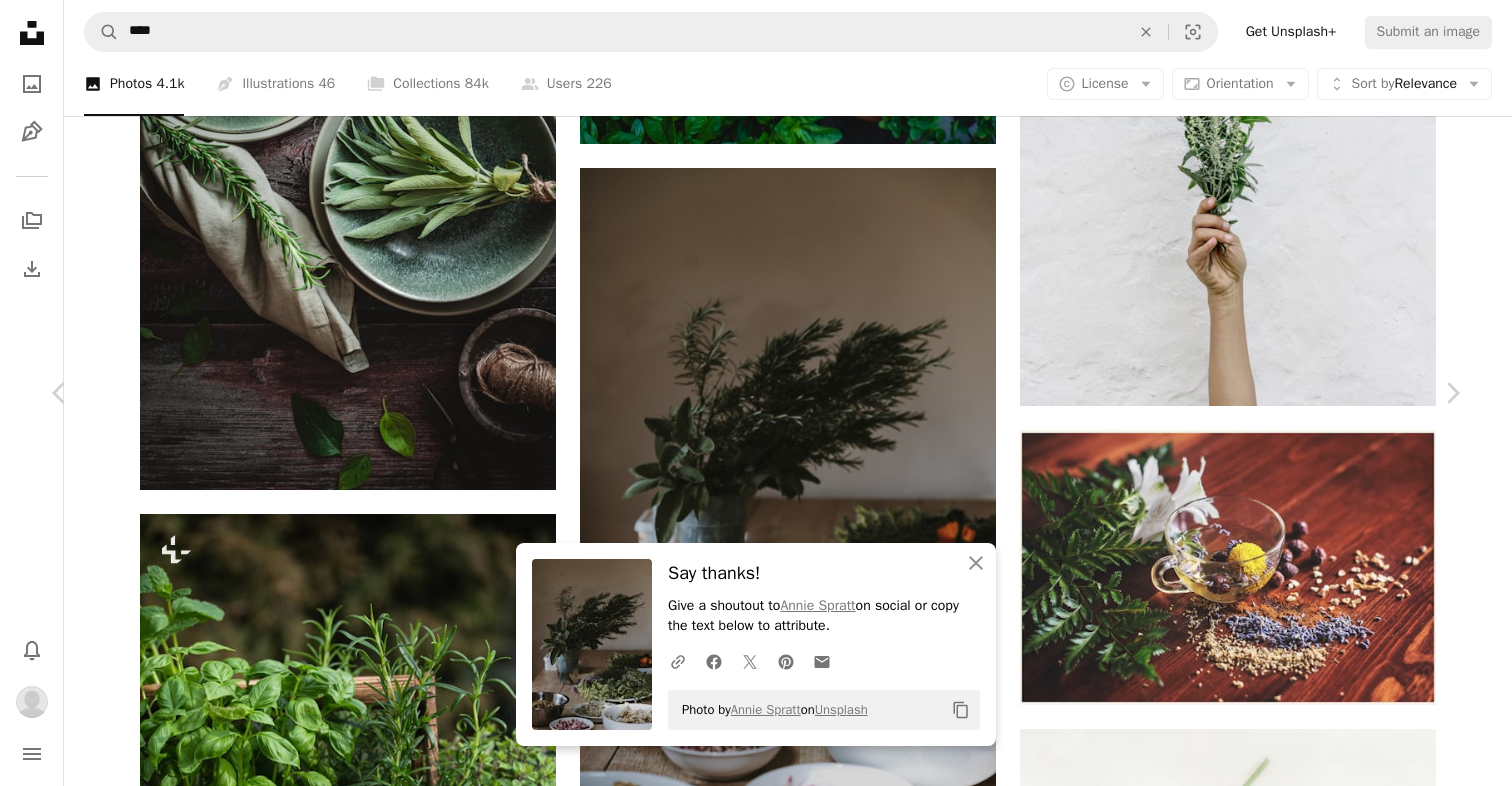 click on "An X shape" at bounding box center [20, 20] 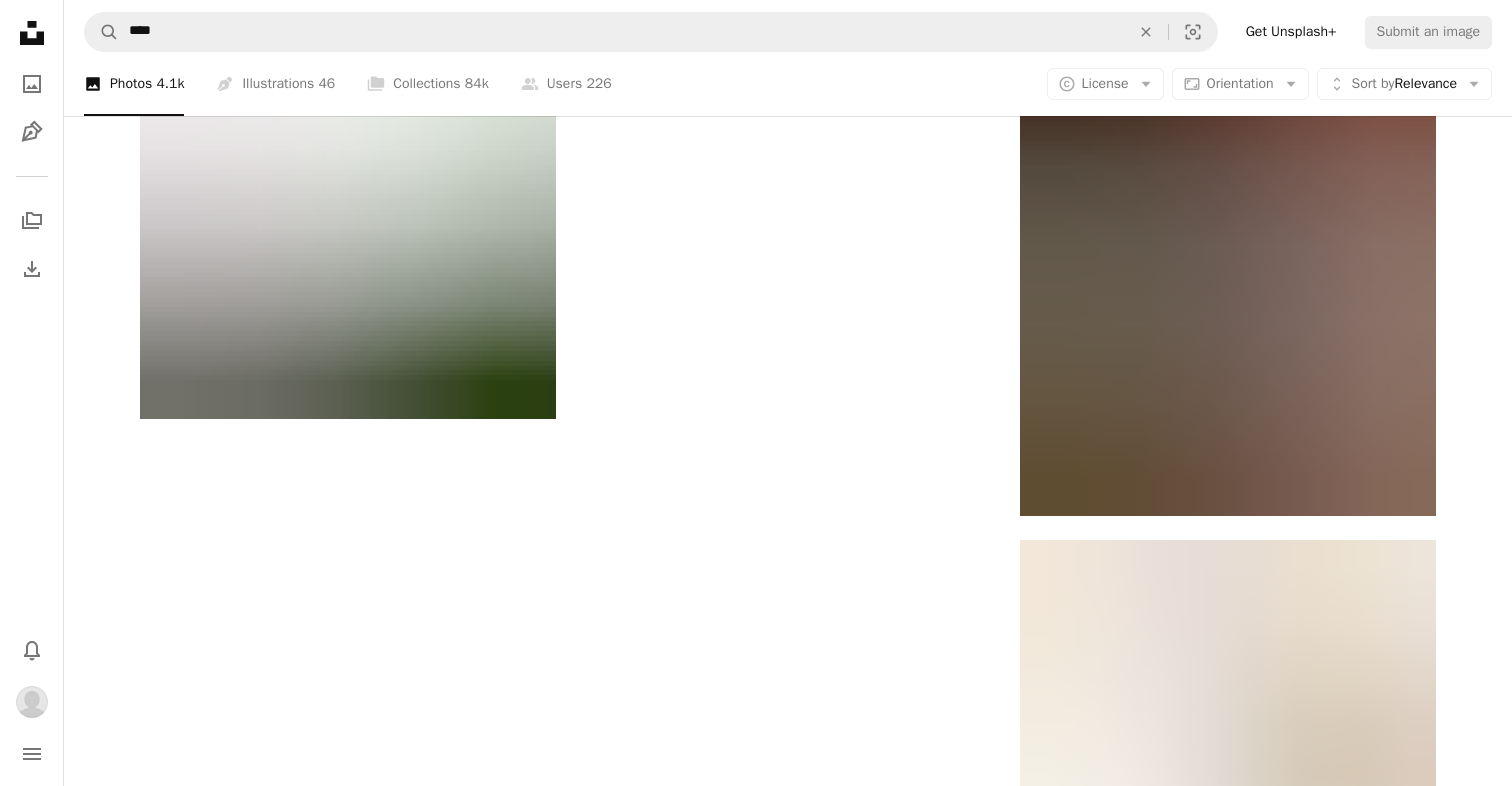 scroll, scrollTop: 3588, scrollLeft: 0, axis: vertical 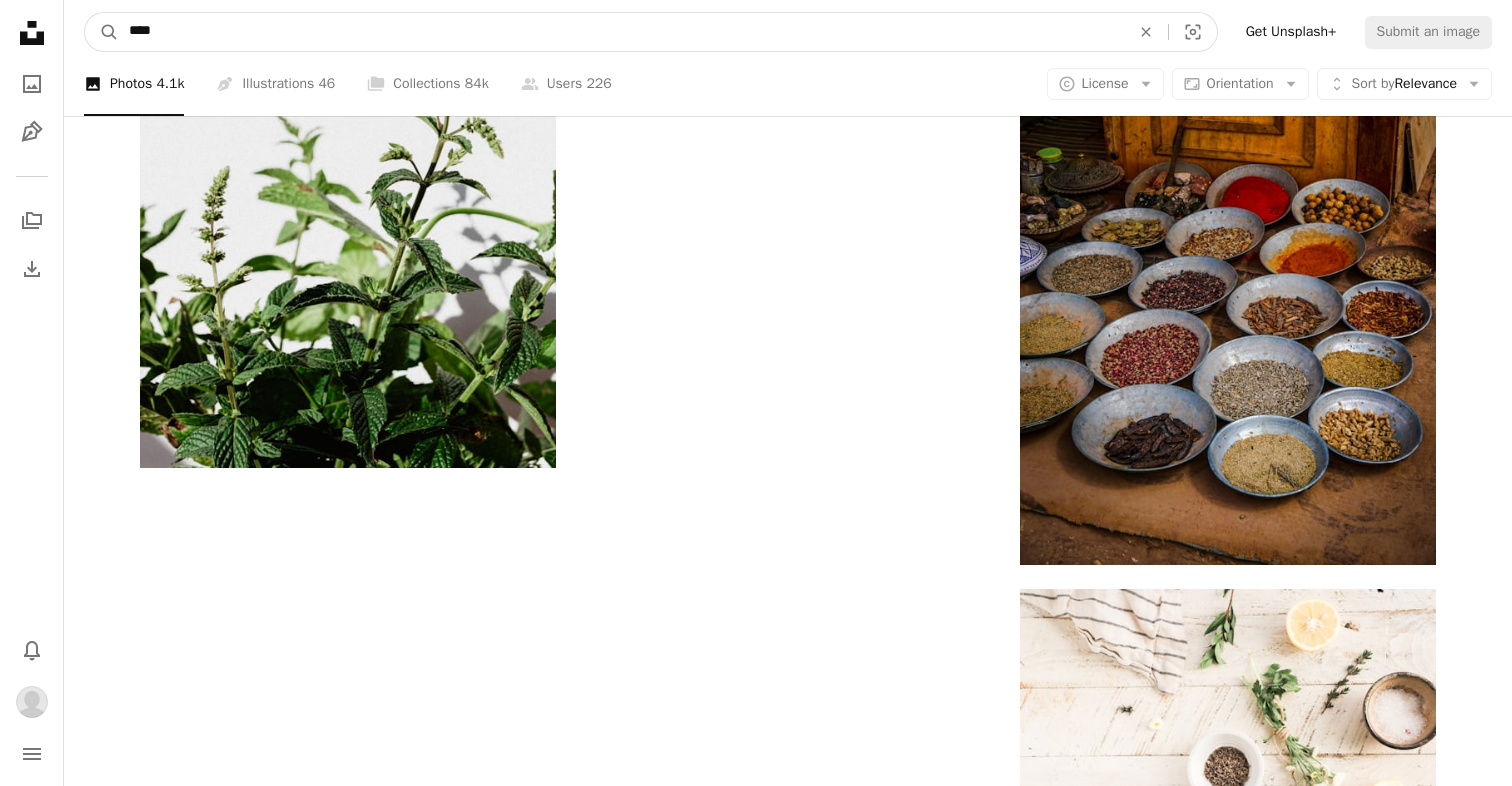 click on "****" at bounding box center [621, 32] 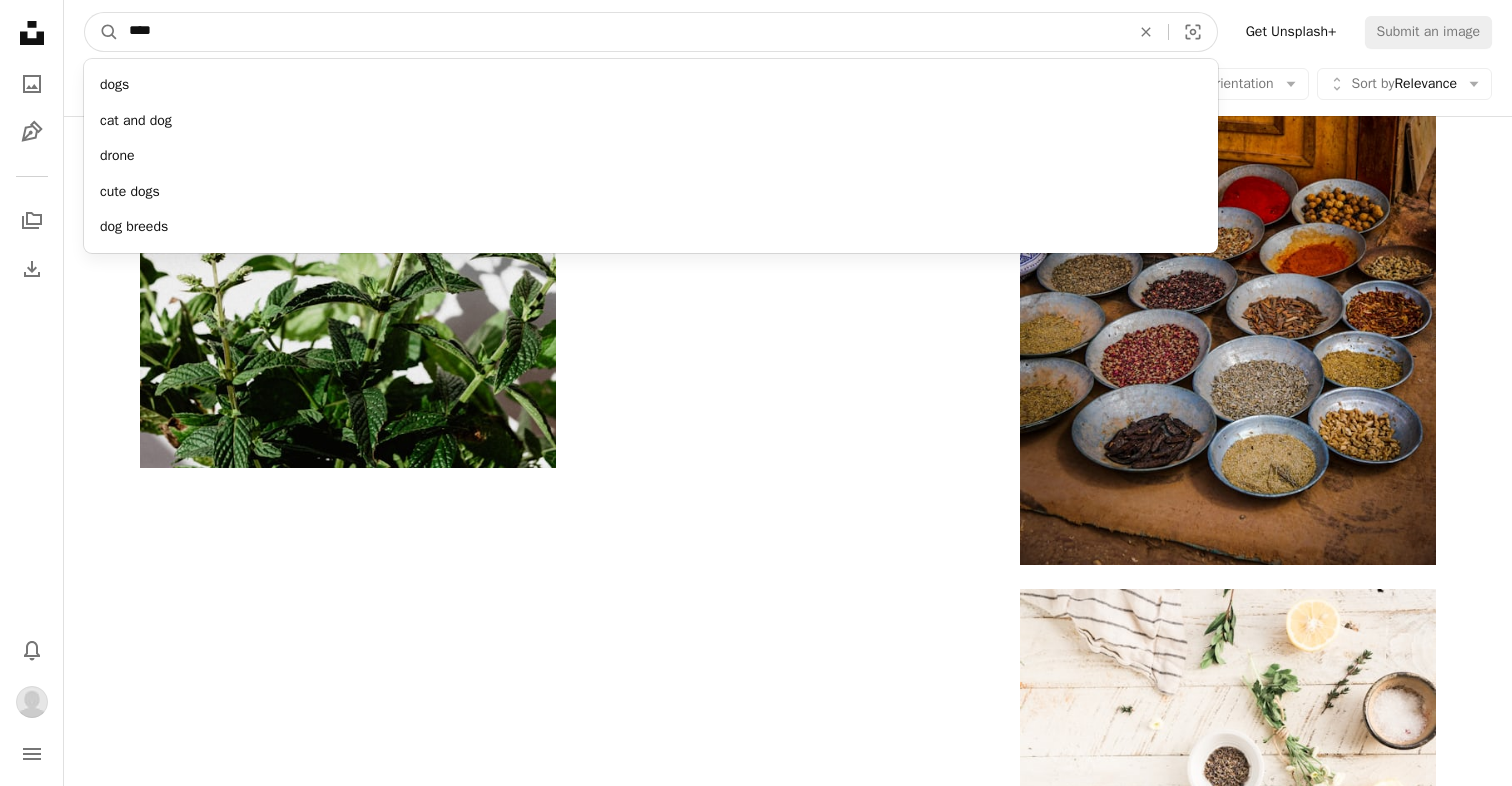 type on "****" 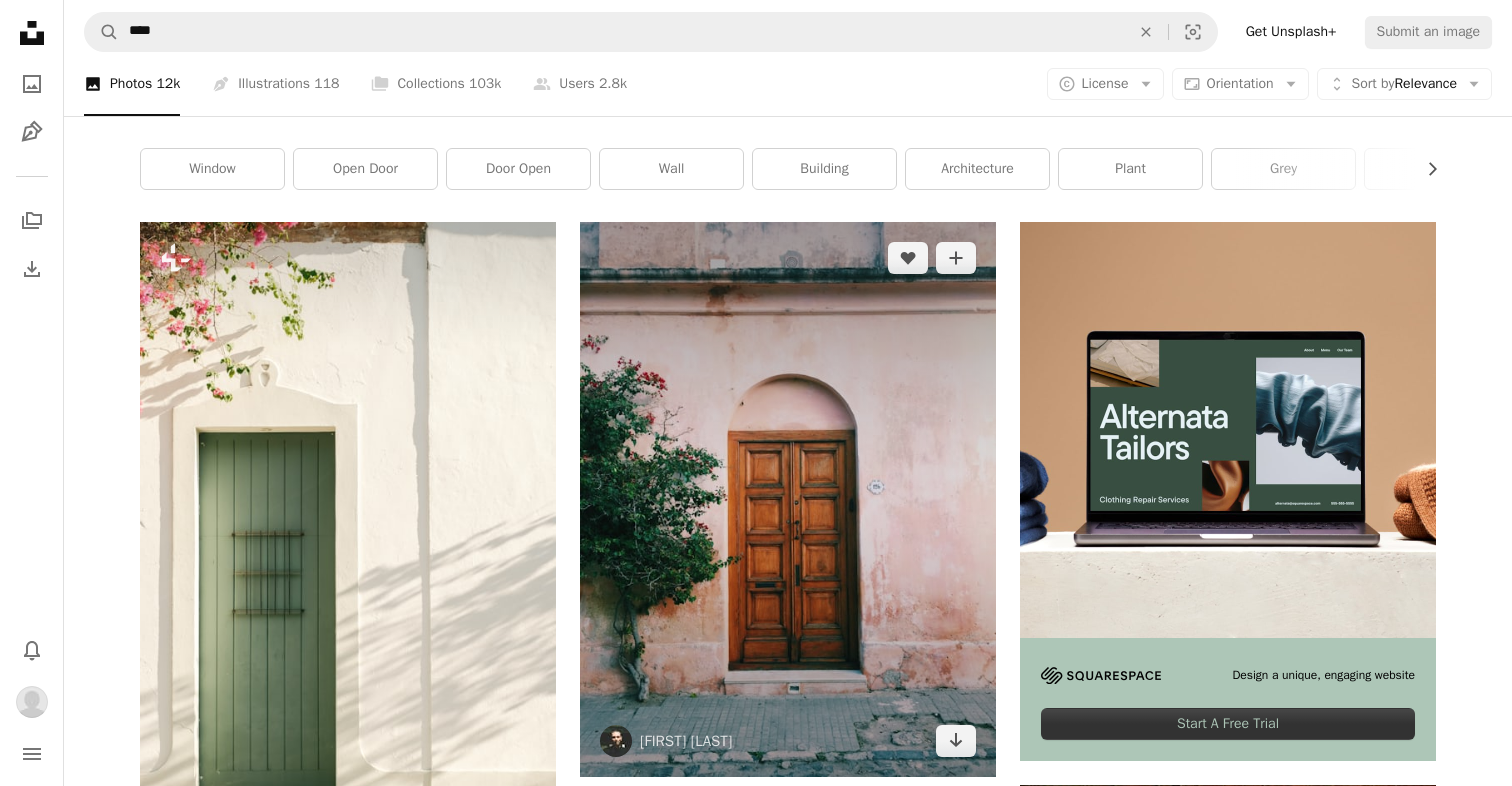 scroll, scrollTop: 582, scrollLeft: 0, axis: vertical 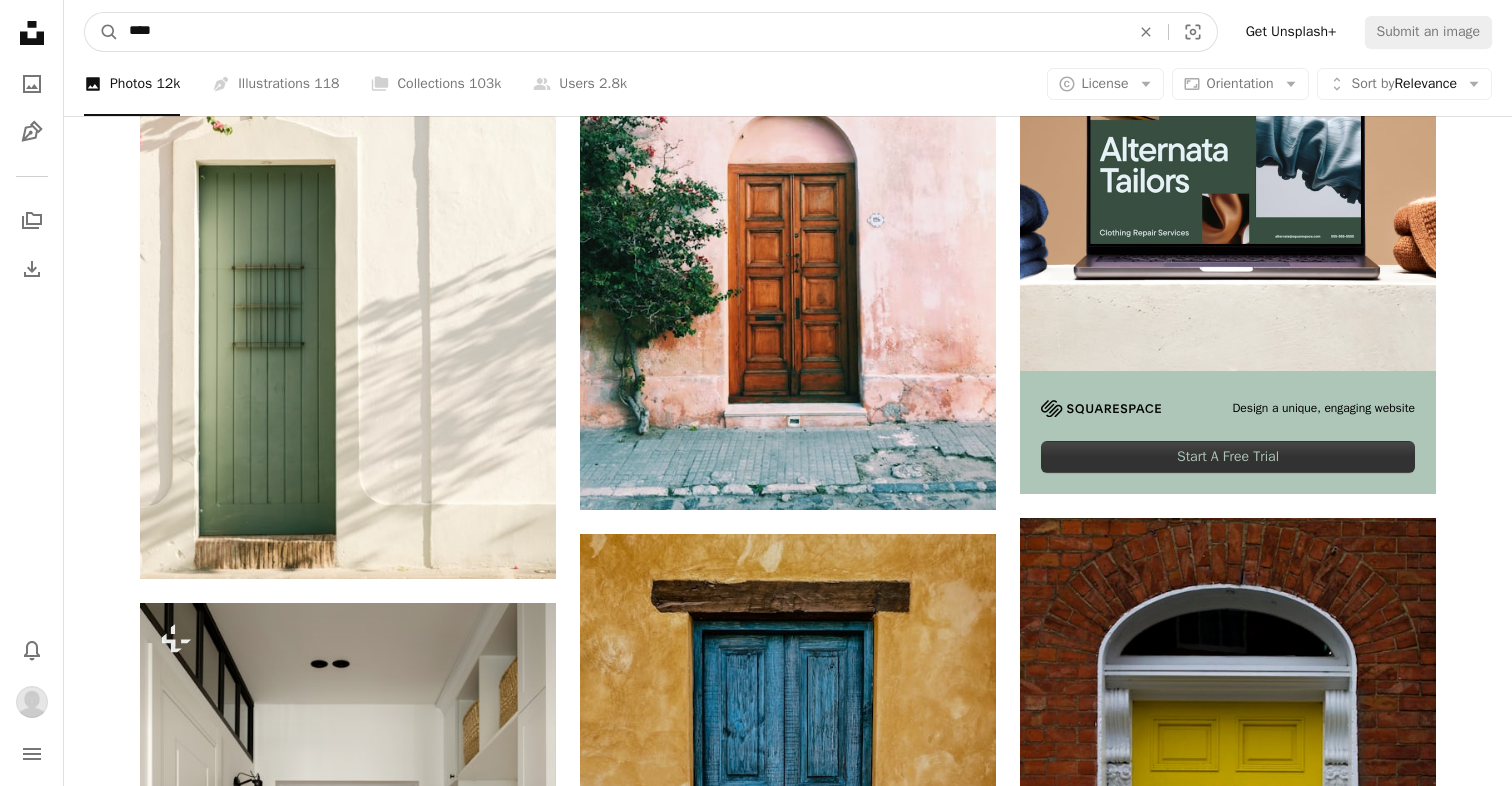 click on "****" at bounding box center [621, 32] 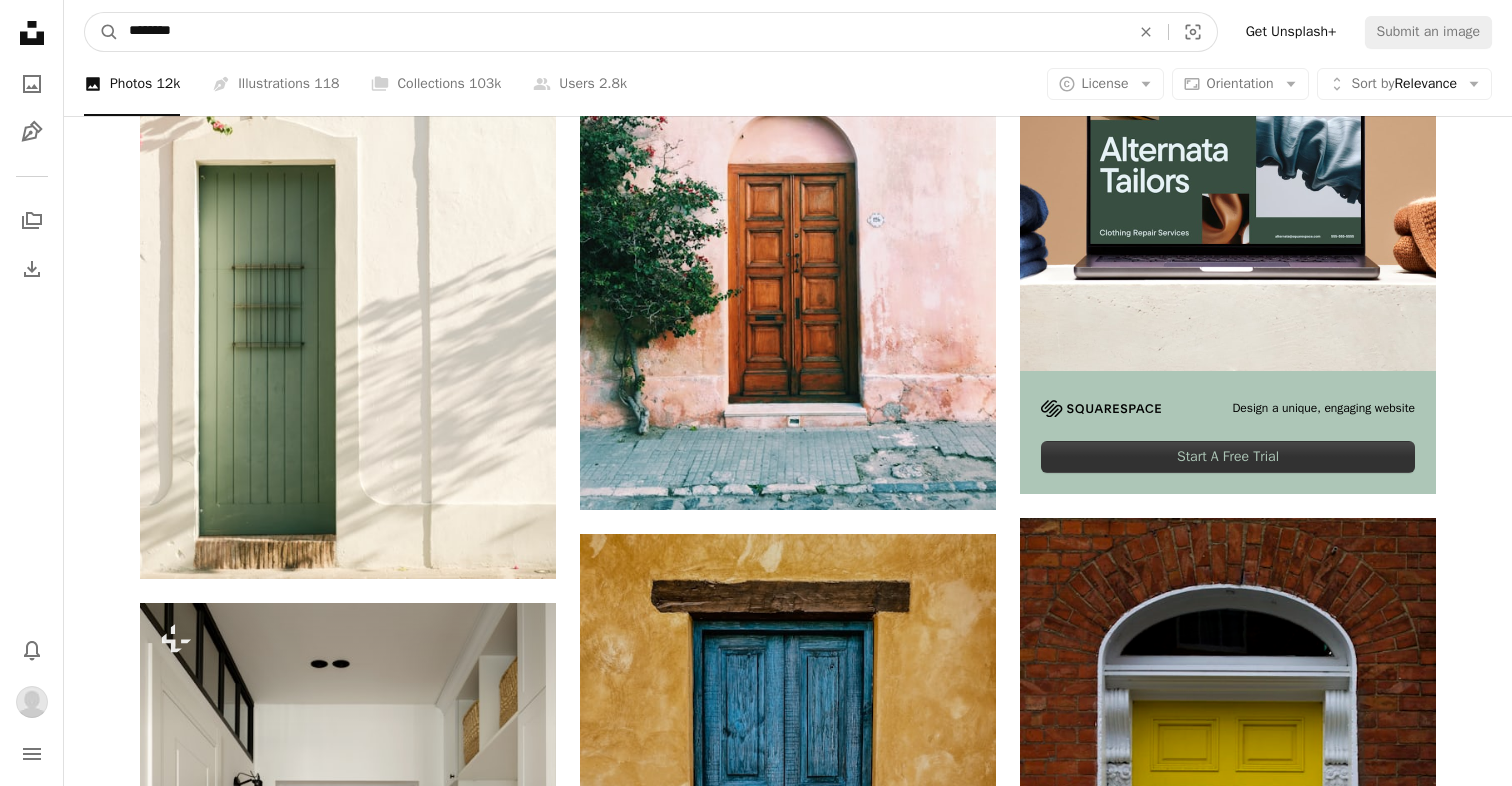 type on "*********" 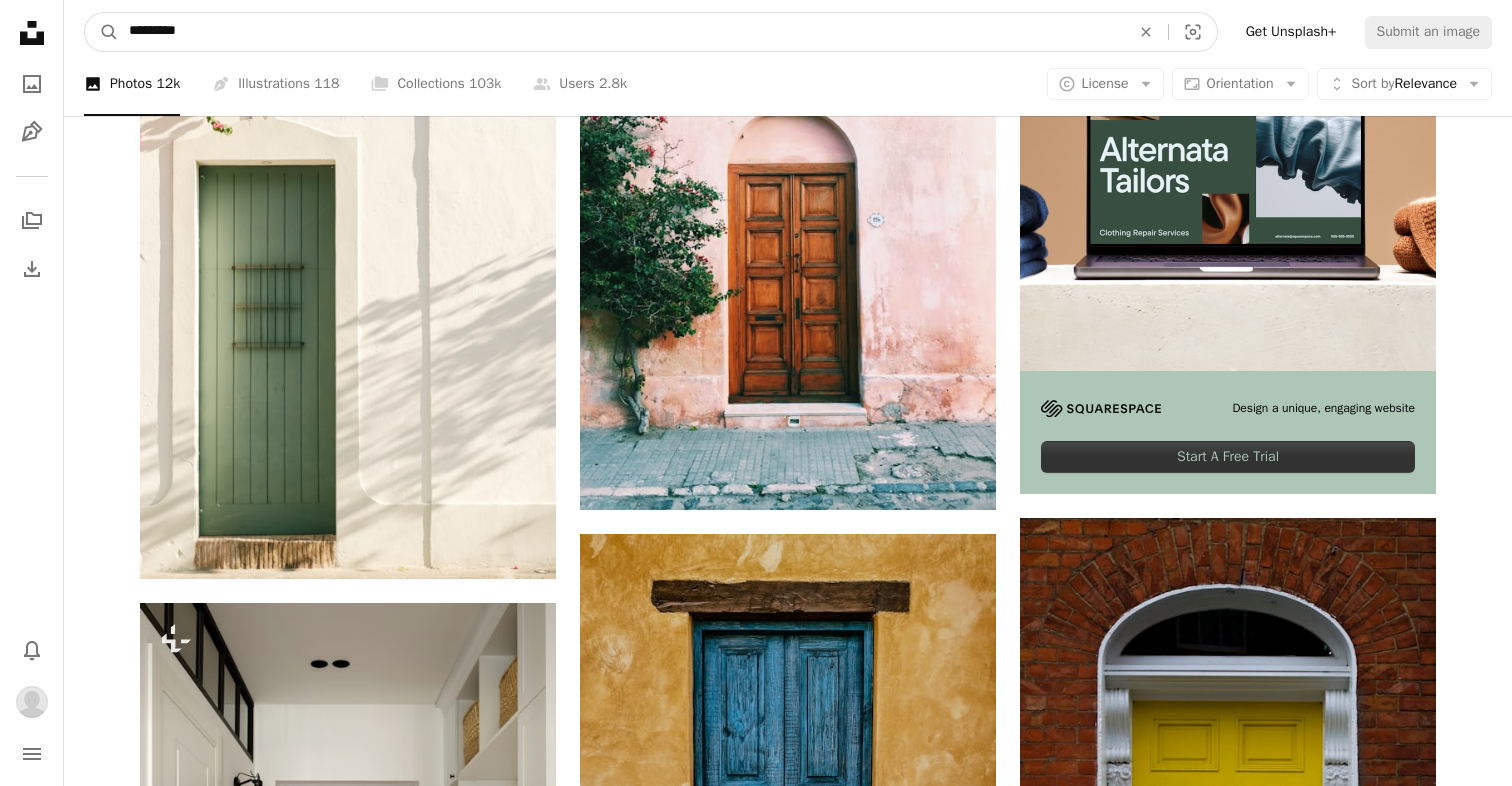 click on "A magnifying glass" at bounding box center (102, 32) 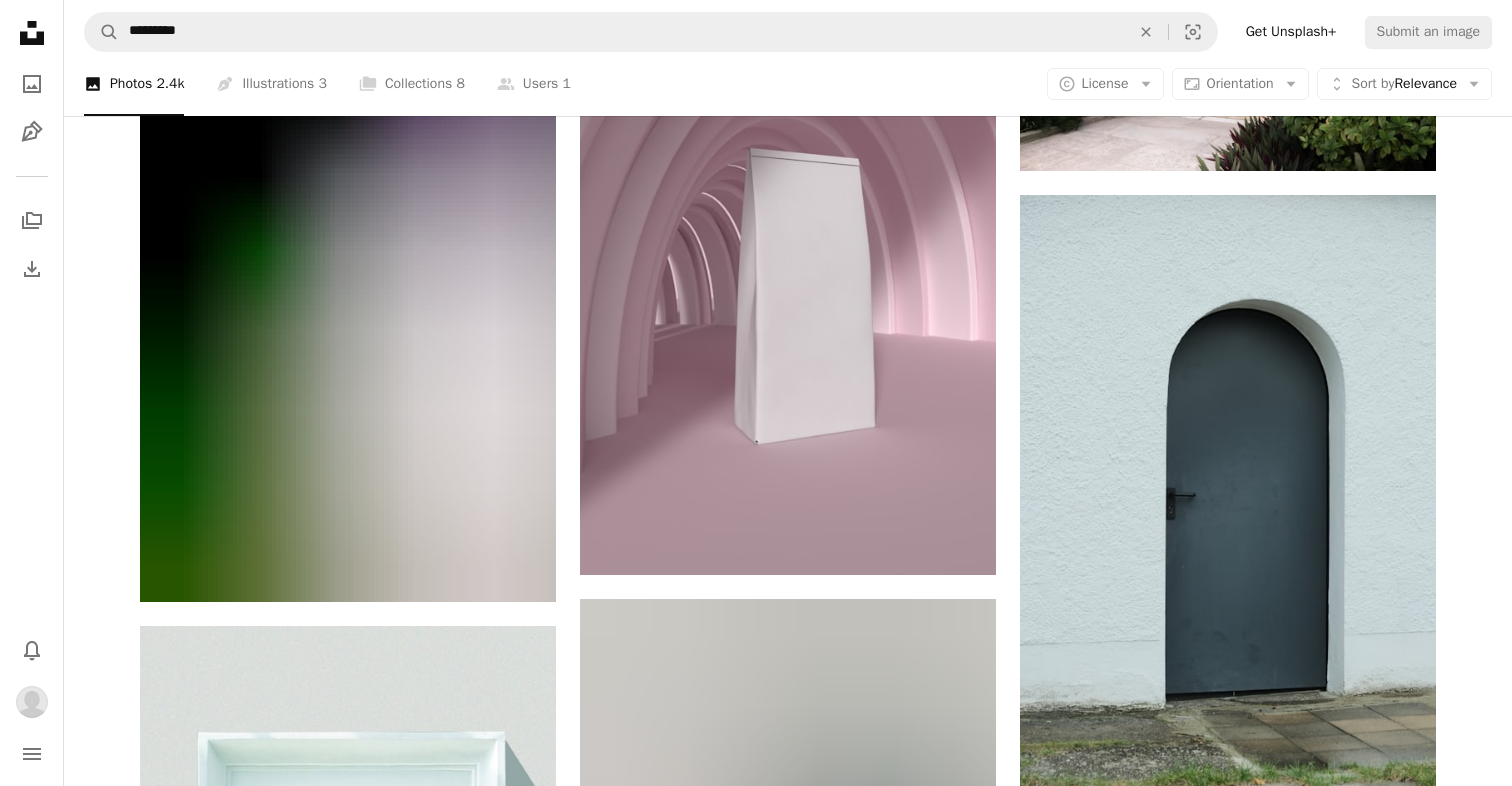 scroll, scrollTop: 1856, scrollLeft: 0, axis: vertical 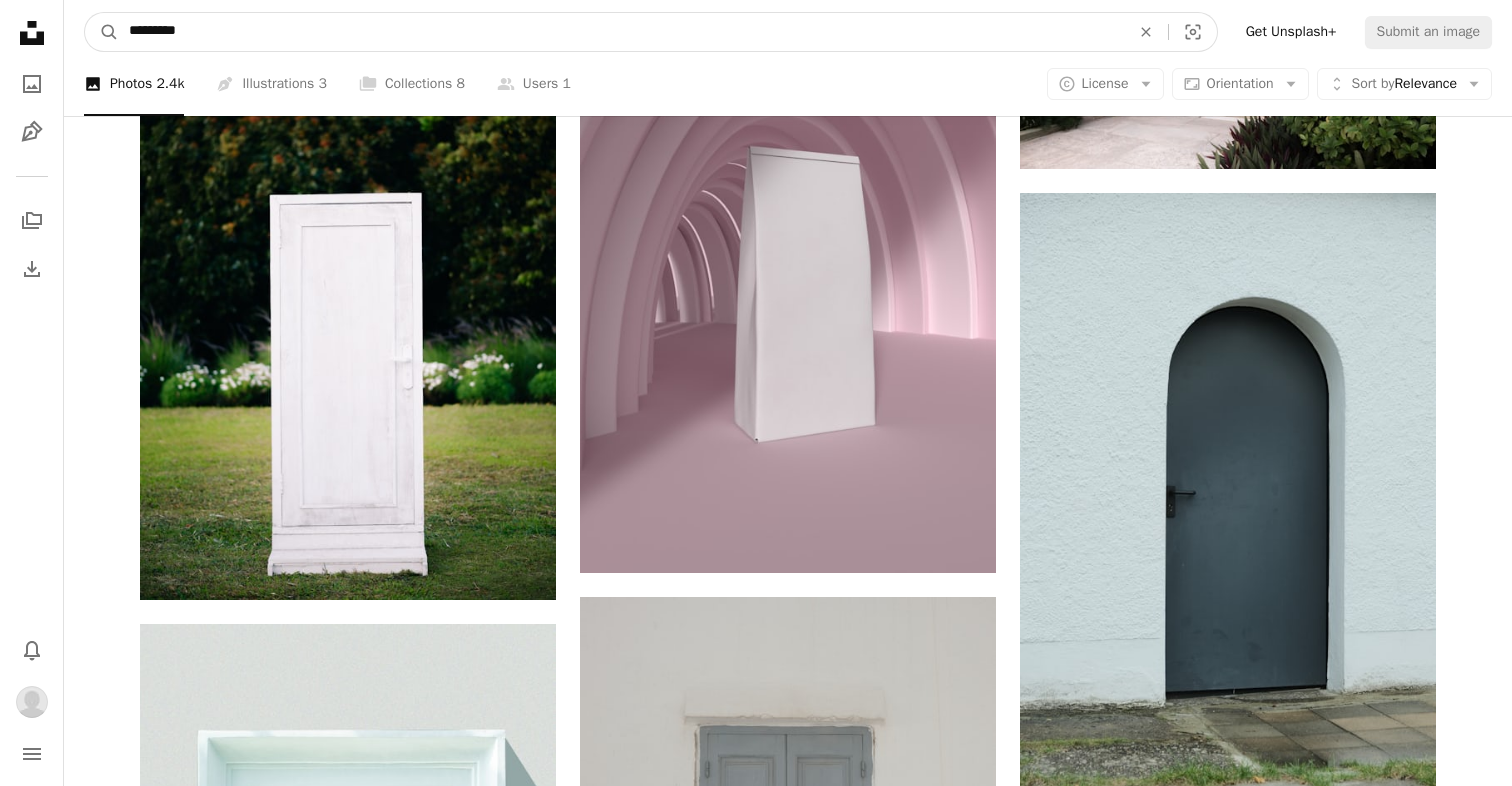 click on "*********" at bounding box center [621, 32] 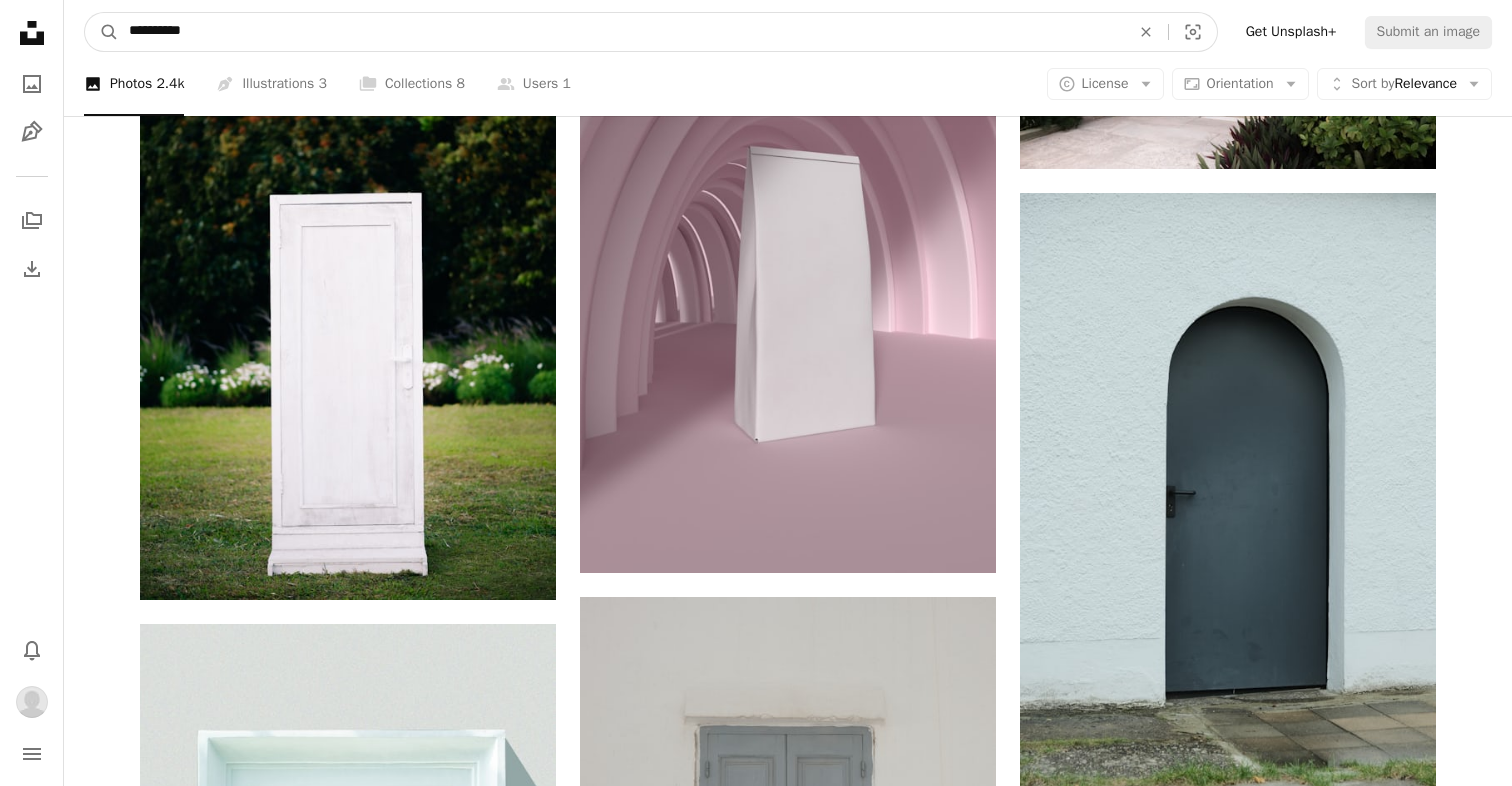 click on "A magnifying glass" at bounding box center (102, 32) 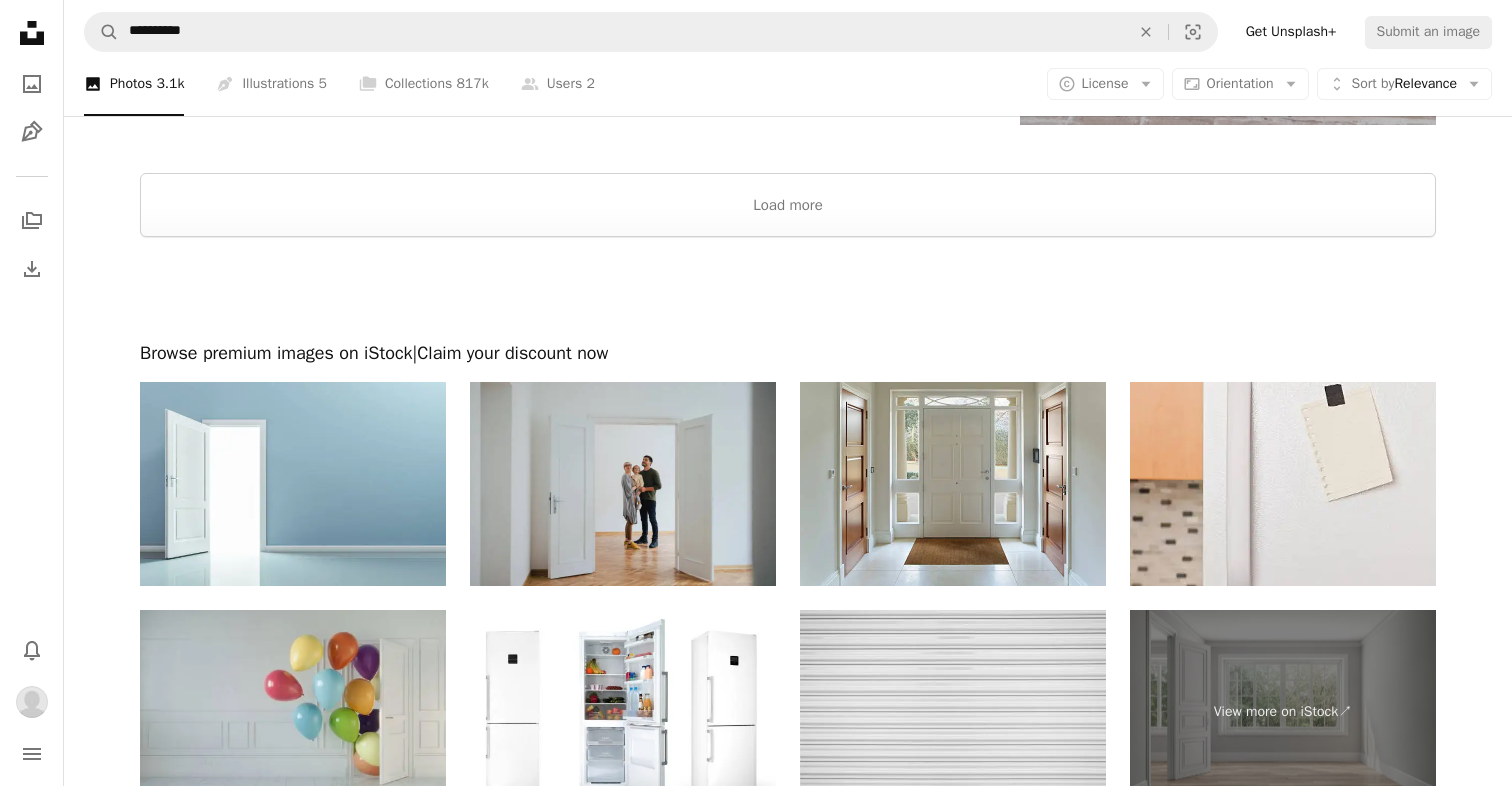 scroll, scrollTop: 4895, scrollLeft: 0, axis: vertical 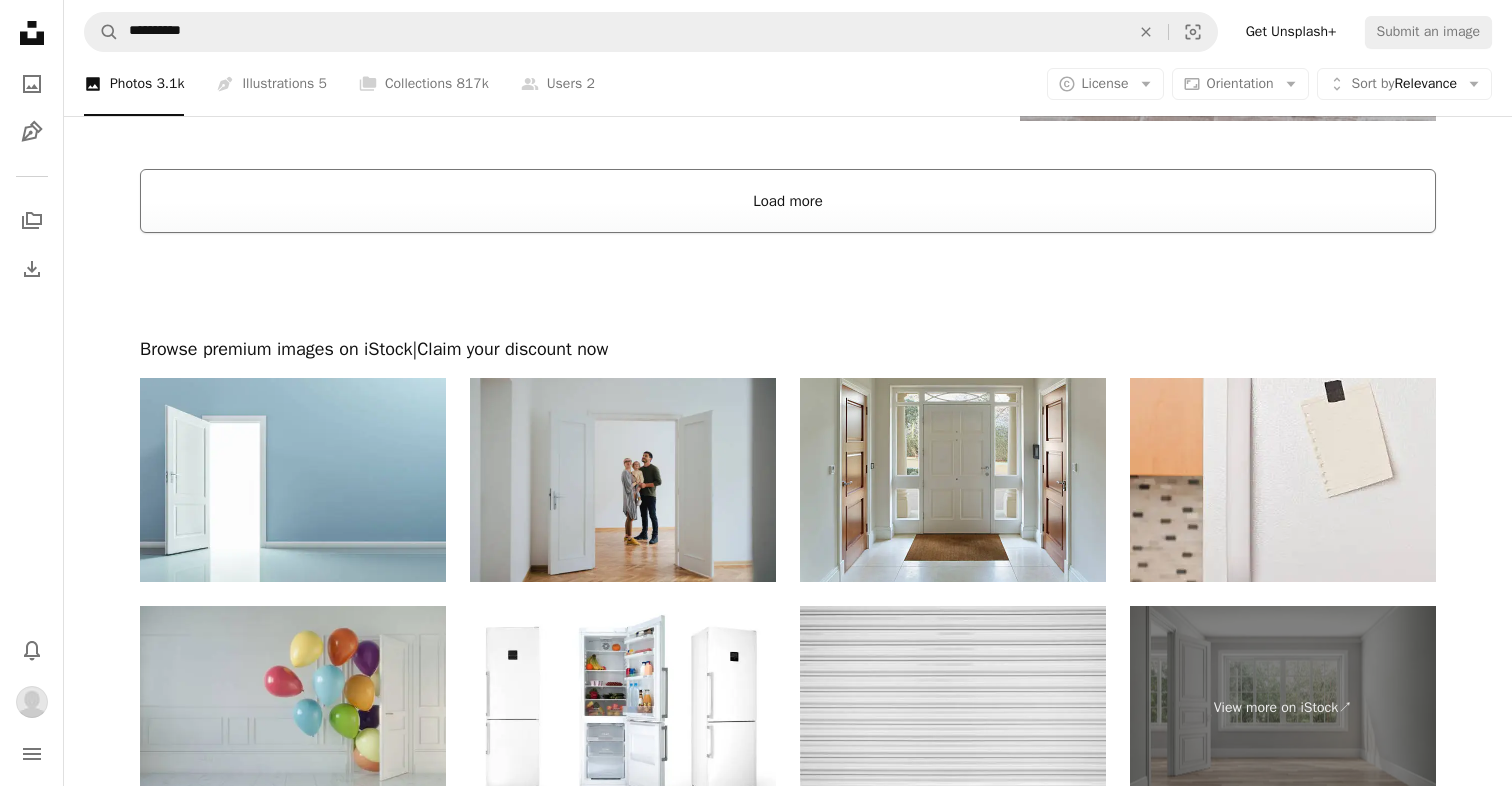click on "Load more" at bounding box center (788, 201) 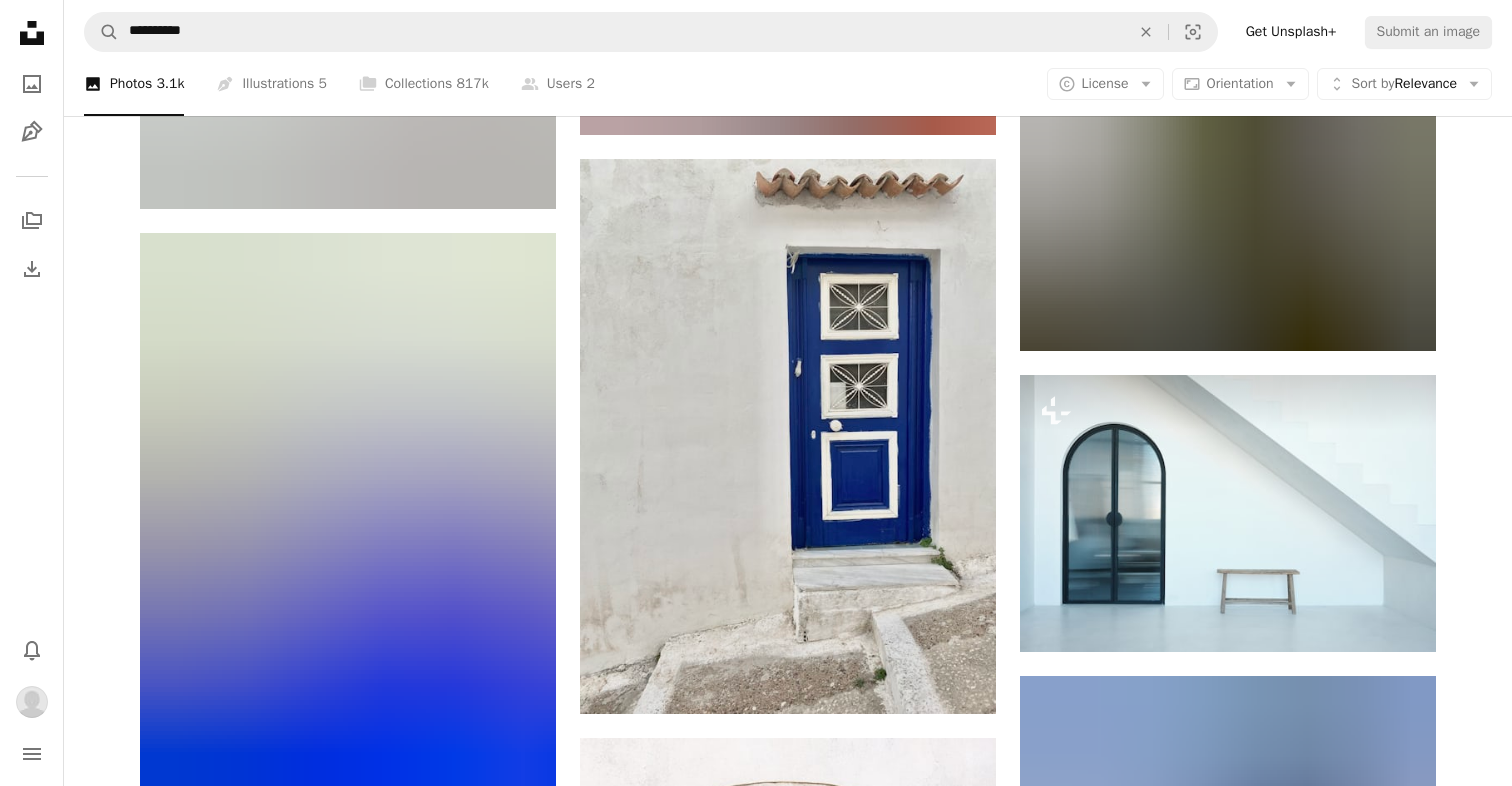 scroll, scrollTop: 17747, scrollLeft: 0, axis: vertical 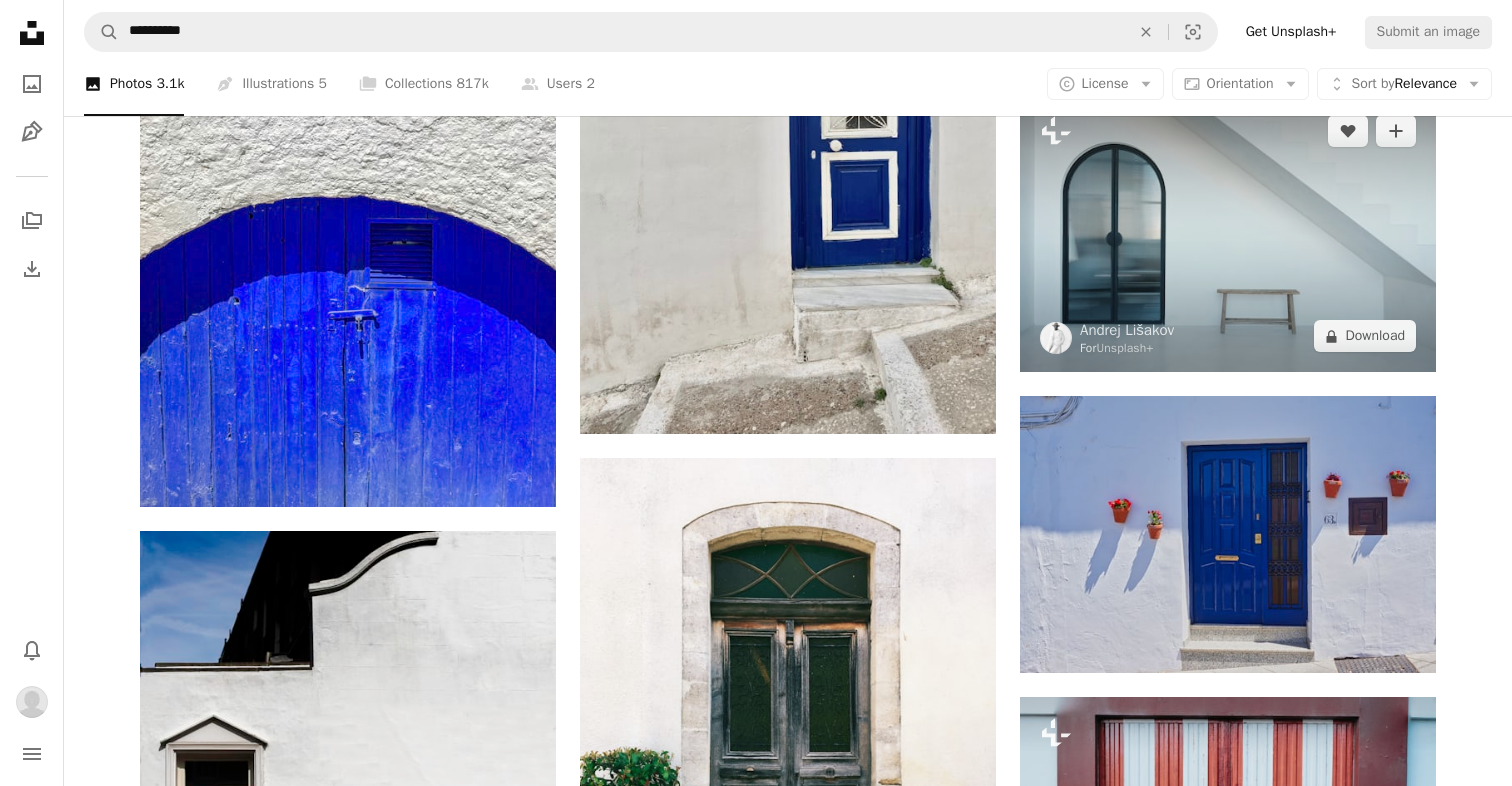click at bounding box center (1228, 233) 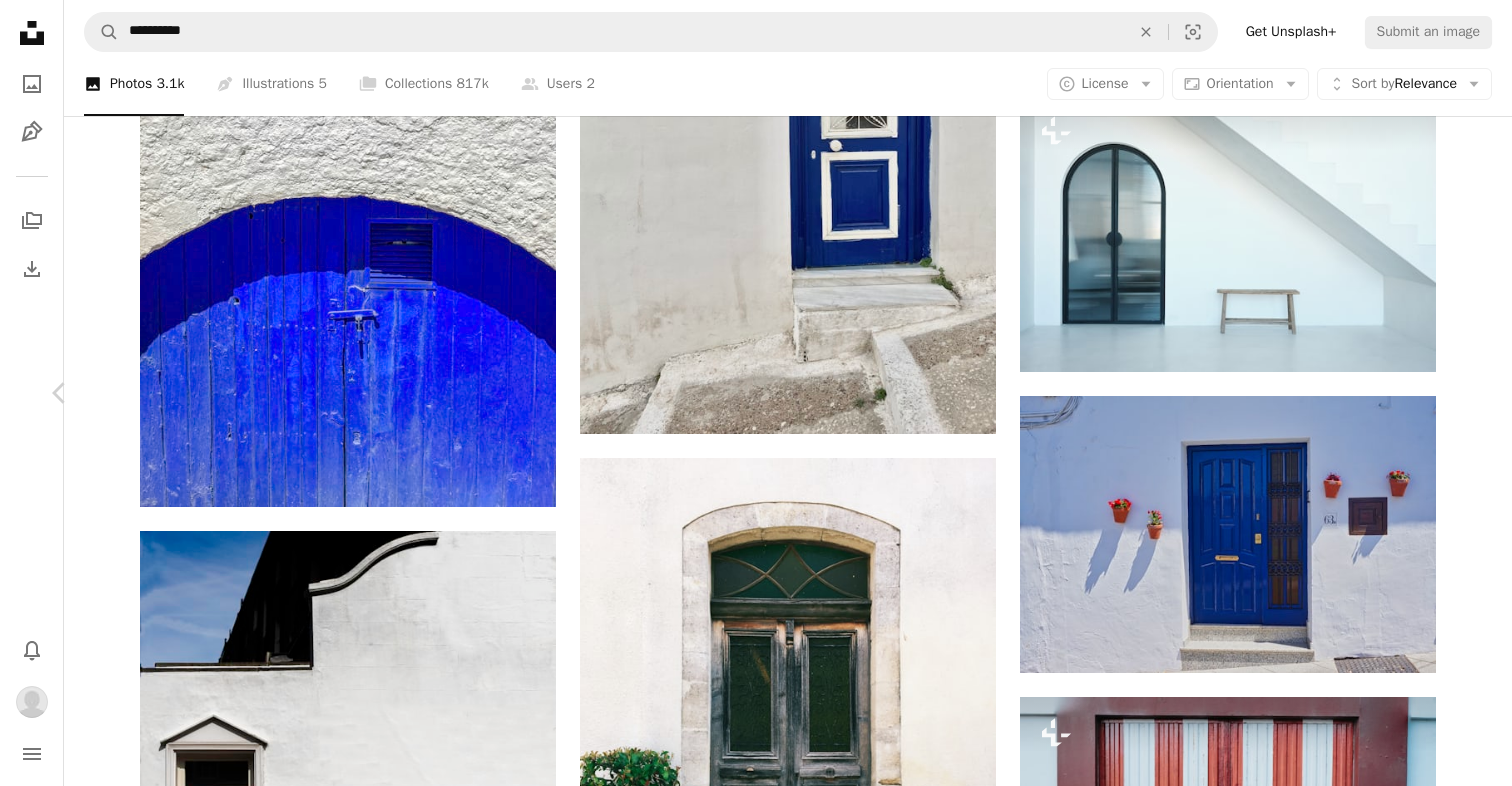 click on "Chevron right" at bounding box center (1452, 393) 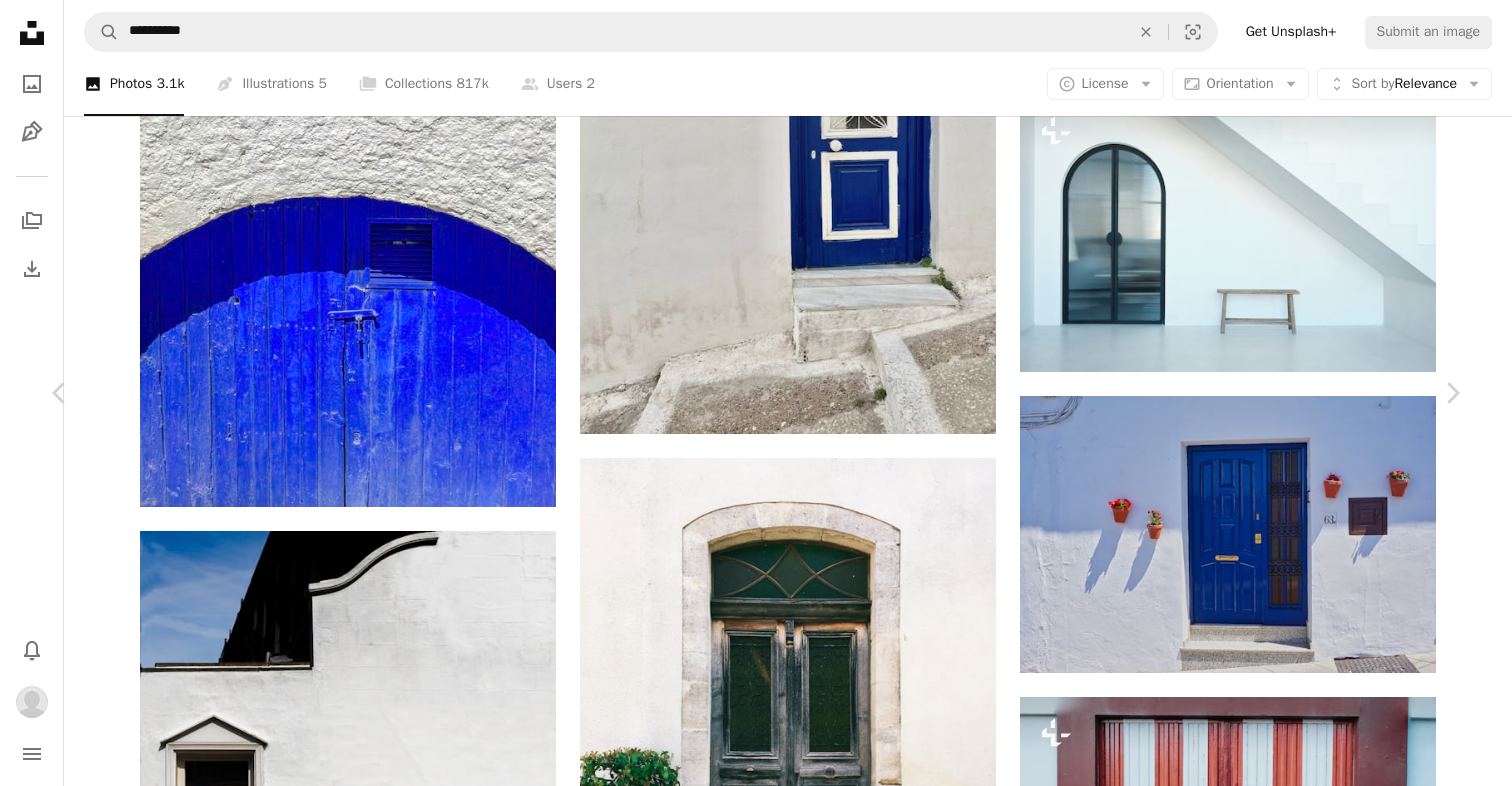 click on "An X shape" at bounding box center [20, 20] 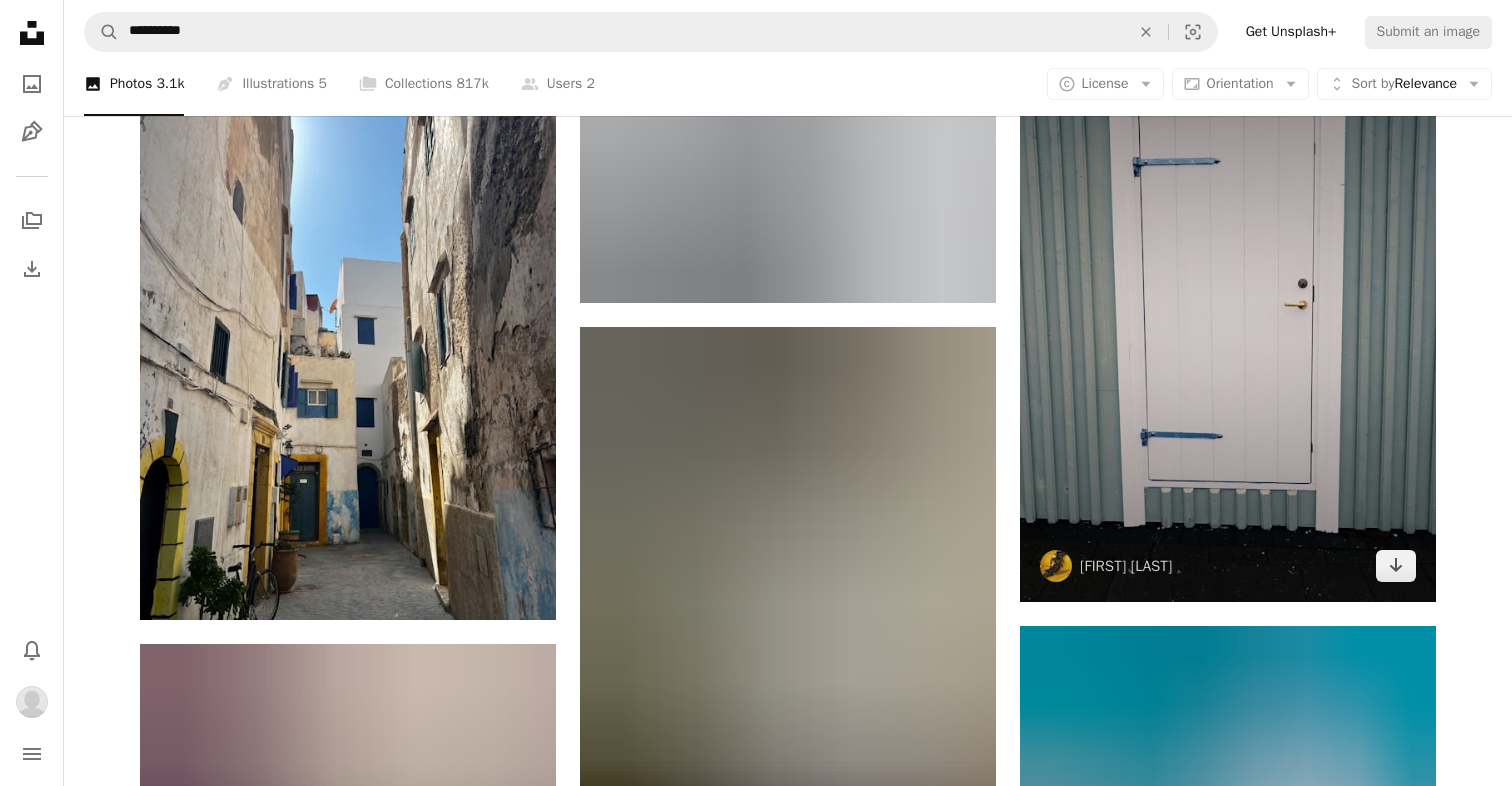 scroll, scrollTop: 42020, scrollLeft: 0, axis: vertical 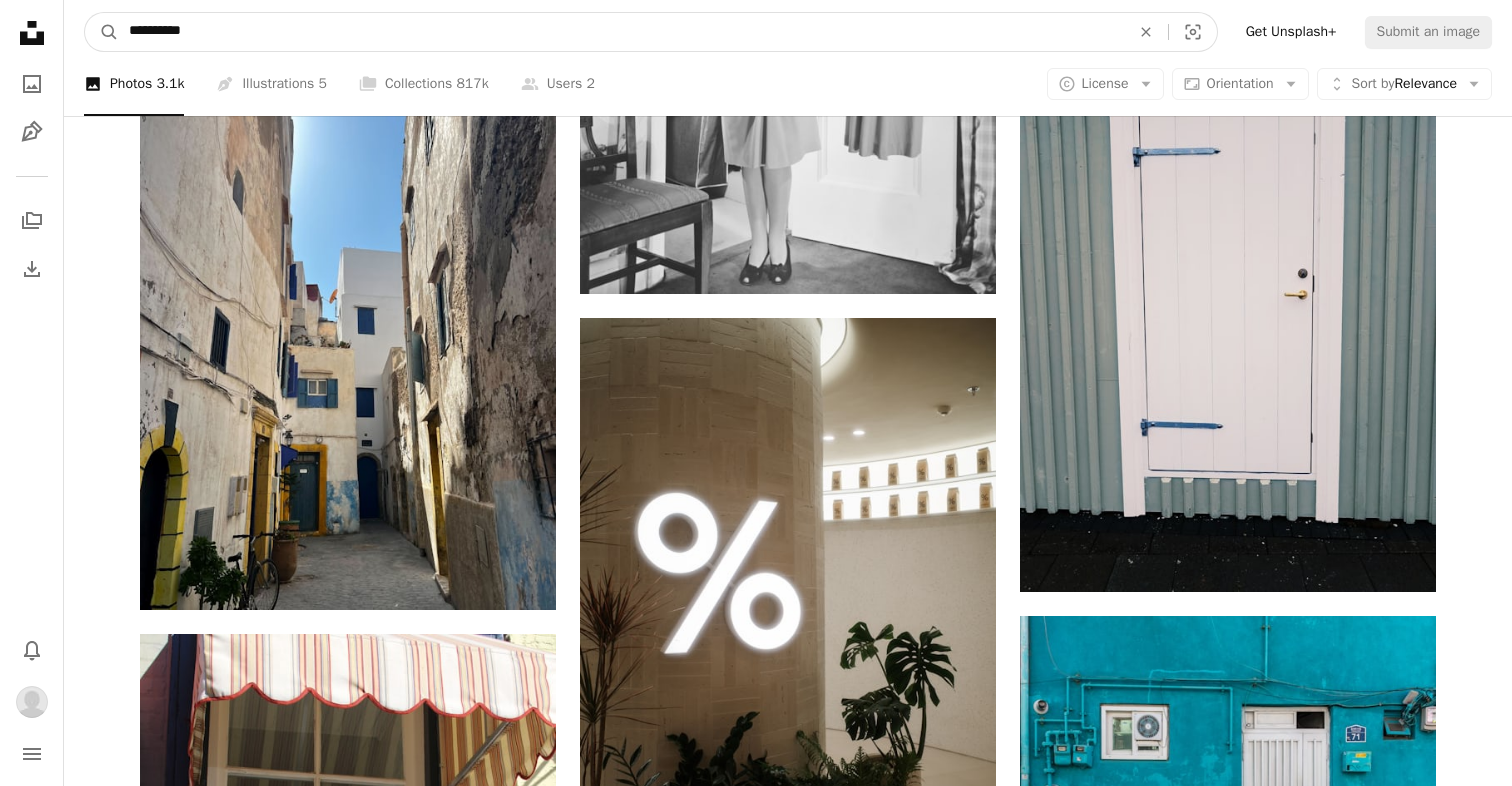 click on "**********" at bounding box center (621, 32) 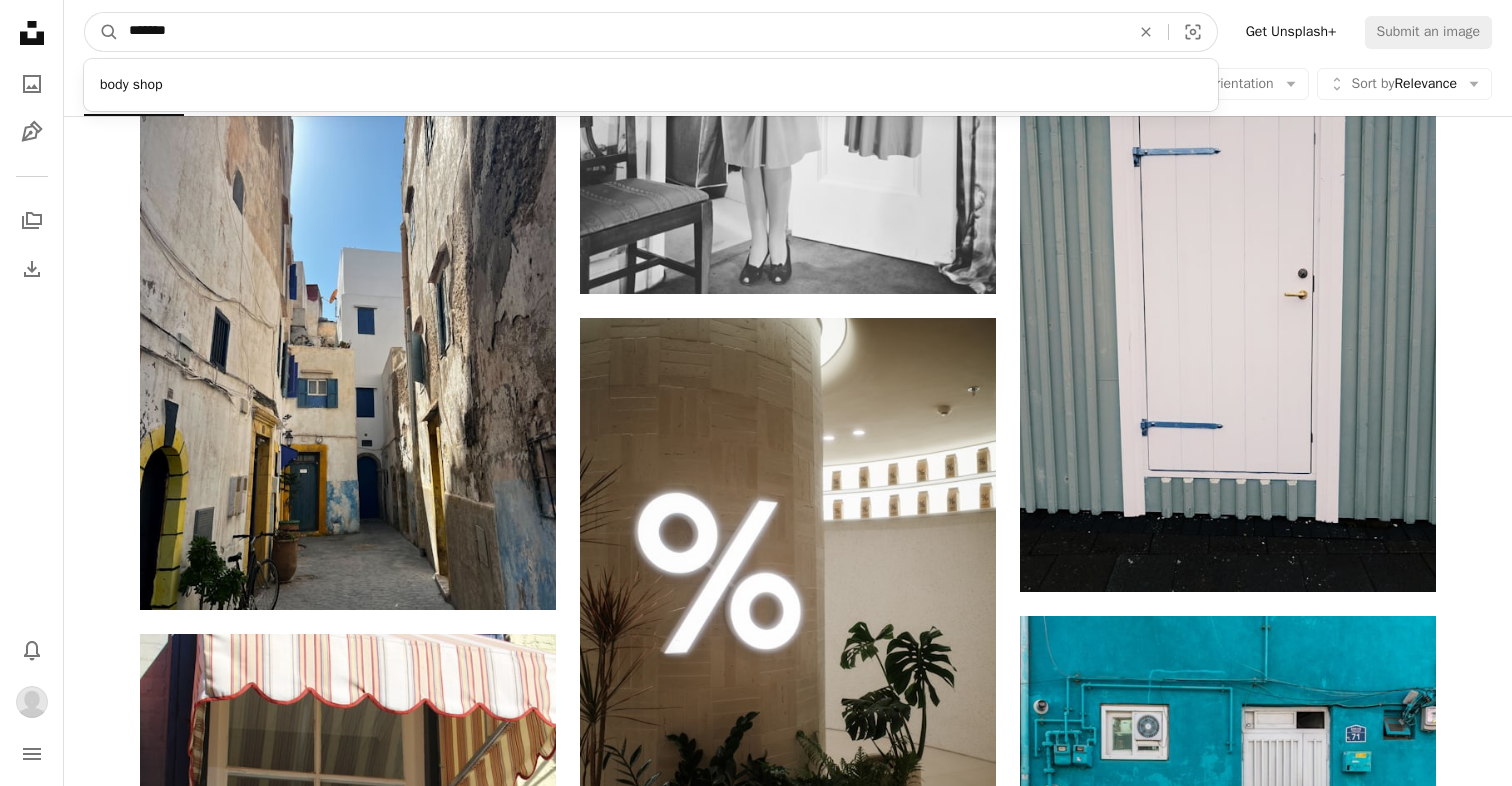 type on "********" 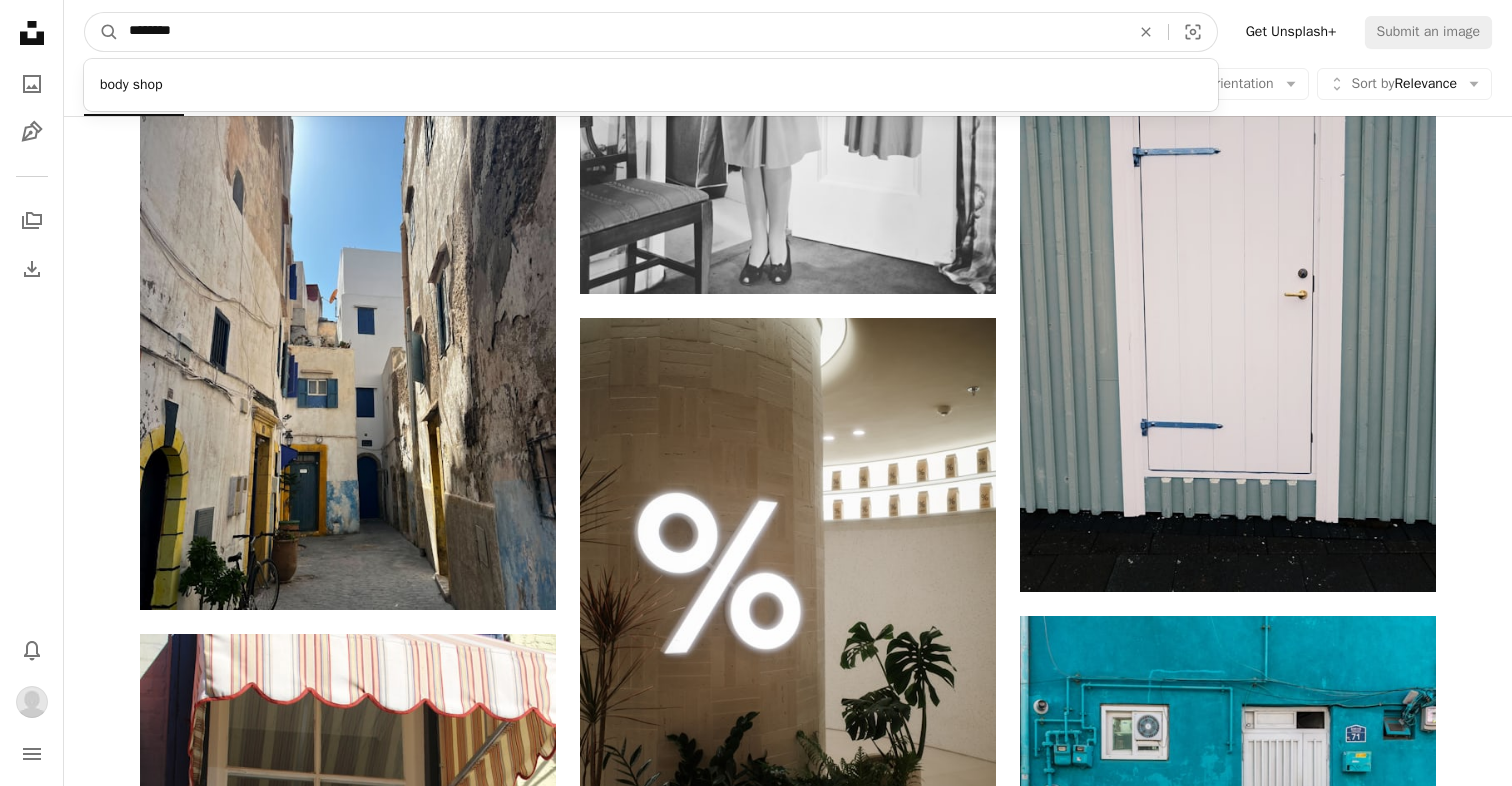 click on "A magnifying glass" at bounding box center (102, 32) 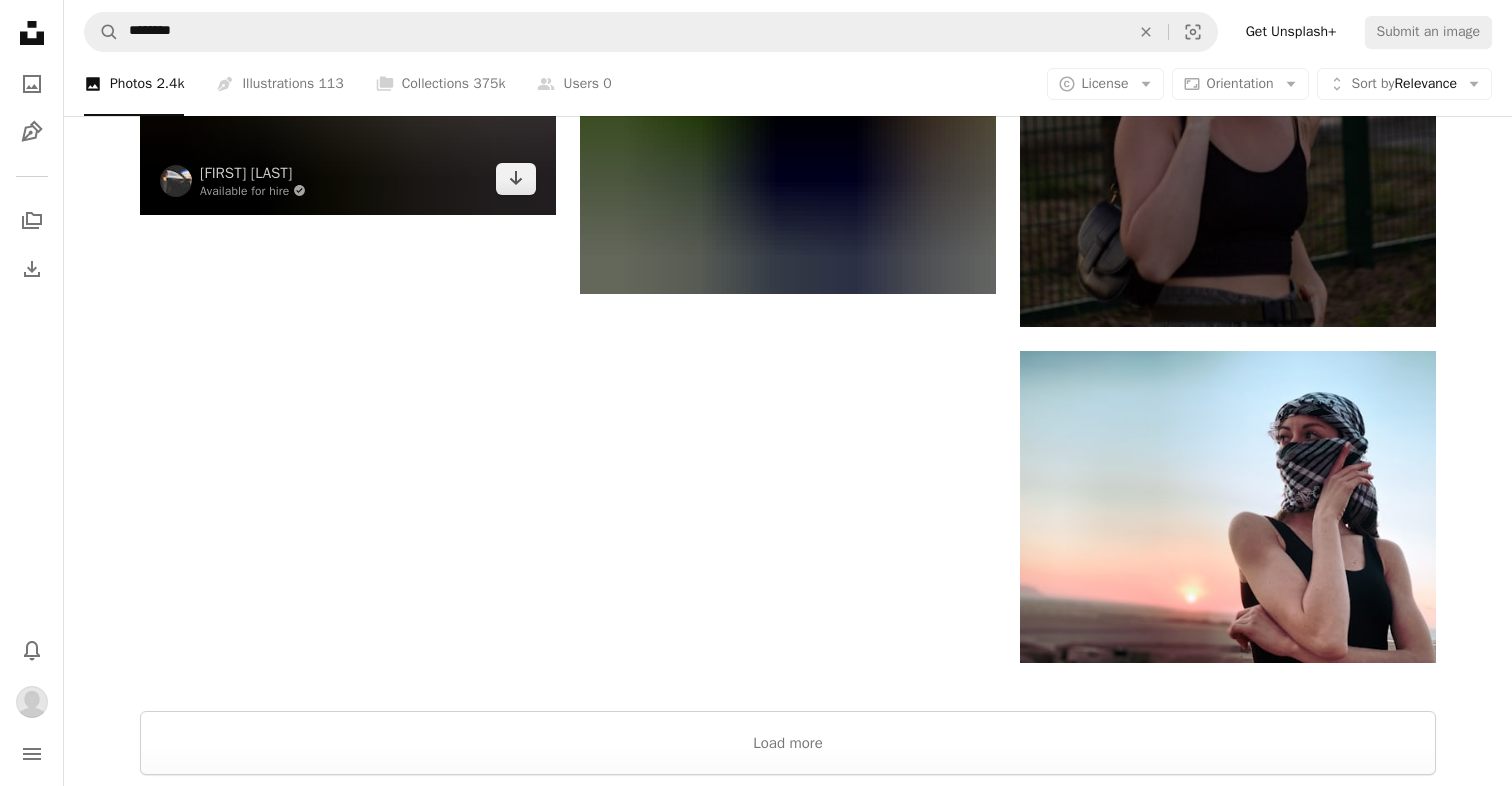scroll, scrollTop: 3949, scrollLeft: 0, axis: vertical 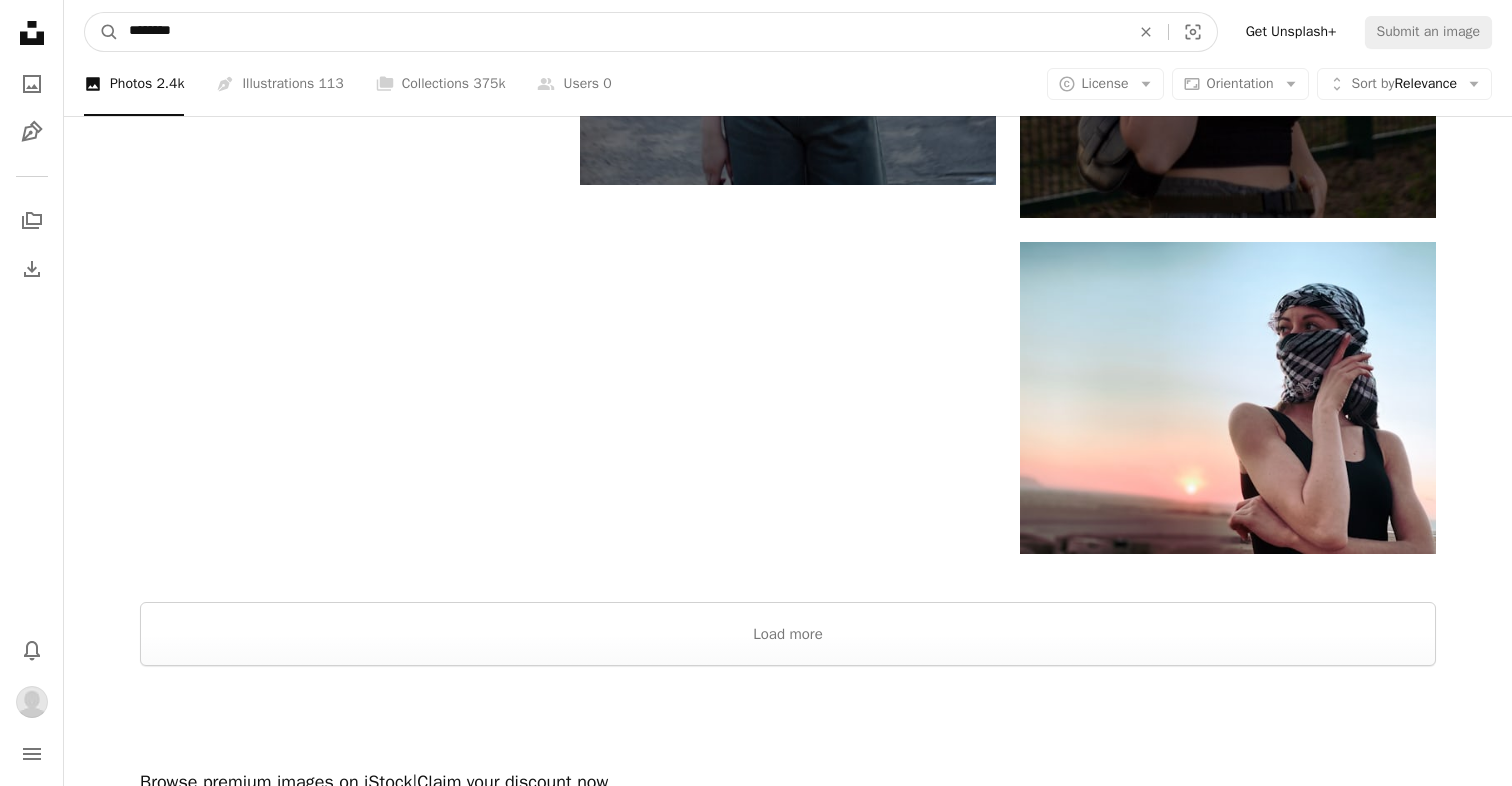 click on "********" at bounding box center (621, 32) 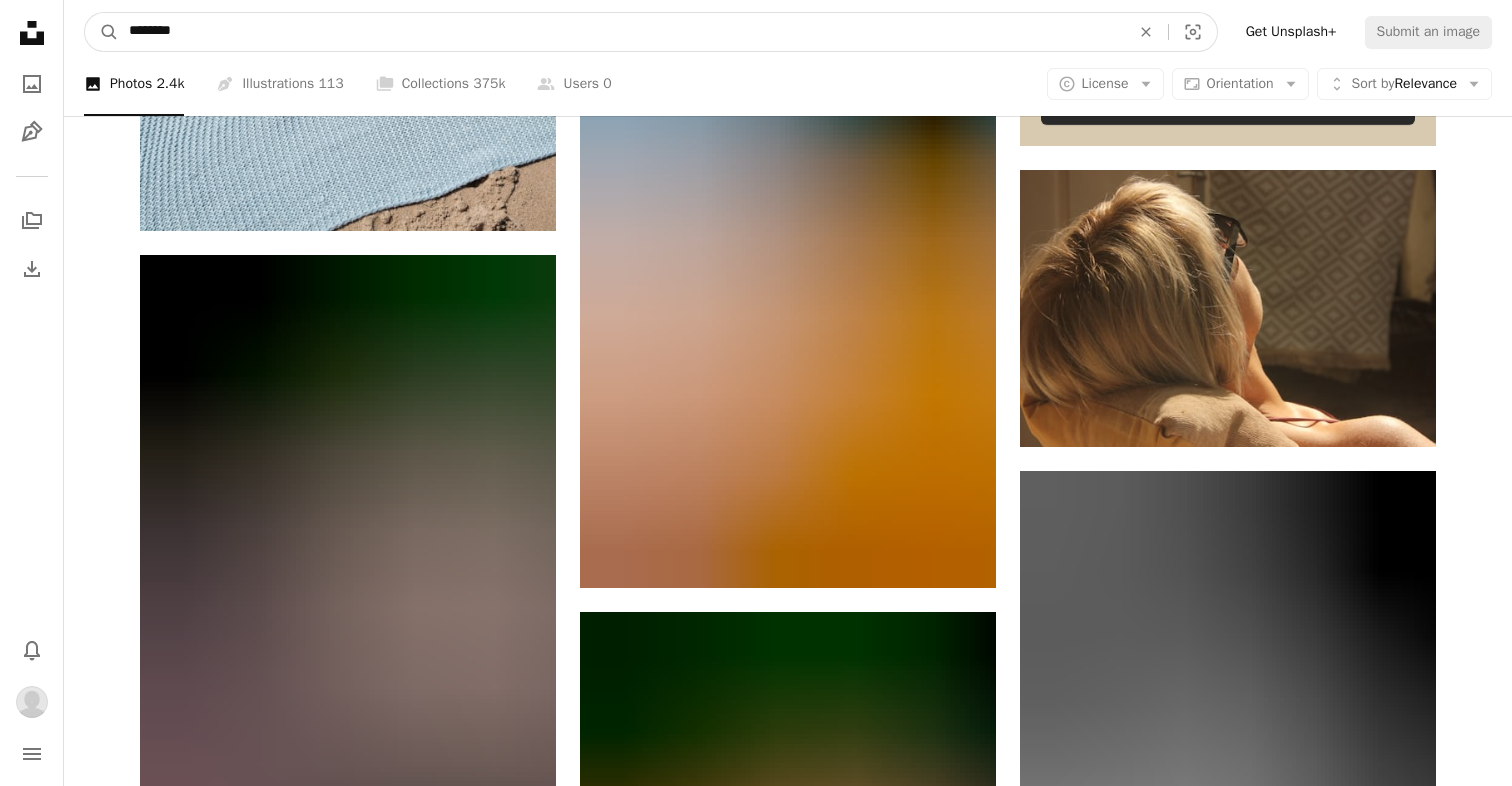 scroll, scrollTop: 0, scrollLeft: 0, axis: both 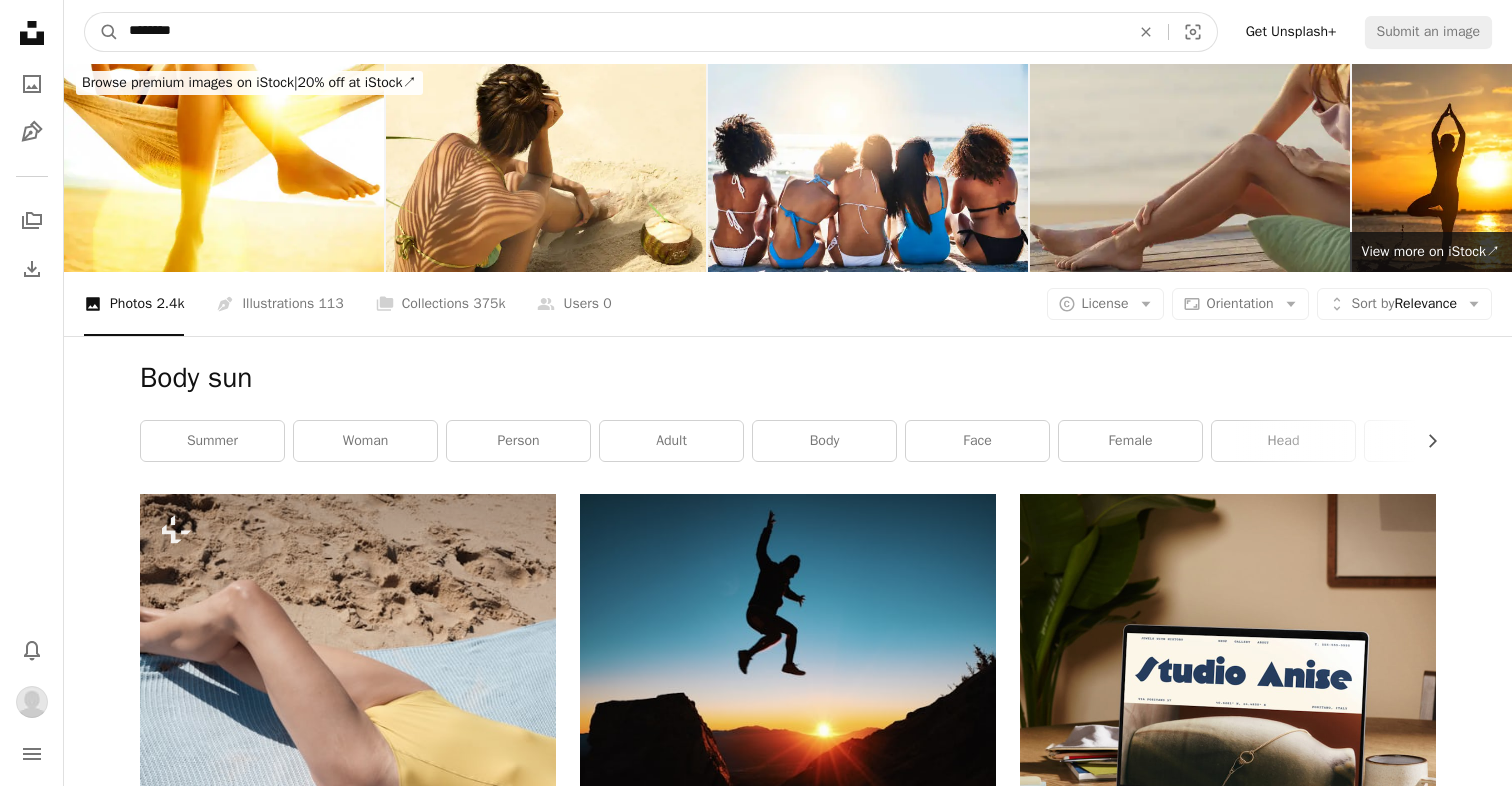 drag, startPoint x: 830, startPoint y: 44, endPoint x: 275, endPoint y: -77, distance: 568.037 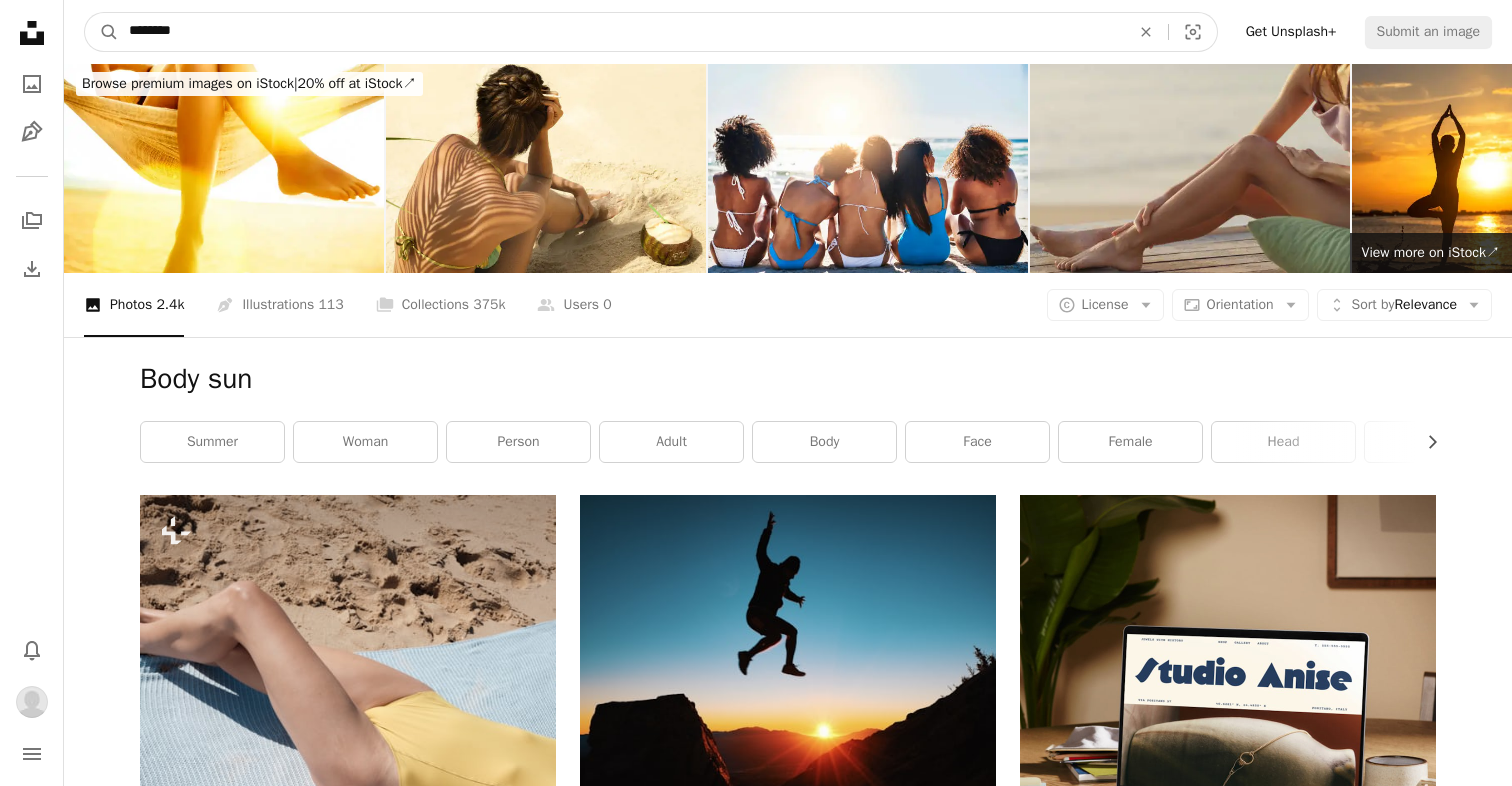 click on "Unsplash logo Unsplash Home A photo Pen Tool A stack of folders Download Bell navigation menu Info icon Your email [EMAIL] has not been confirmed. Change email or Resend confirmation A magnifying glass ******** An X shape Visual search Get Unsplash+ Submit an image Browse premium images on iStock | 20% off at iStock ↗ Browse premium images on iStock 20% off at iStock ↗ View more ↗ View more on iStock ↗ A photo Photos 2.4k Pen Tool Illustrations 113 A stack of folders Collections 375k A group of people Users 0 A copyright icon © License Arrow down Aspect ratio Orientation Arrow down Unfold Sort by Relevance Arrow down Filters Filters Body sun Chevron right summer woman person adult body face female head girl hair sunset helio Plus sign for Unsplash+ A heart A plus sign [FIRST] [LAST] For Unsplash+ A lock Download A heart A plus sign [FIRST] [LAST] Available for hire A checkmark inside of a circle Arrow pointing down Plus sign for Unsplash+ A heart A plus sign For" at bounding box center (756, 2669) 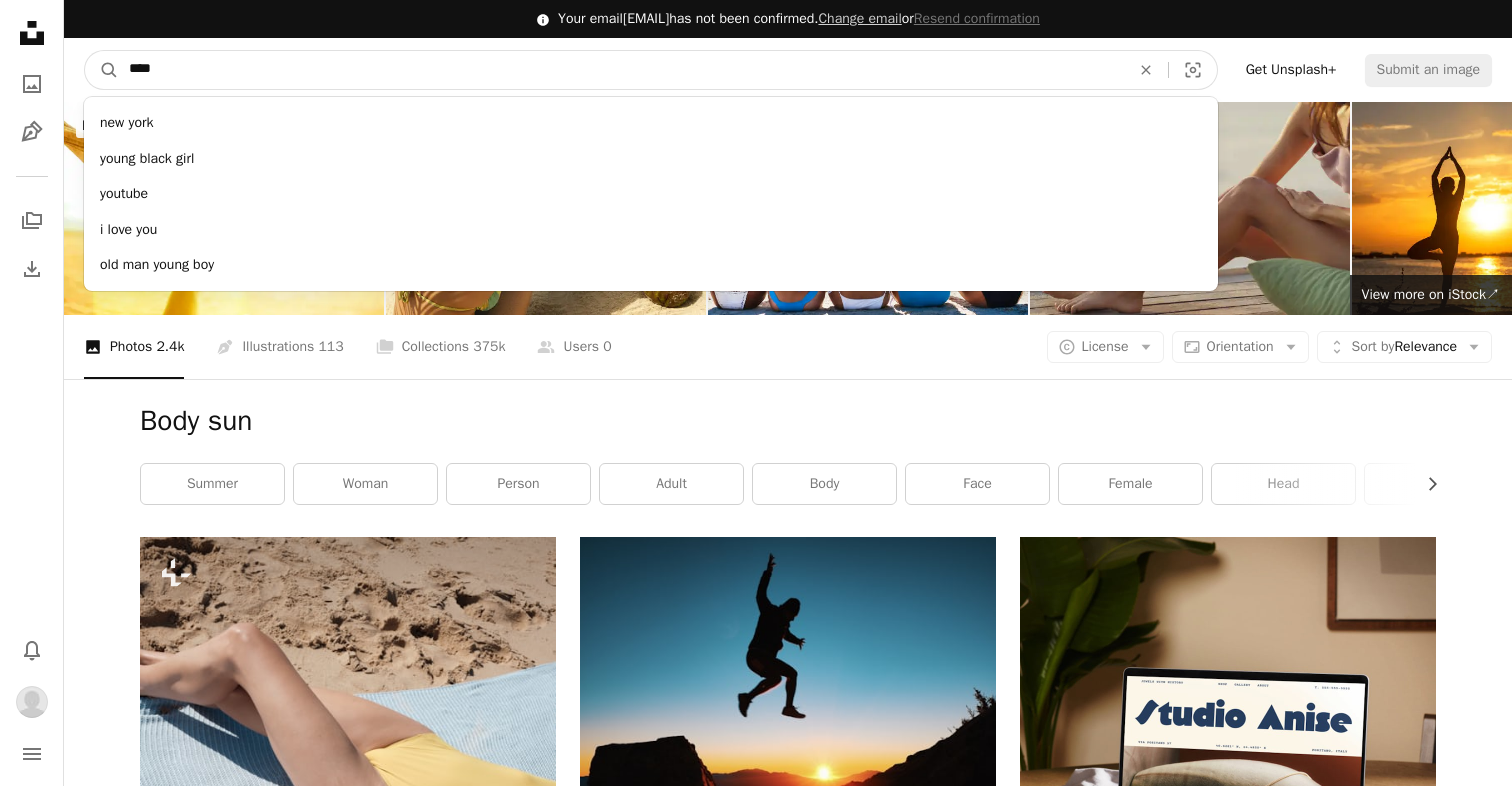 type on "****" 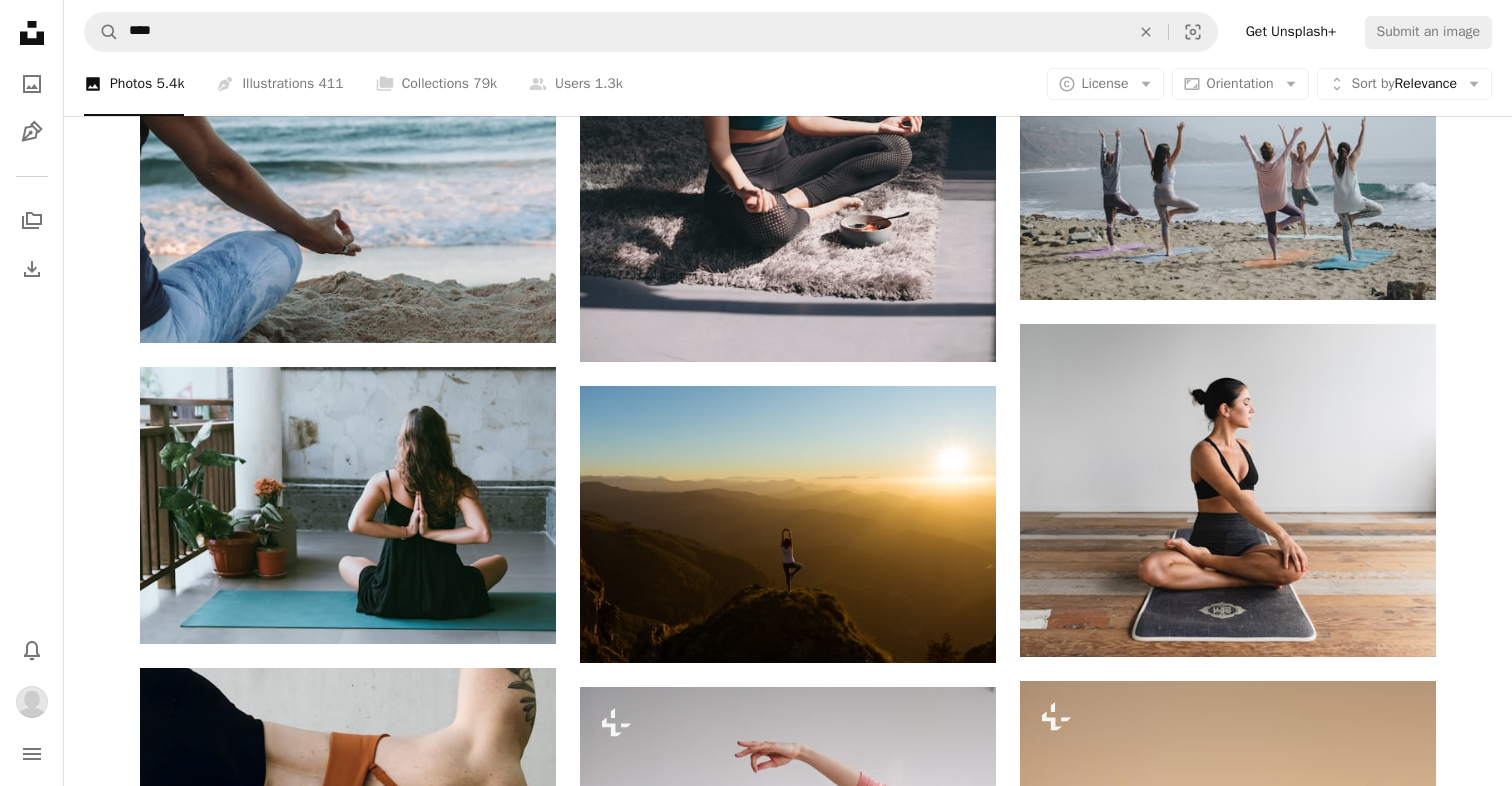 scroll, scrollTop: 2321, scrollLeft: 0, axis: vertical 